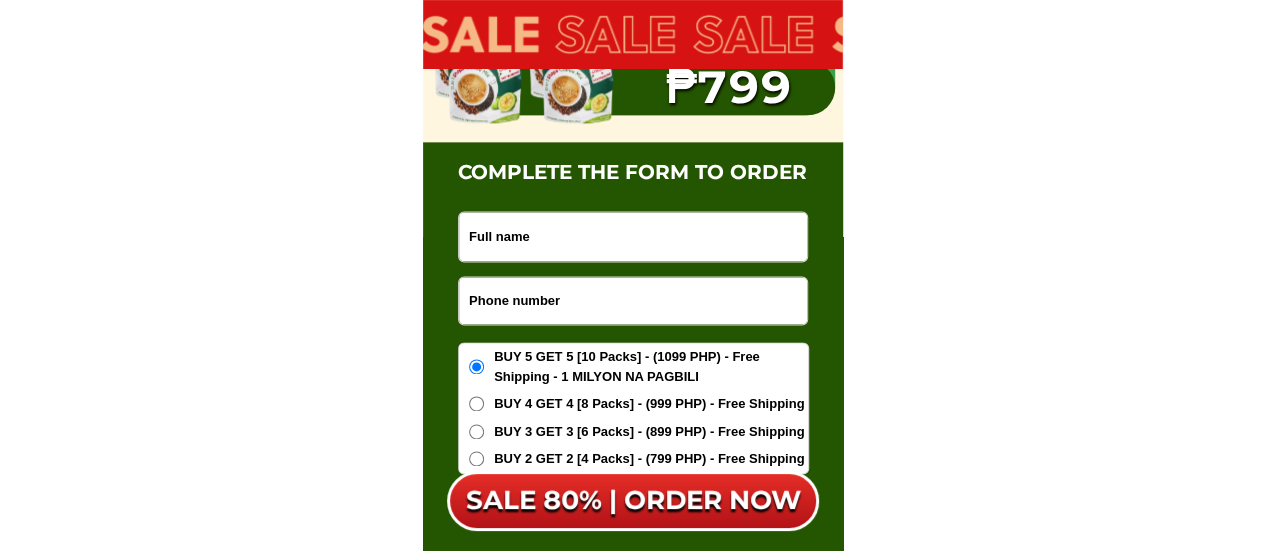 scroll, scrollTop: 12712, scrollLeft: 0, axis: vertical 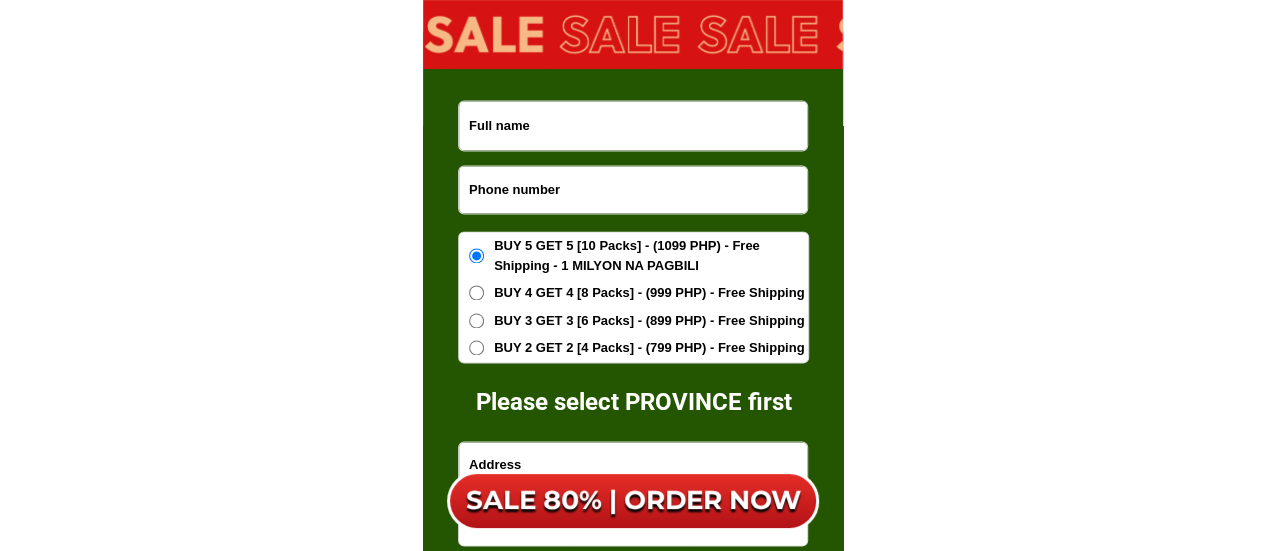 click at bounding box center [633, 189] 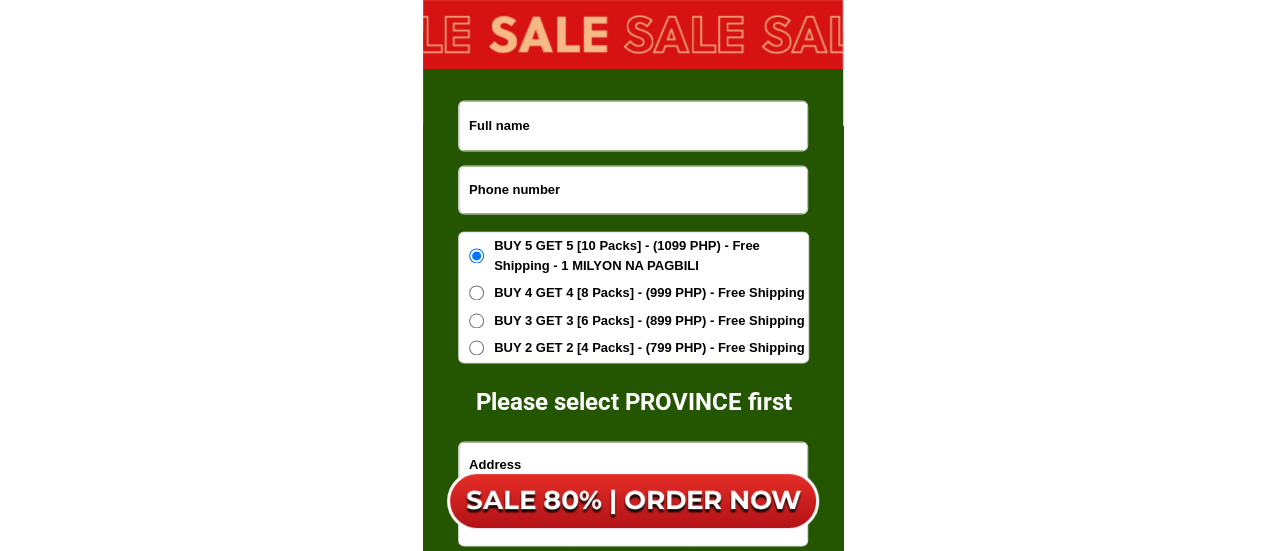 paste on "[PHONE]" 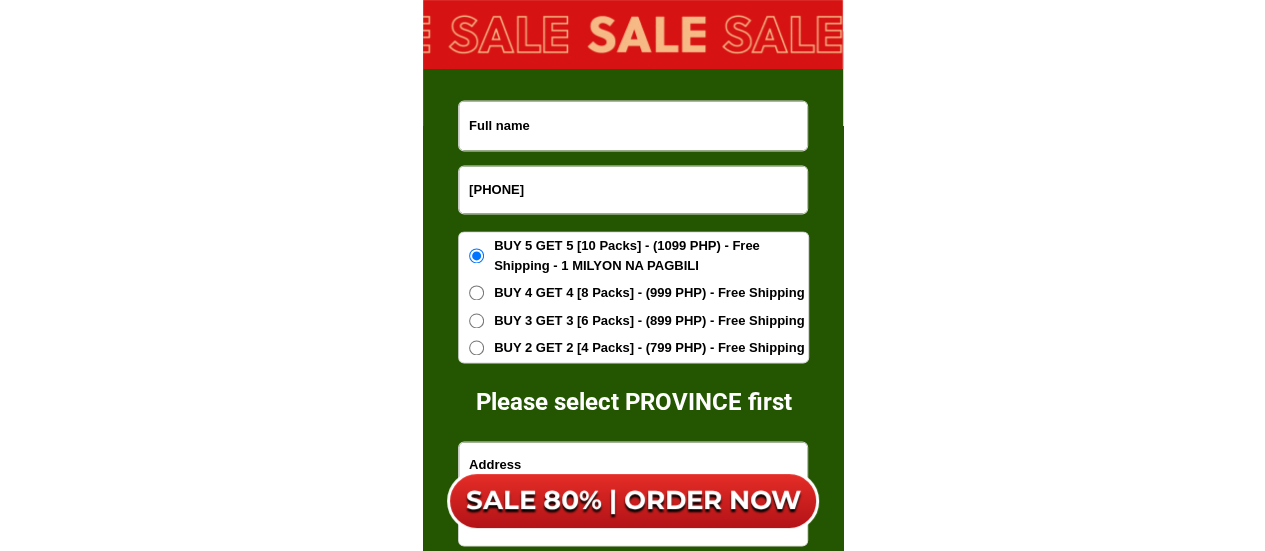 type on "[PHONE]" 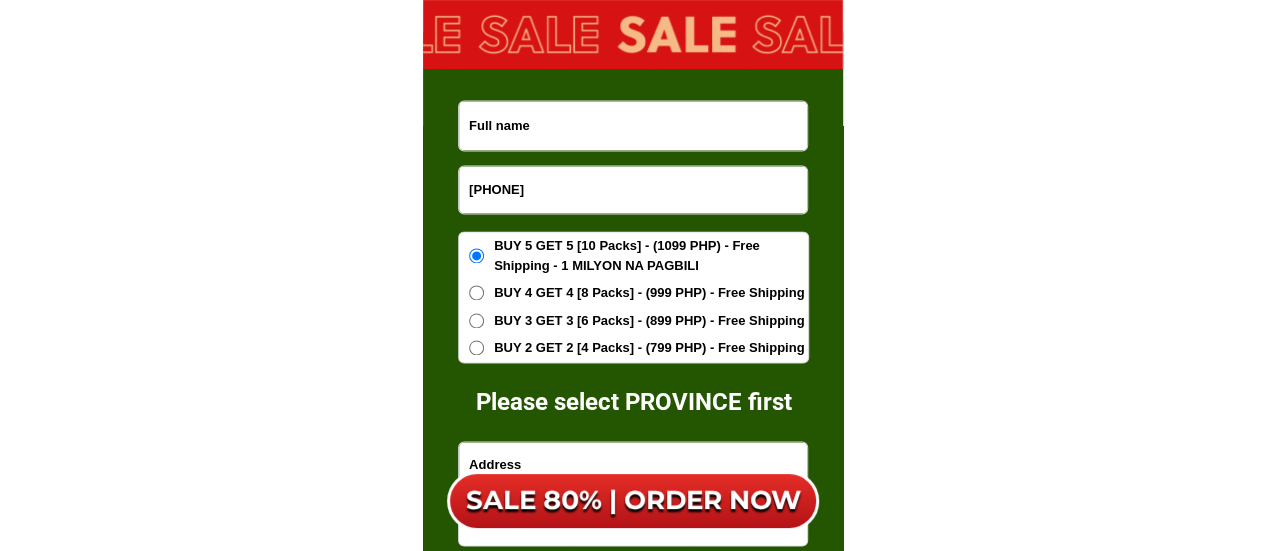 click at bounding box center (633, 125) 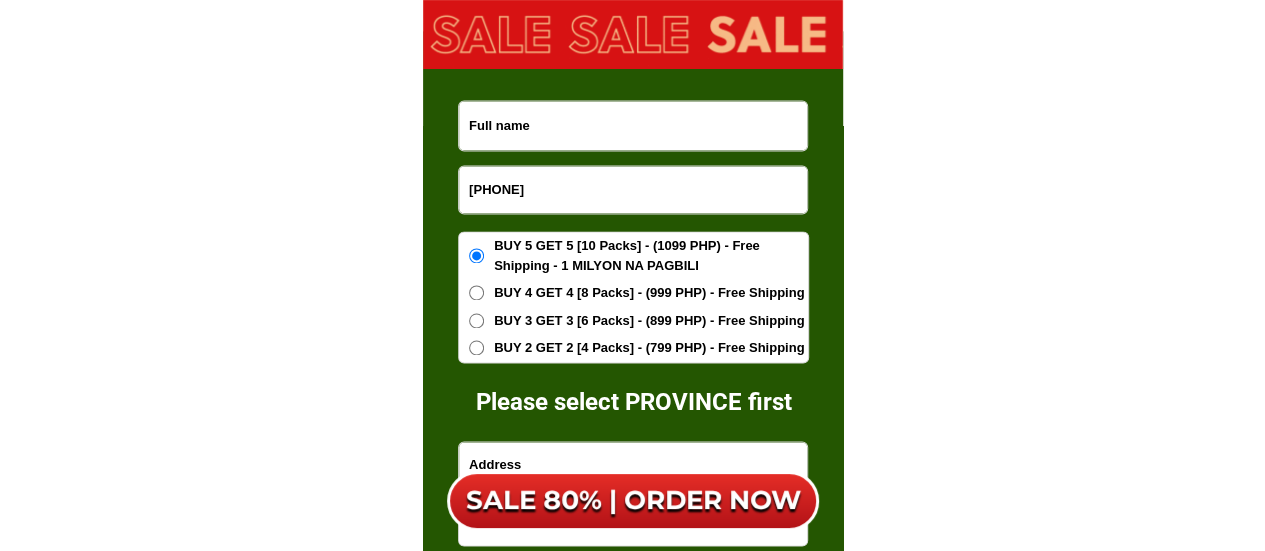 paste on "[FIRST] [LAST]" 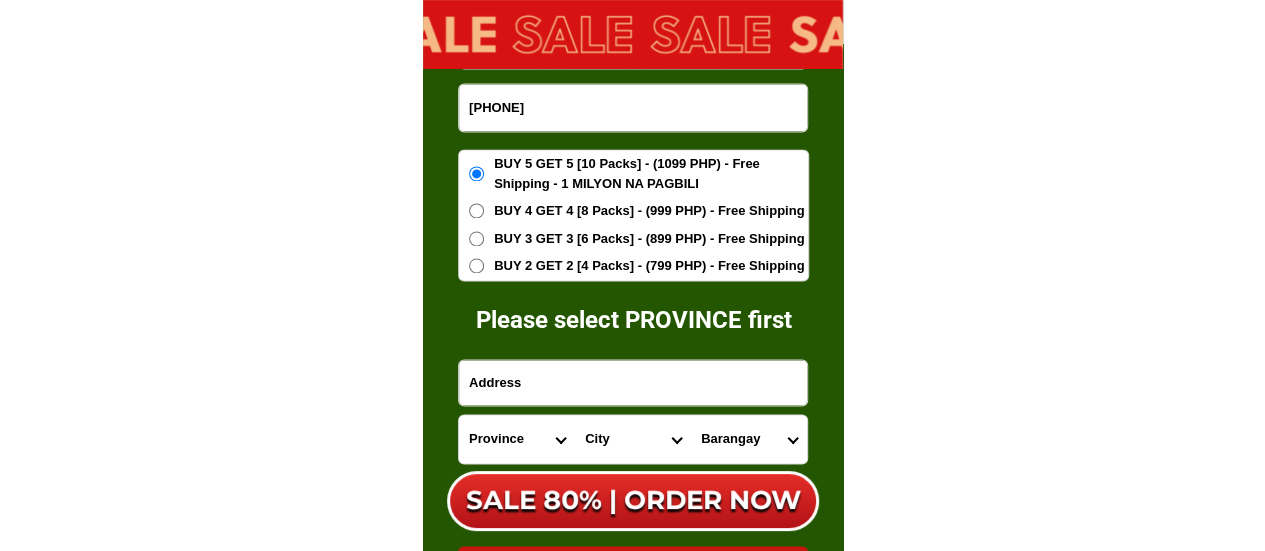 scroll, scrollTop: 12812, scrollLeft: 0, axis: vertical 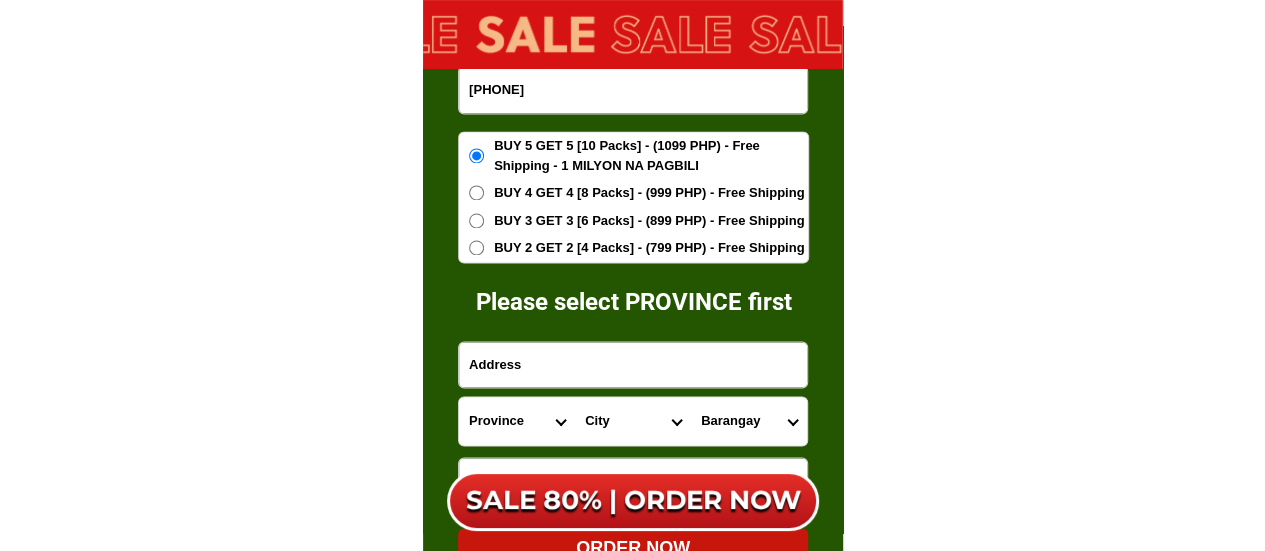 type on "[FIRST] [LAST]" 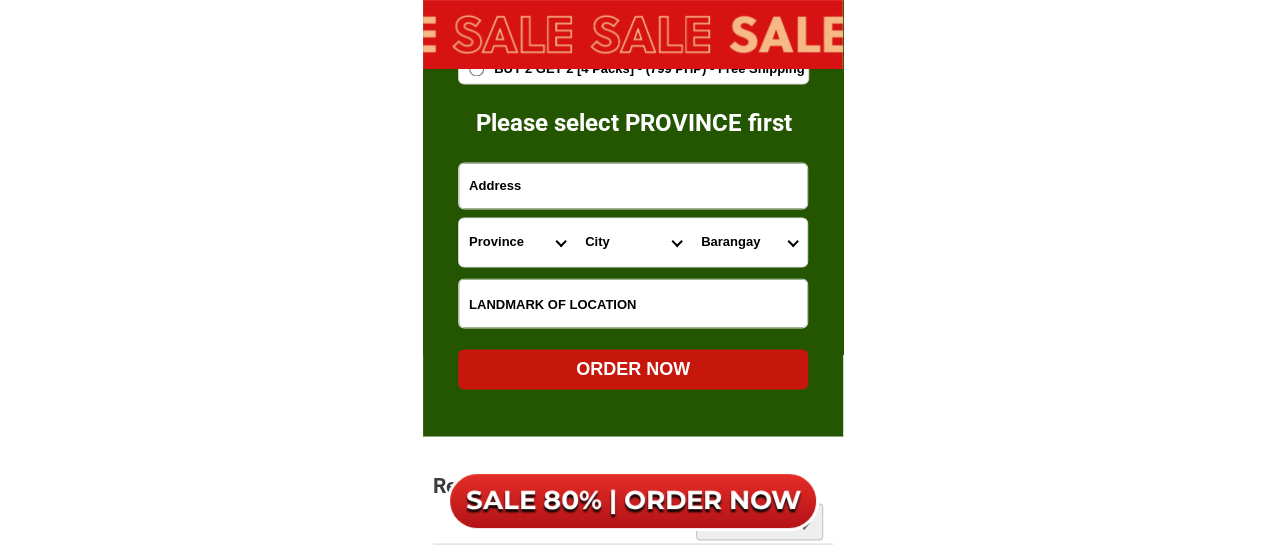 scroll, scrollTop: 13012, scrollLeft: 0, axis: vertical 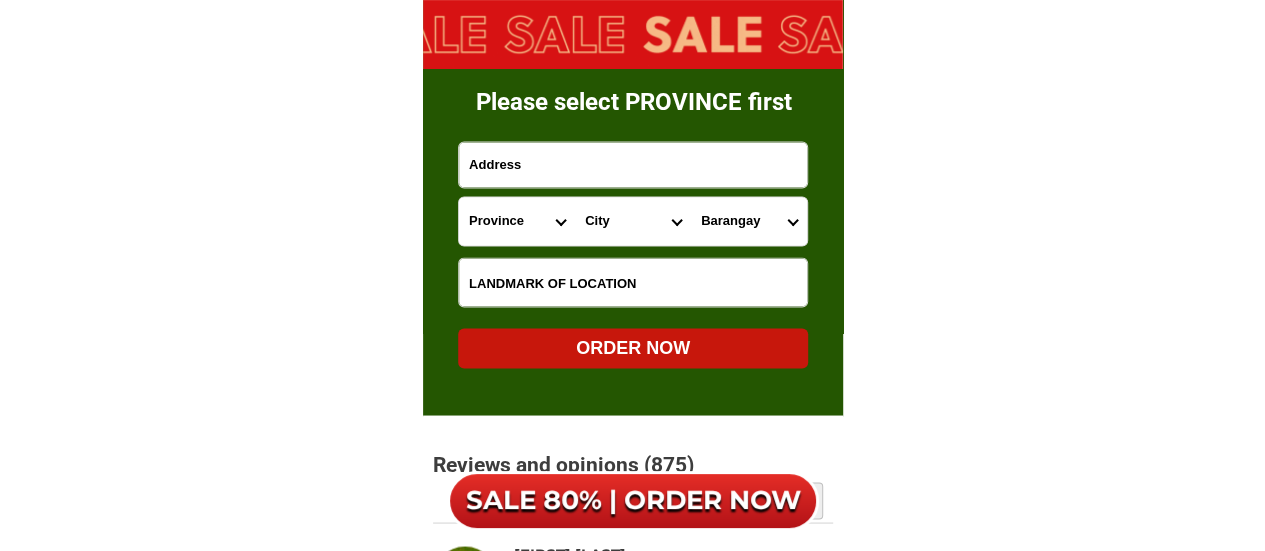 click at bounding box center (633, 164) 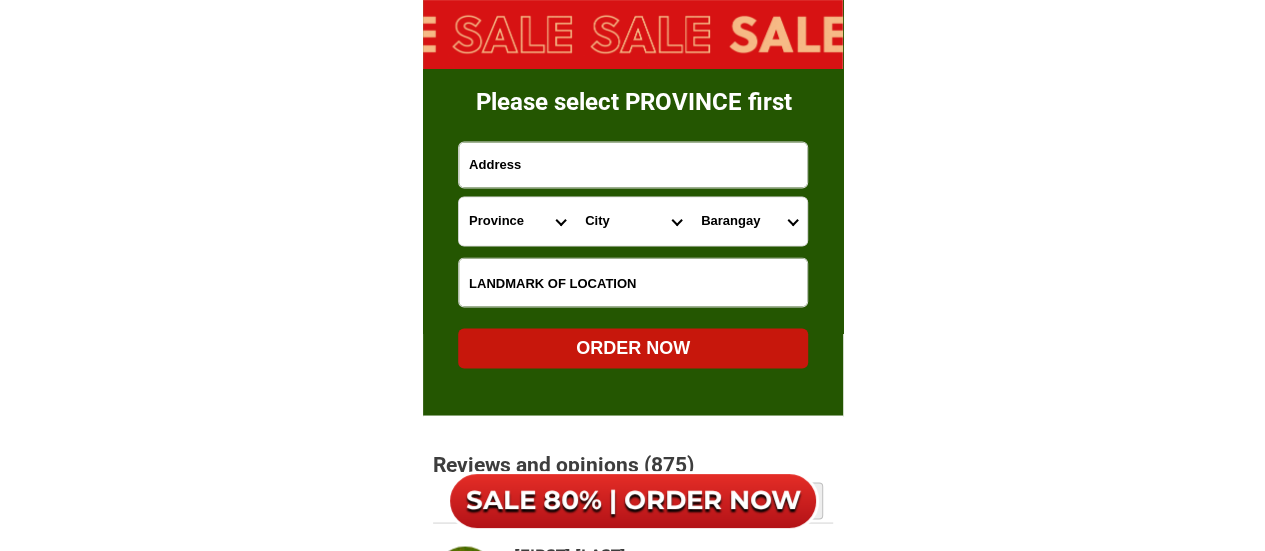 paste on "[NUMBER] [STREET] [CITY_NAME] [CITY_NAME], [CITY_NAME]" 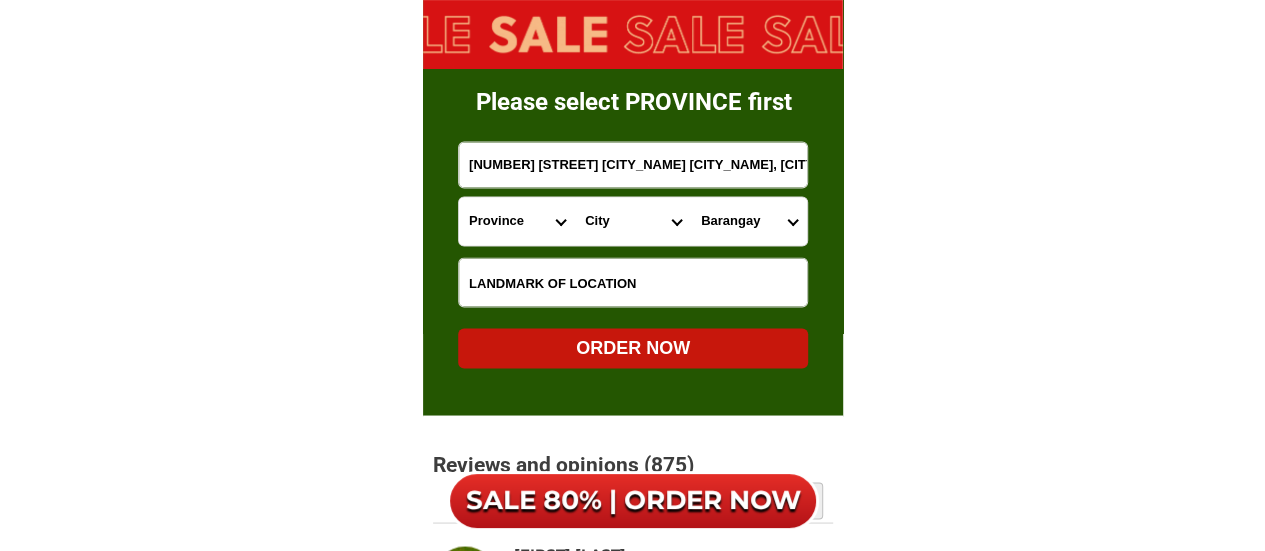 type on "[NUMBER] [STREET] [CITY_NAME] [CITY_NAME], [CITY_NAME]" 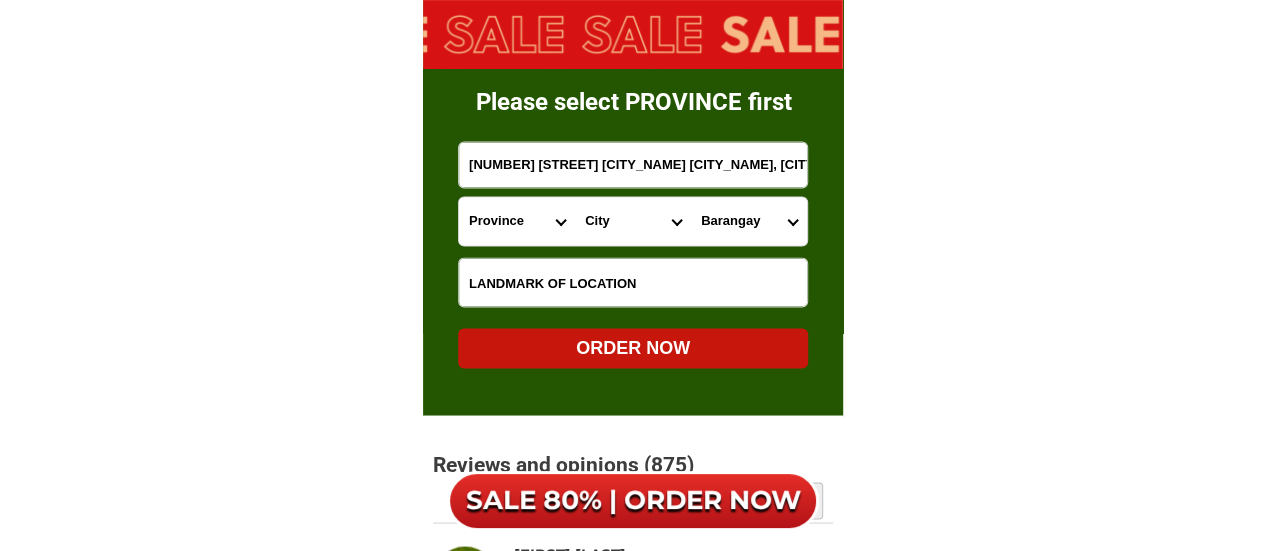 click on "Province Abra Agusan-del-norte Agusan-del-sur Aklan Albay Antique Apayao Aurora Basilan Bataan Batanes Batangas Benguet Biliran Bohol Bukidnon Bulacan Cagayan Camarines-norte Camarines-sur Camiguin Capiz Catanduanes Cavite Cebu Cotabato Davao-de-oro Davao-del-norte Davao-del-sur Davao-occidental Davao-oriental Dinagat-islands Eastern-samar Guimaras Ifugao Ilocos-norte Ilocos-sur Iloilo Isabela Kalinga La-union Laguna Lanao-del-norte Lanao-del-sur Leyte Maguindanao Marinduque Masbate Metro-manila Misamis-occidental Misamis-oriental Mountain-province Negros-occidental Negros-oriental Northern-samar Nueva-ecija Nueva-vizcaya Occidental-mindoro Oriental-mindoro Palawan Pampanga Pangasinan Quezon Quirino Rizal Romblon Sarangani Siquijor Sorsogon South-cotabato Southern-leyte Sultan-kudarat Sulu Surigao-del-norte Surigao-del-sur Tarlac Tawi-tawi Western-samar Zambales Zamboanga-del-norte Zamboanga-del-sur Zamboanga-sibugay" at bounding box center [517, 221] 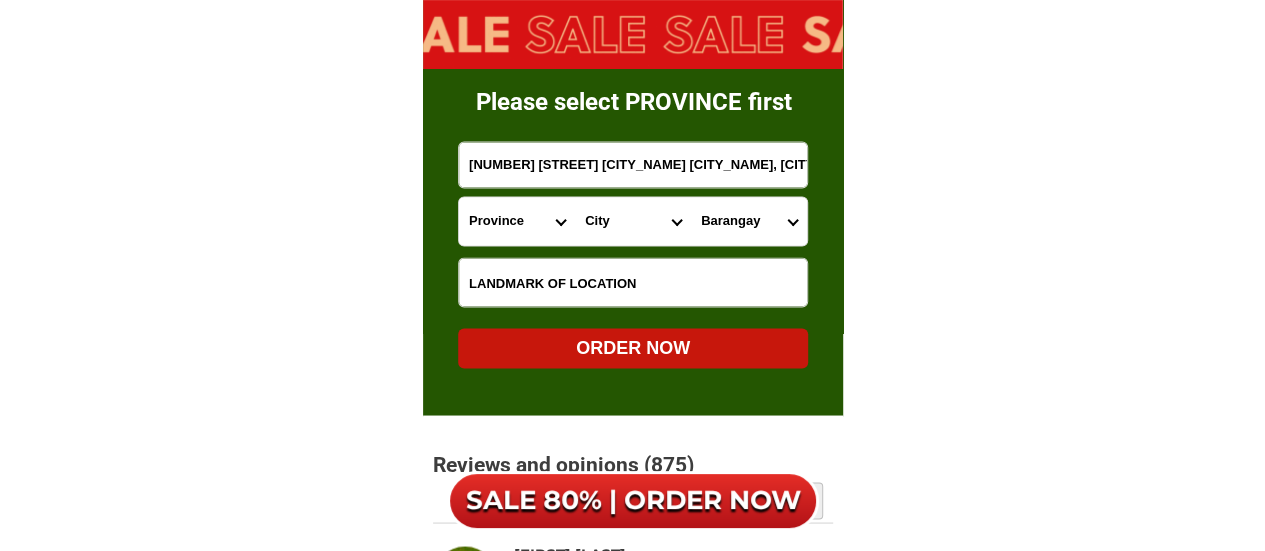 select on "[NUMBER]" 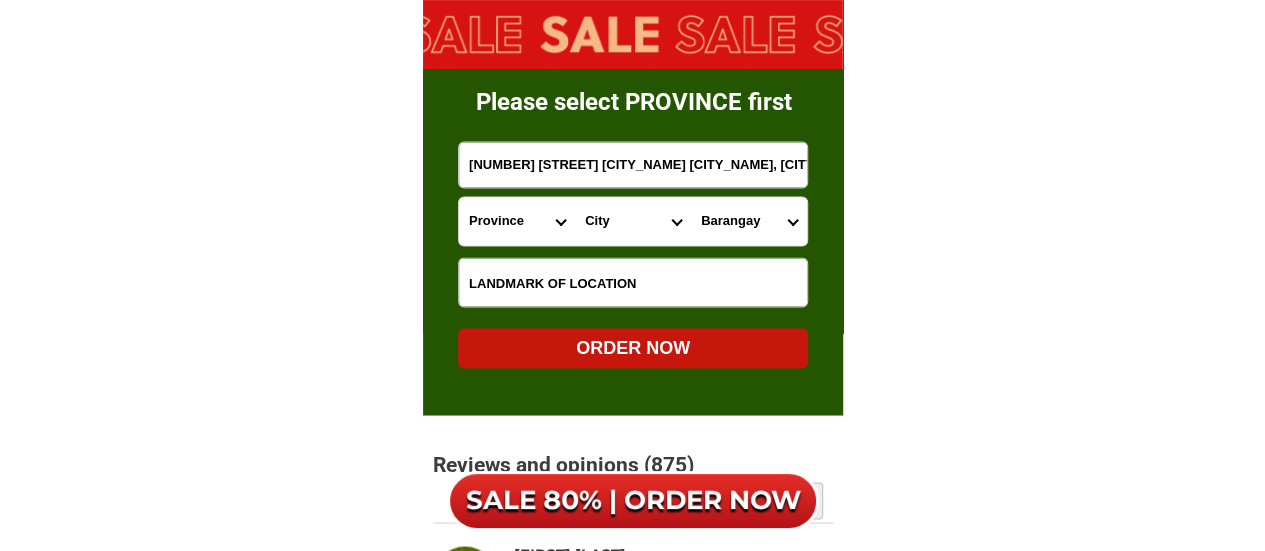 click on "Province Abra Agusan-del-norte Agusan-del-sur Aklan Albay Antique Apayao Aurora Basilan Bataan Batanes Batangas Benguet Biliran Bohol Bukidnon Bulacan Cagayan Camarines-norte Camarines-sur Camiguin Capiz Catanduanes Cavite Cebu Cotabato Davao-de-oro Davao-del-norte Davao-del-sur Davao-occidental Davao-oriental Dinagat-islands Eastern-samar Guimaras Ifugao Ilocos-norte Ilocos-sur Iloilo Isabela Kalinga La-union Laguna Lanao-del-norte Lanao-del-sur Leyte Maguindanao Marinduque Masbate Metro-manila Misamis-occidental Misamis-oriental Mountain-province Negros-occidental Negros-oriental Northern-samar Nueva-ecija Nueva-vizcaya Occidental-mindoro Oriental-mindoro Palawan Pampanga Pangasinan Quezon Quirino Rizal Romblon Sarangani Siquijor Sorsogon South-cotabato Southern-leyte Sultan-kudarat Sulu Surigao-del-norte Surigao-del-sur Tarlac Tawi-tawi Western-samar Zambales Zamboanga-del-norte Zamboanga-del-sur Zamboanga-sibugay" at bounding box center (517, 221) 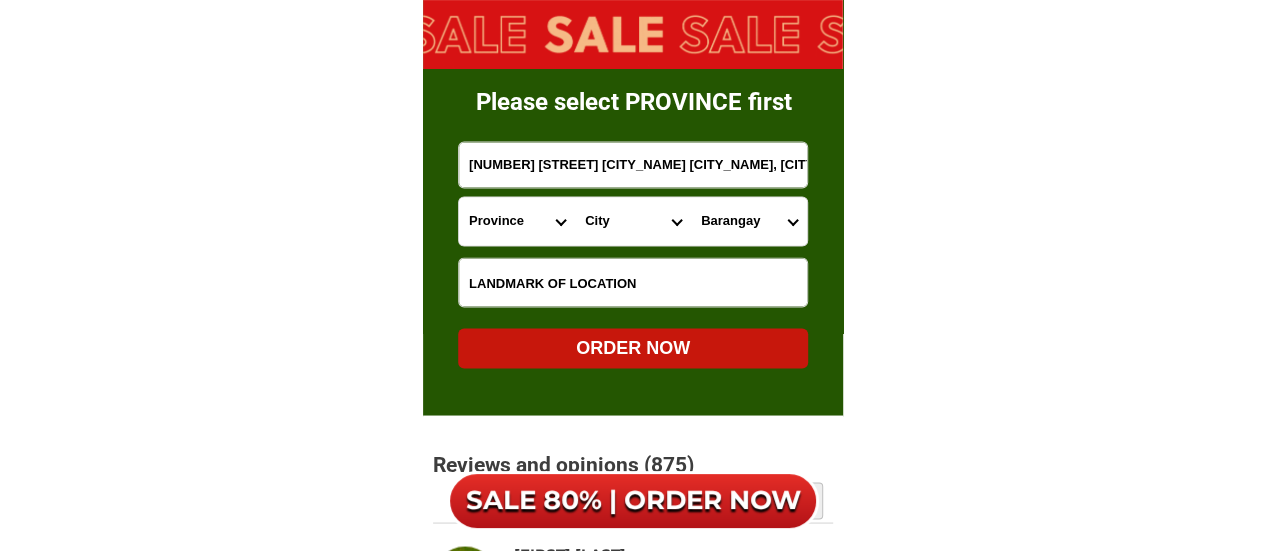 click on "City Binondo CALOOCAN Ermita Intramuros Las-pinas Makati Malabon-city Malate Mandaluyong Marikina Metro-manila-sampaloc Metro-manila-san-juan Metro-manila-san-miguel Metro-manila-san-nicolas Metro-manila-santa-ana Metro-manila-santa-mesa Muntinlupa Navotas-city North-caloocan Paco Pandacan Paranaque Pasay Pasig Pateros Port-area Quezon-city Quiapo SANTA-CRUZ SANTA-CRUZ Taguig TONDO I/II TONDO I/II Valenzuela-city" at bounding box center [633, 221] 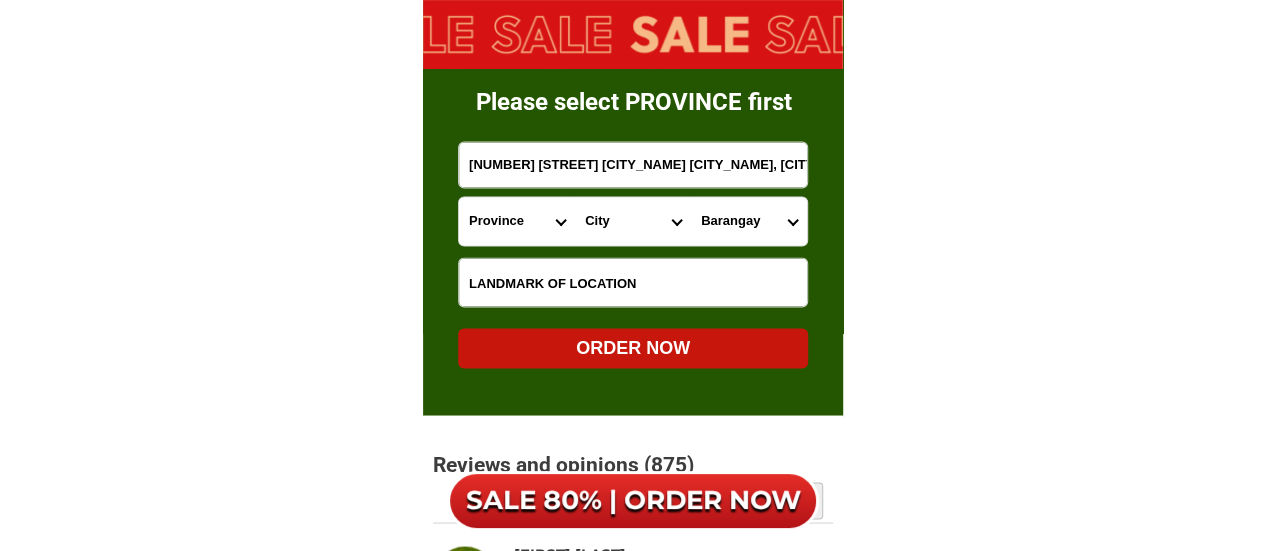 select on "[NUMBER]" 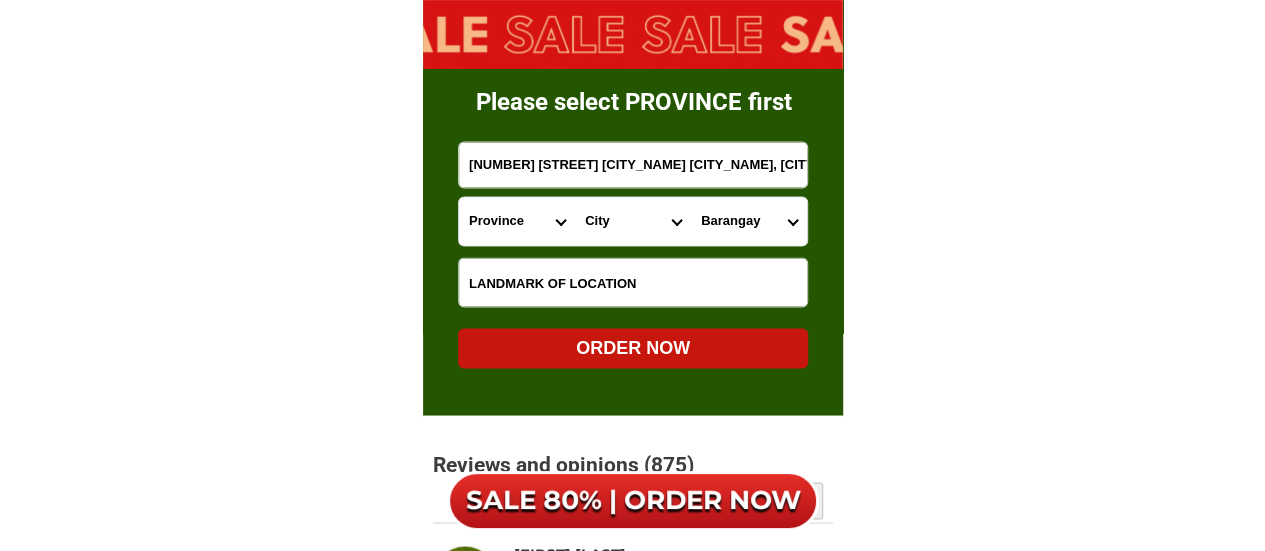 click on "City Binondo CALOOCAN Ermita Intramuros Las-pinas Makati Malabon-city Malate Mandaluyong Marikina Metro-manila-sampaloc Metro-manila-san-juan Metro-manila-san-miguel Metro-manila-san-nicolas Metro-manila-santa-ana Metro-manila-santa-mesa Muntinlupa Navotas-city North-caloocan Paco Pandacan Paranaque Pasay Pasig Pateros Port-area Quezon-city Quiapo SANTA-CRUZ SANTA-CRUZ Taguig TONDO I/II TONDO I/II Valenzuela-city" at bounding box center (633, 221) 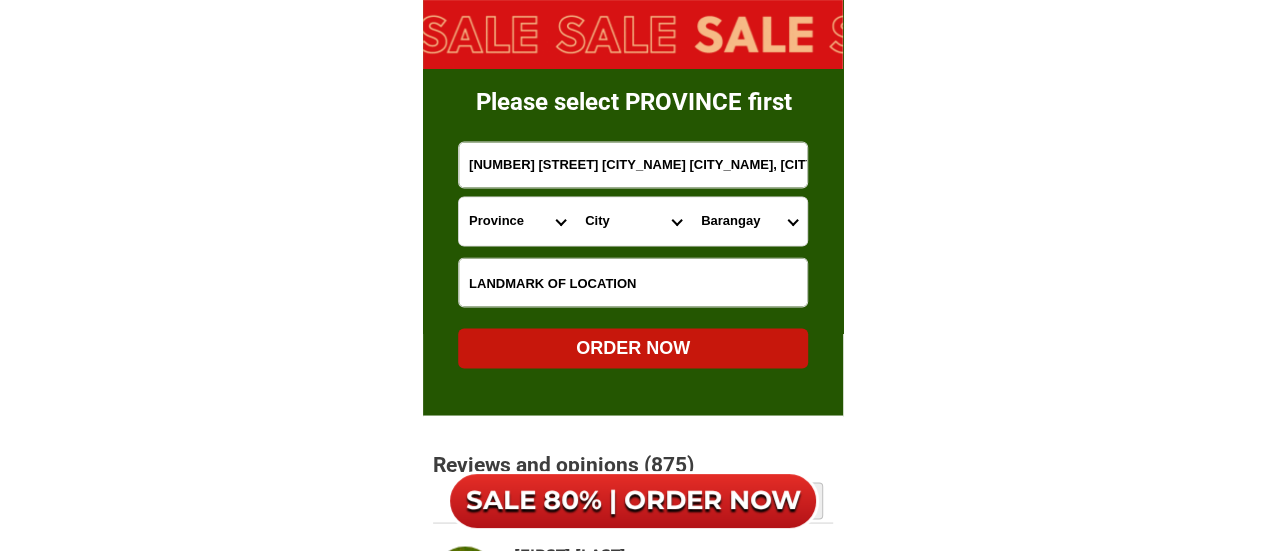 click on "Barangay Alabang Ayala alabang Bayanan Buli Cupang Poblacion Putatan Sucat Tunasan" at bounding box center (749, 221) 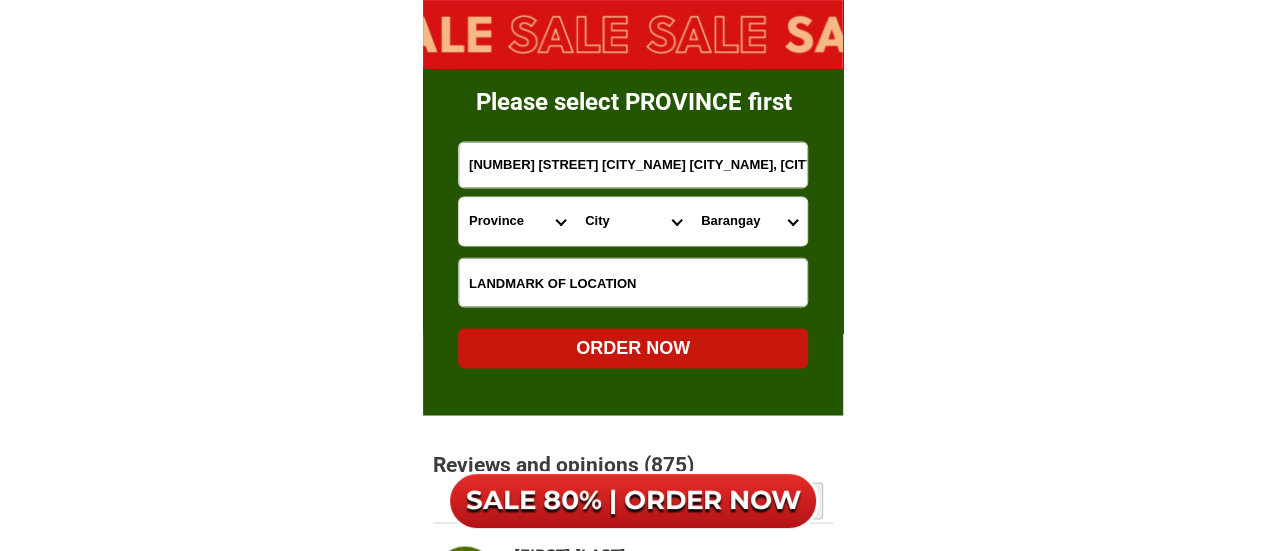 select on "[NUMBER]" 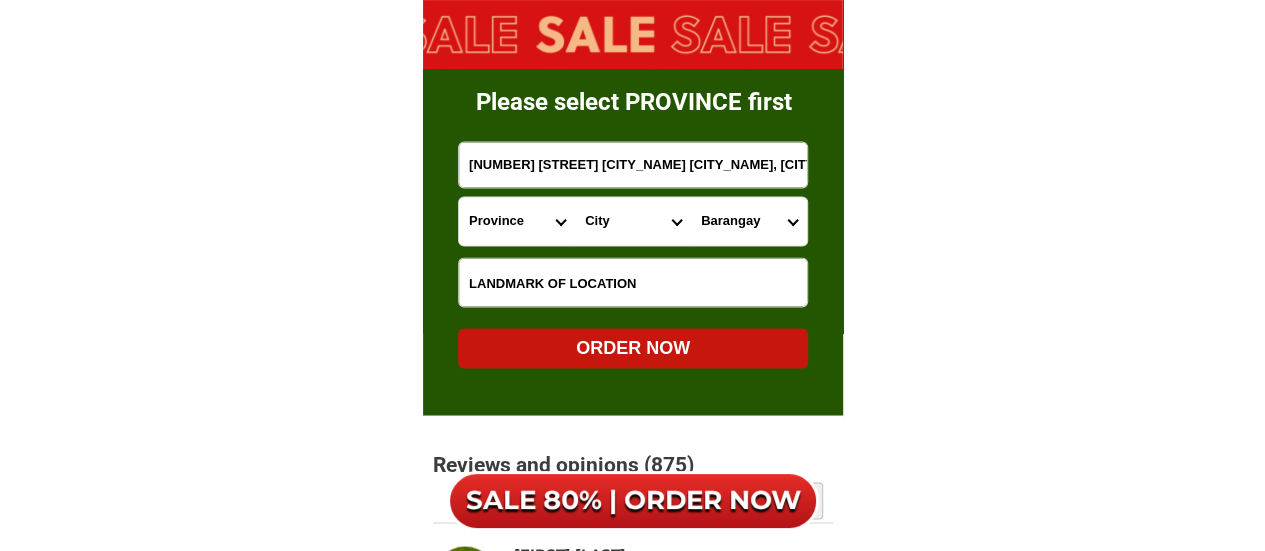 click on "Barangay Alabang Ayala alabang Bayanan Buli Cupang Poblacion Putatan Sucat Tunasan" at bounding box center (749, 221) 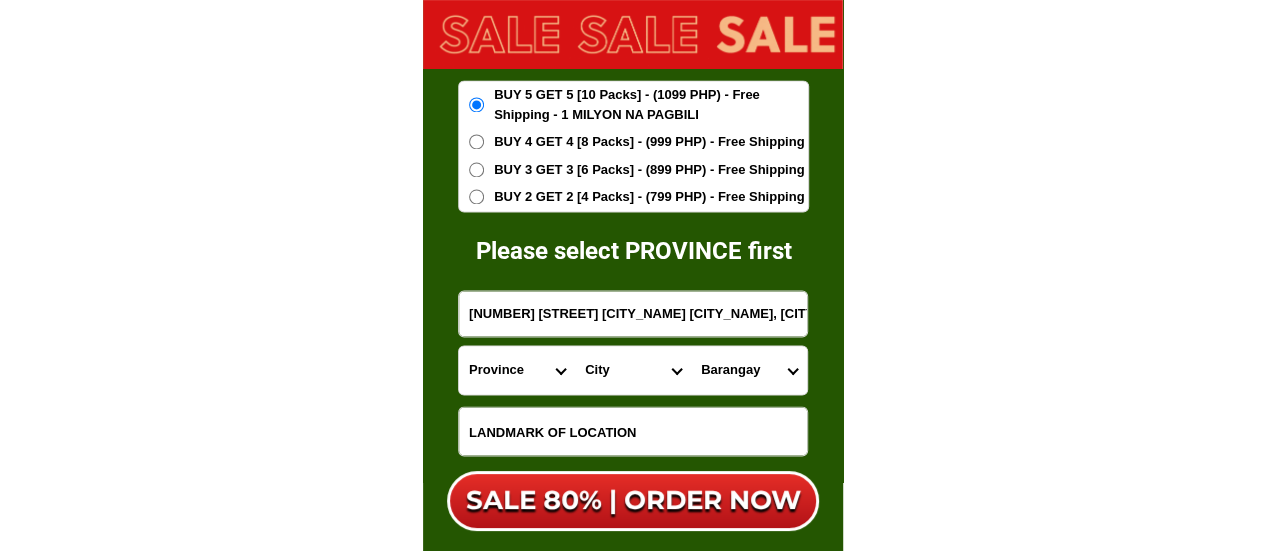 scroll, scrollTop: 13112, scrollLeft: 0, axis: vertical 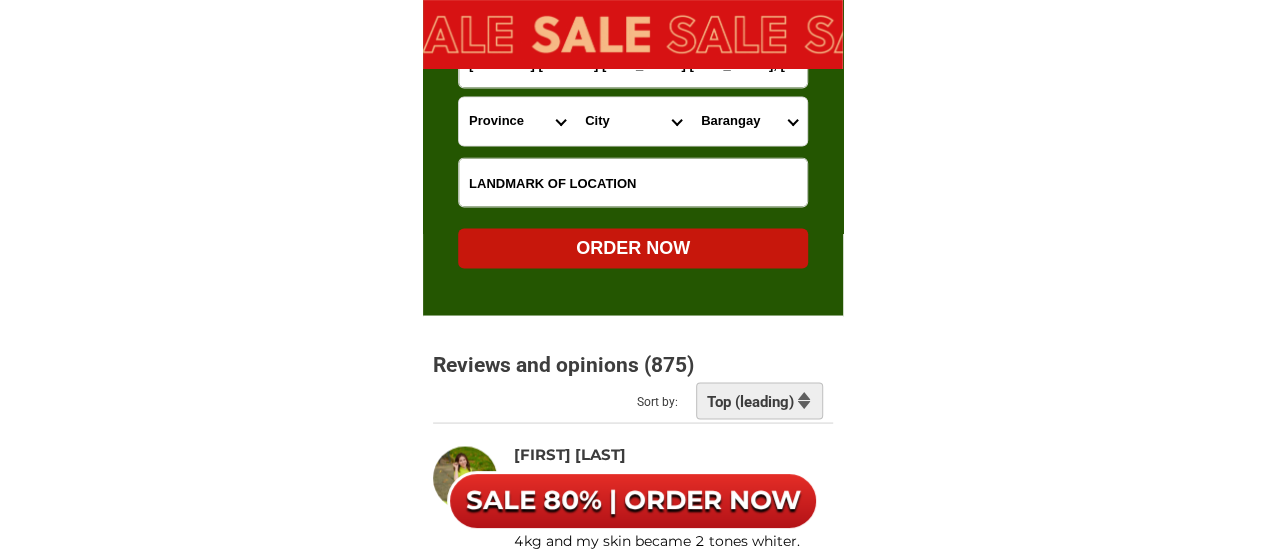 click on "ORDER NOW" at bounding box center [633, 247] 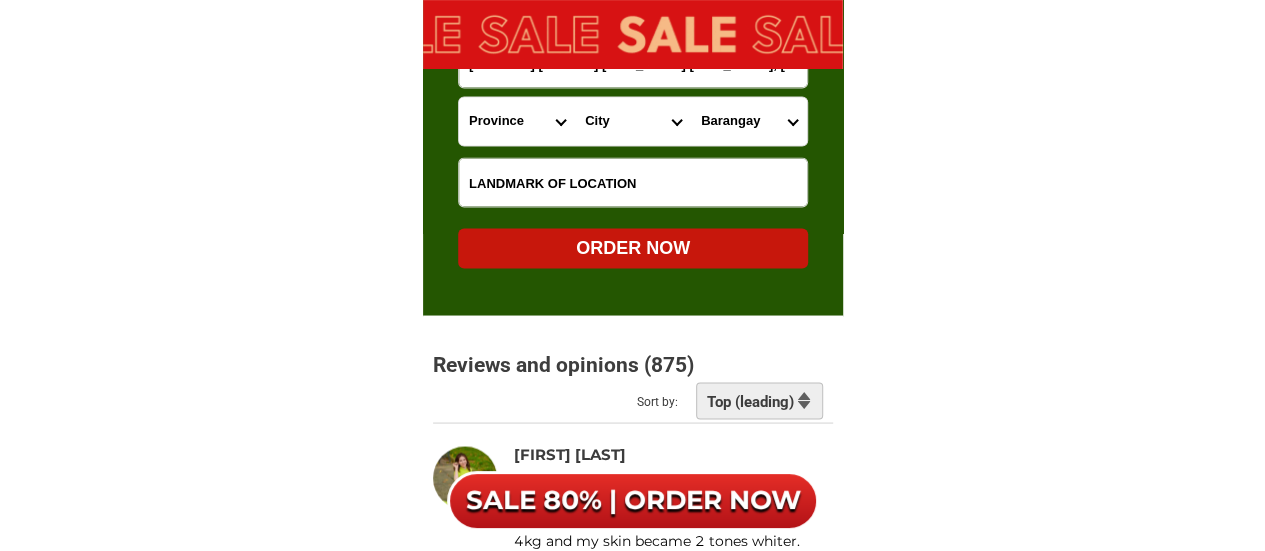 radio on "true" 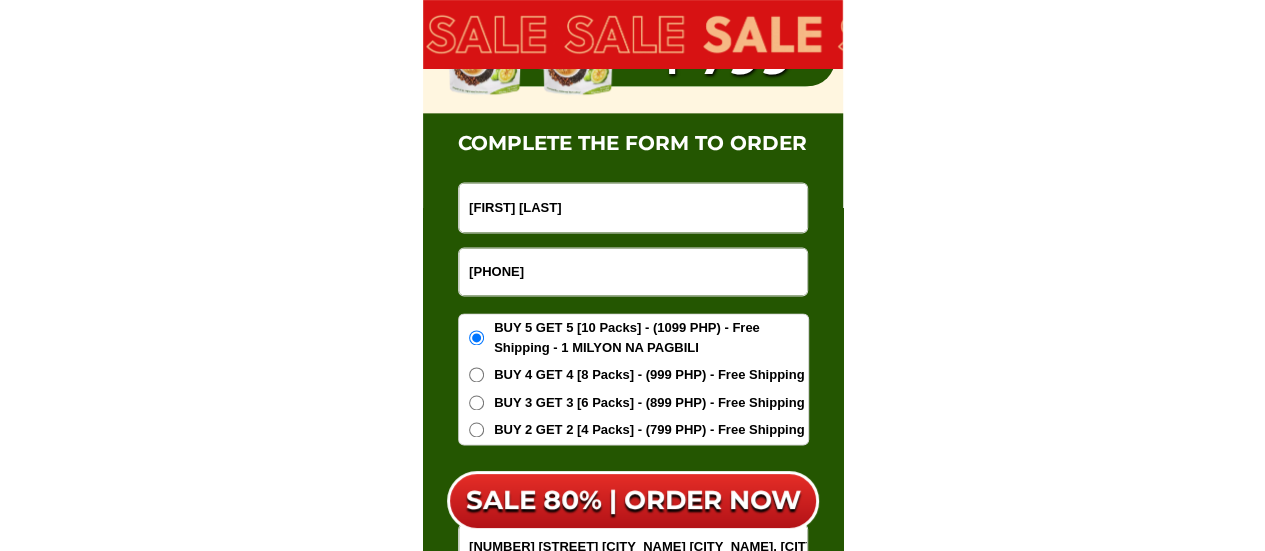 scroll, scrollTop: 12612, scrollLeft: 0, axis: vertical 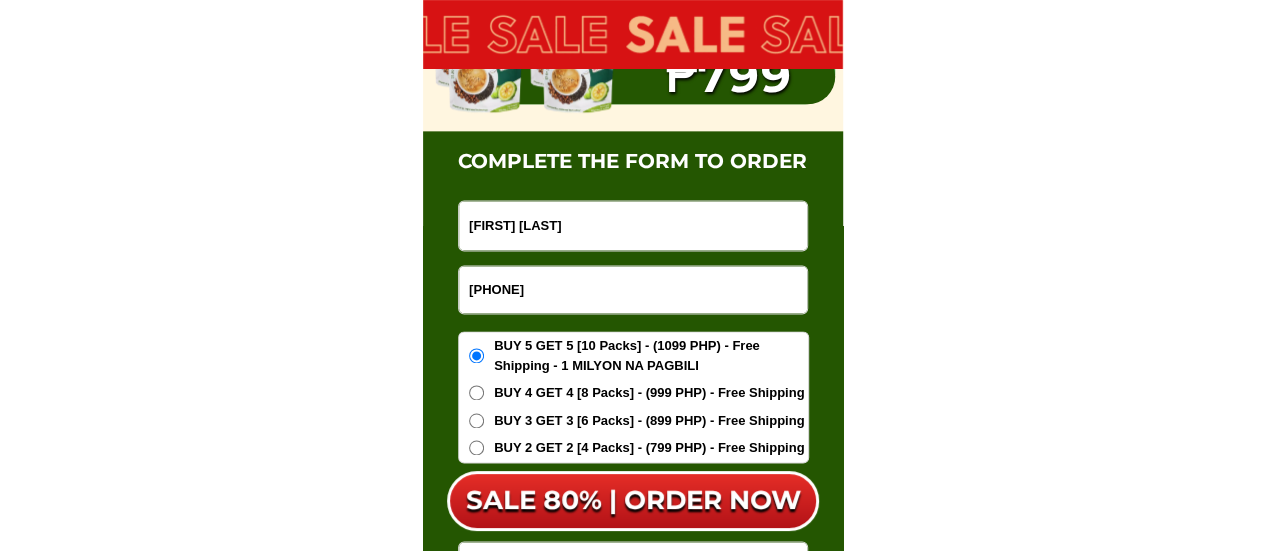 click on "[PHONE]" at bounding box center (633, 289) 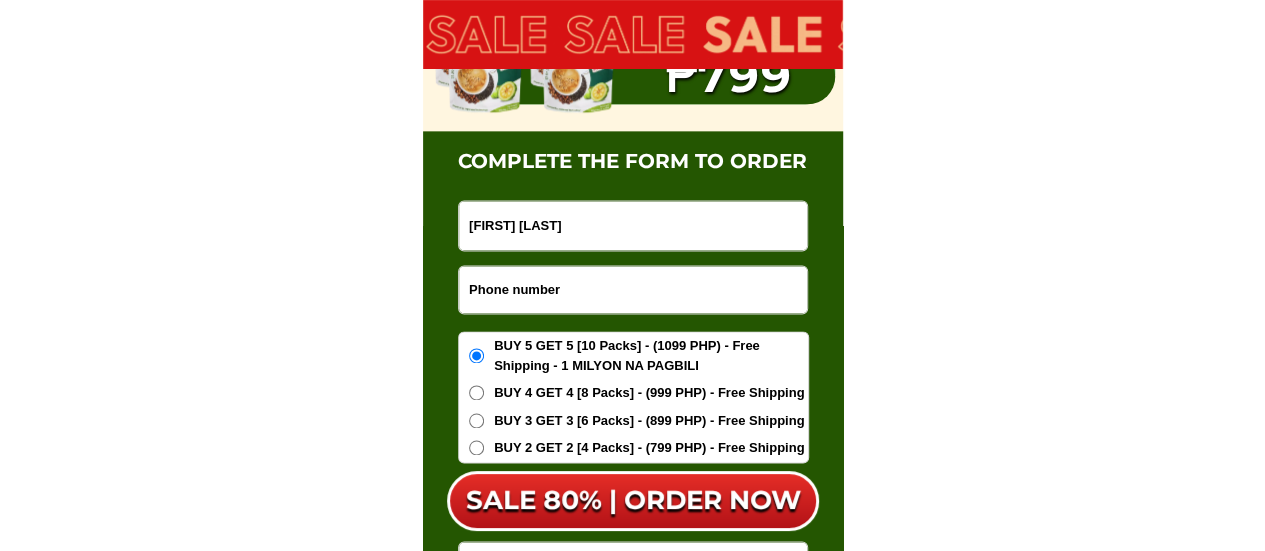 paste on "[PHONE]" 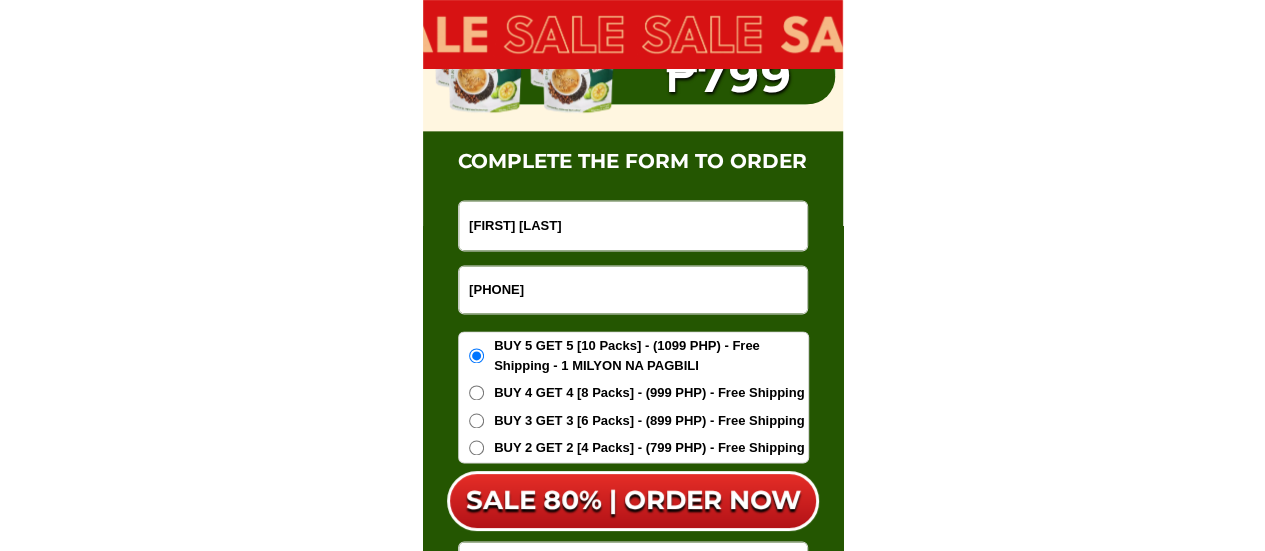 type on "[PHONE]" 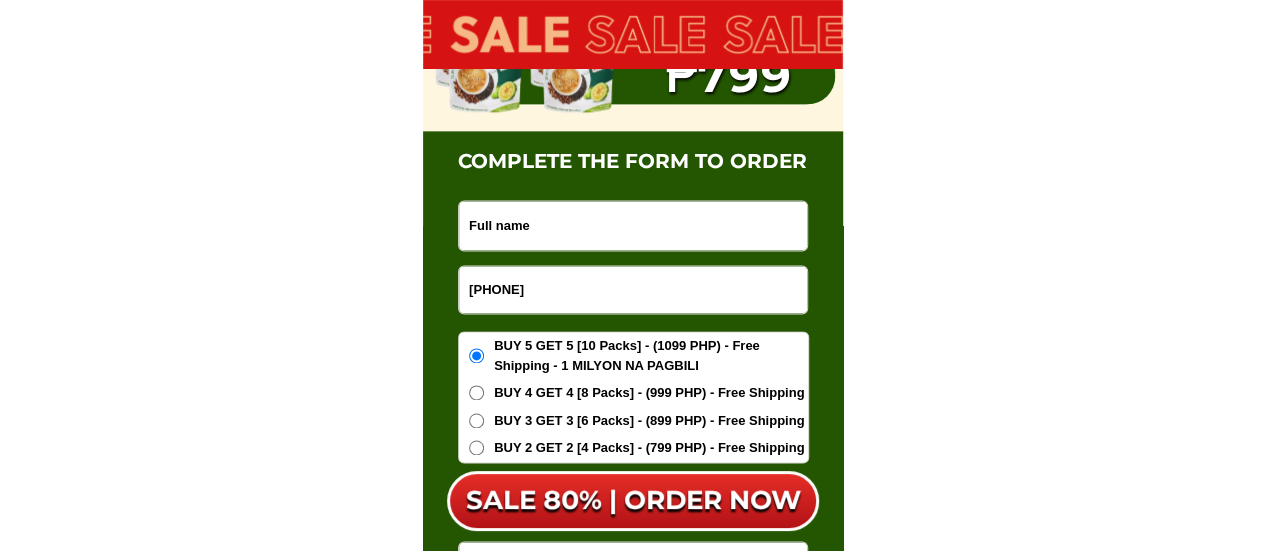 click at bounding box center (633, 225) 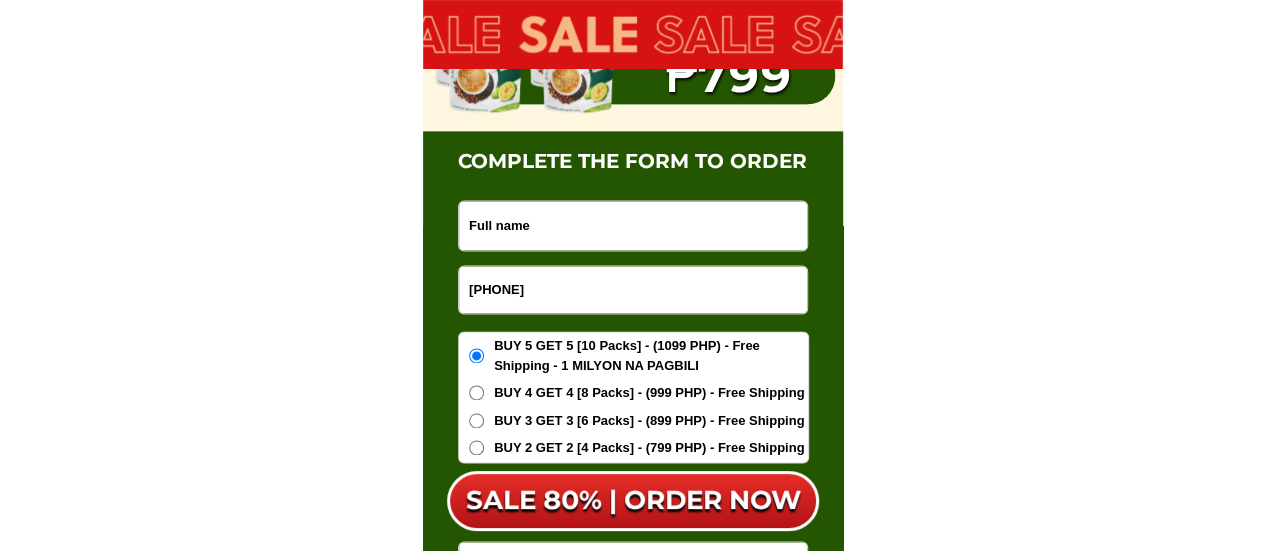 paste on "[FULL NAME]" 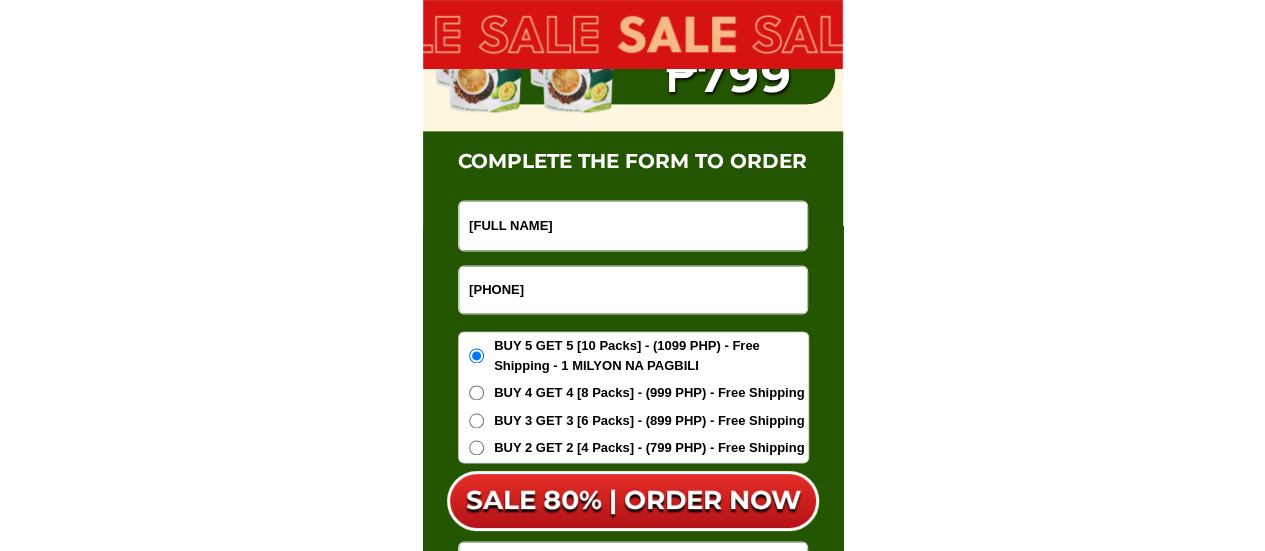type on "[FULL NAME]" 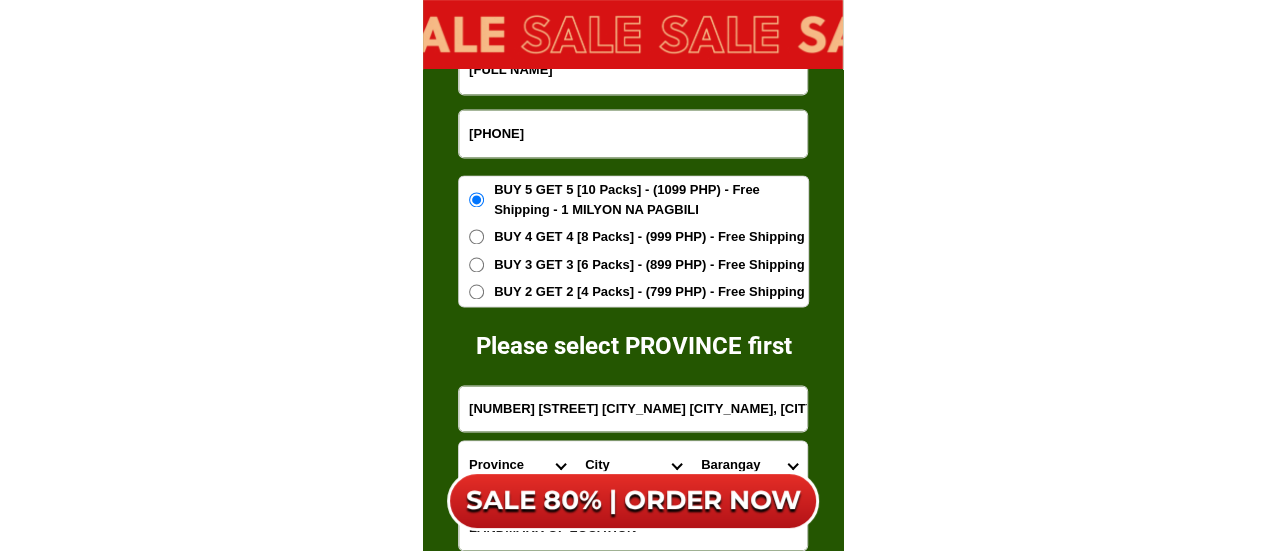 scroll, scrollTop: 12812, scrollLeft: 0, axis: vertical 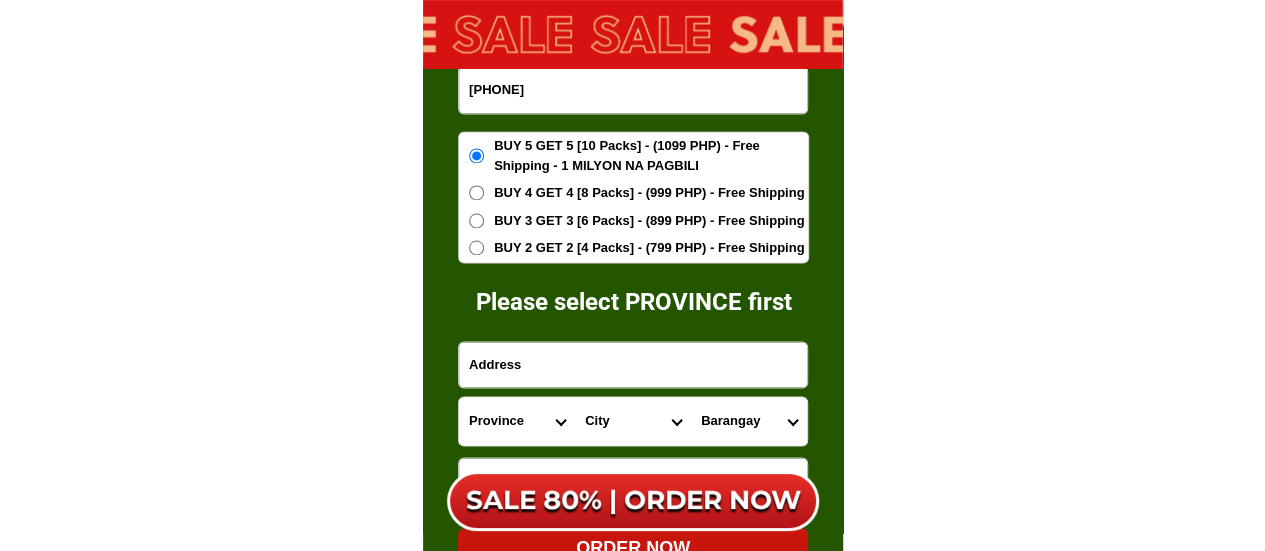click at bounding box center (633, 364) 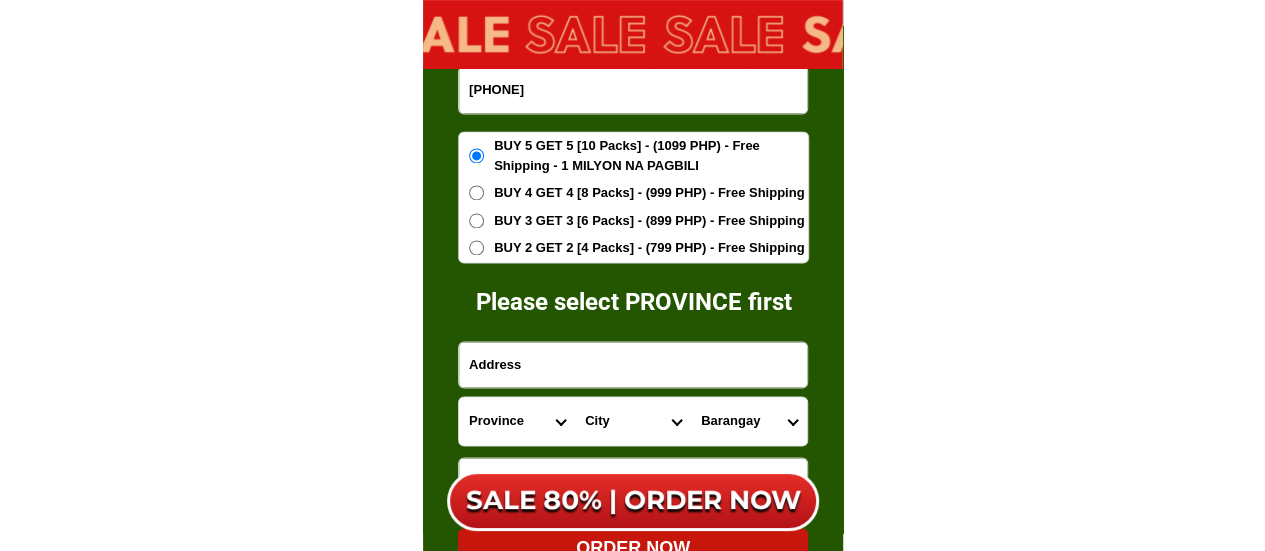 paste on "Camp Bgen Simeon Ola [CITY]" 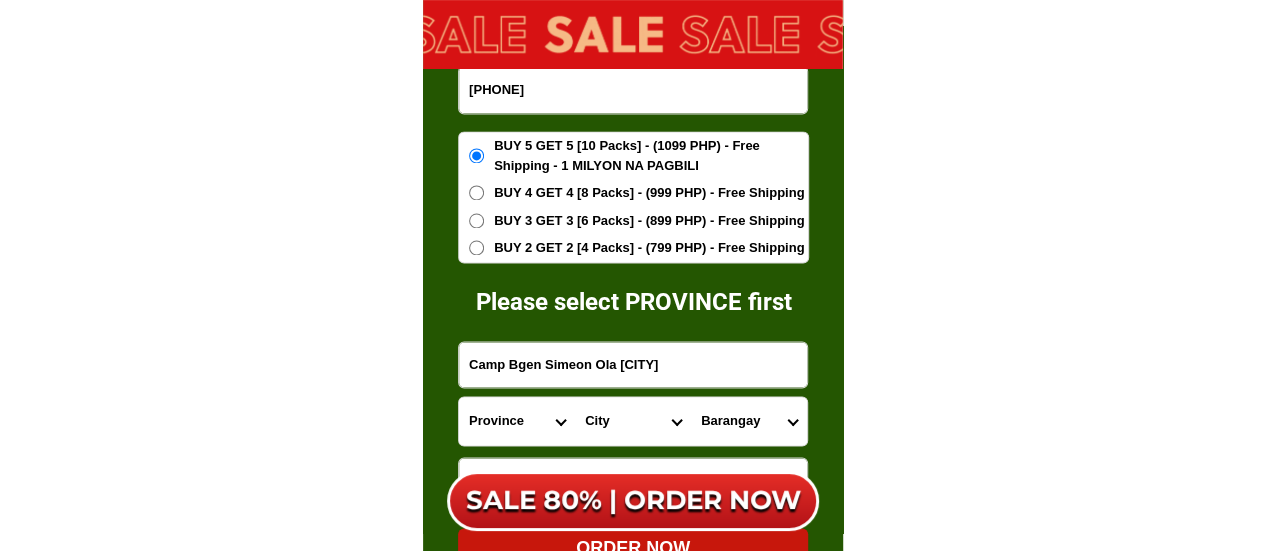 type on "Camp Bgen Simeon Ola [CITY]" 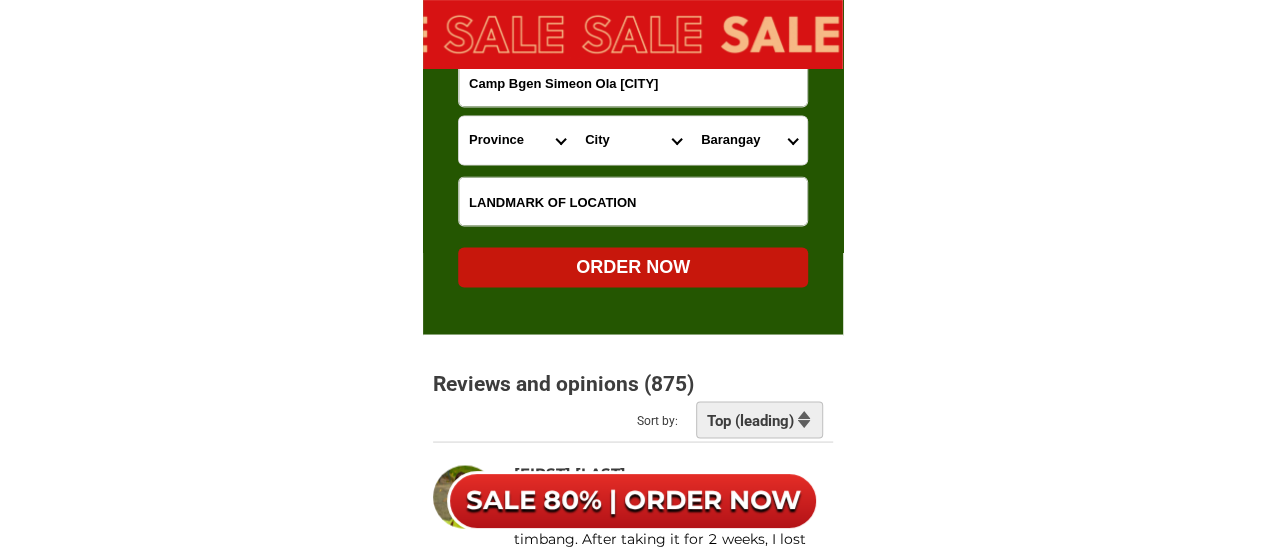 scroll, scrollTop: 13112, scrollLeft: 0, axis: vertical 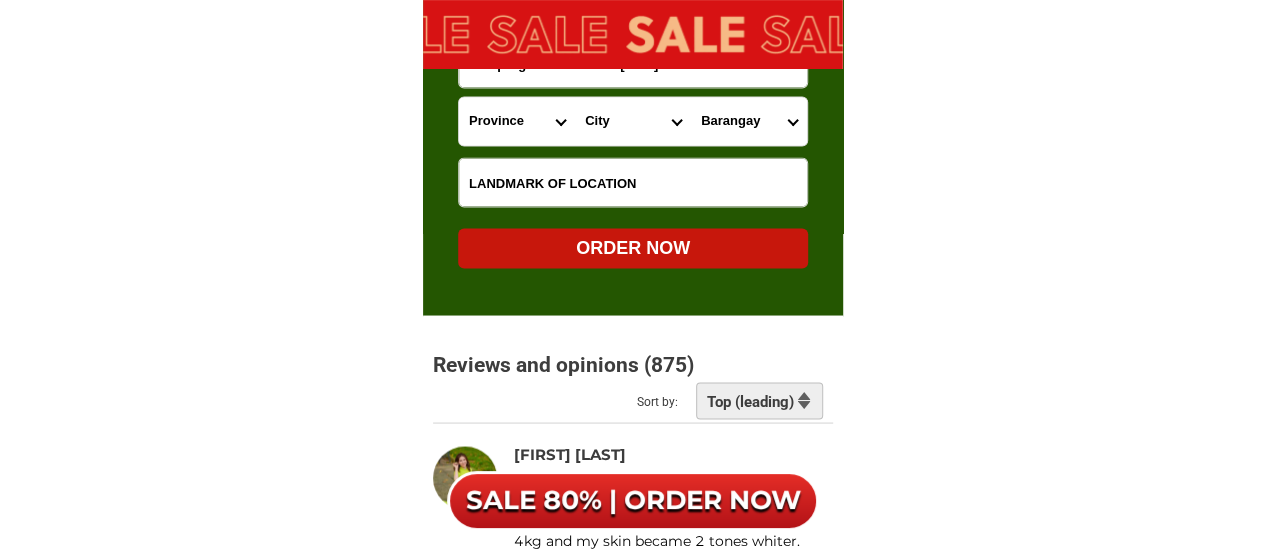 click at bounding box center (633, 182) 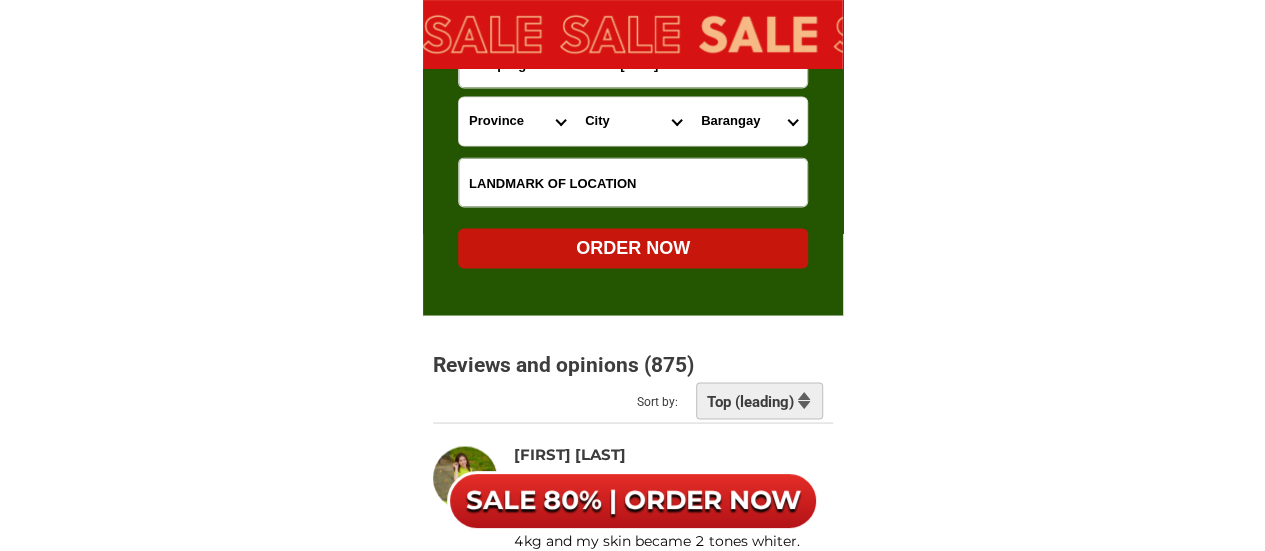 paste on "Infront of Bicol Univera" 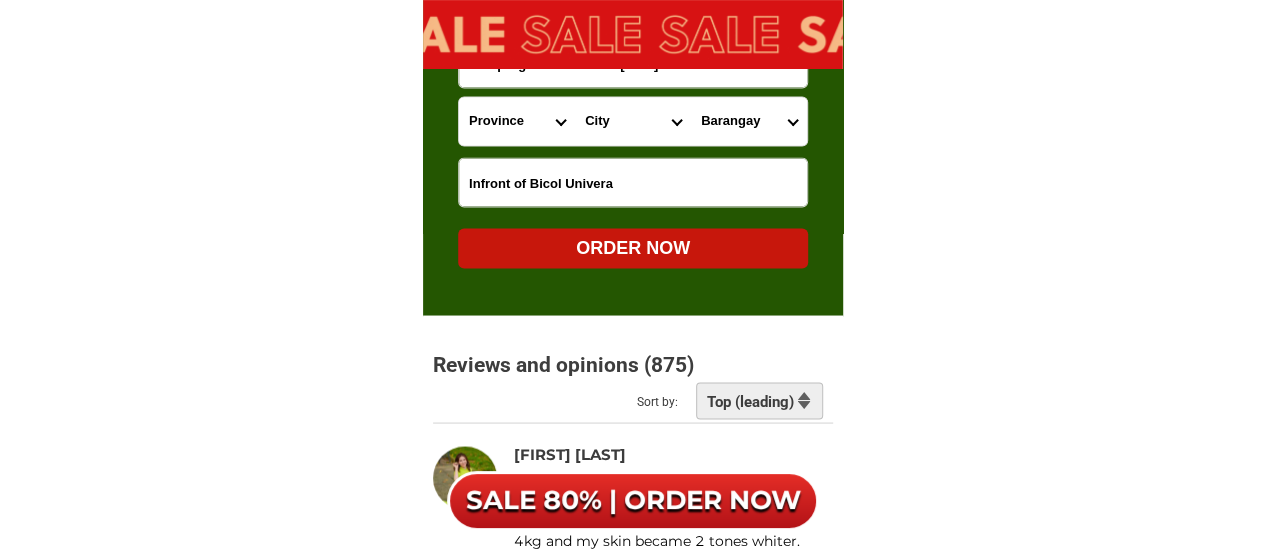 type on "Infront of Bicol Univera" 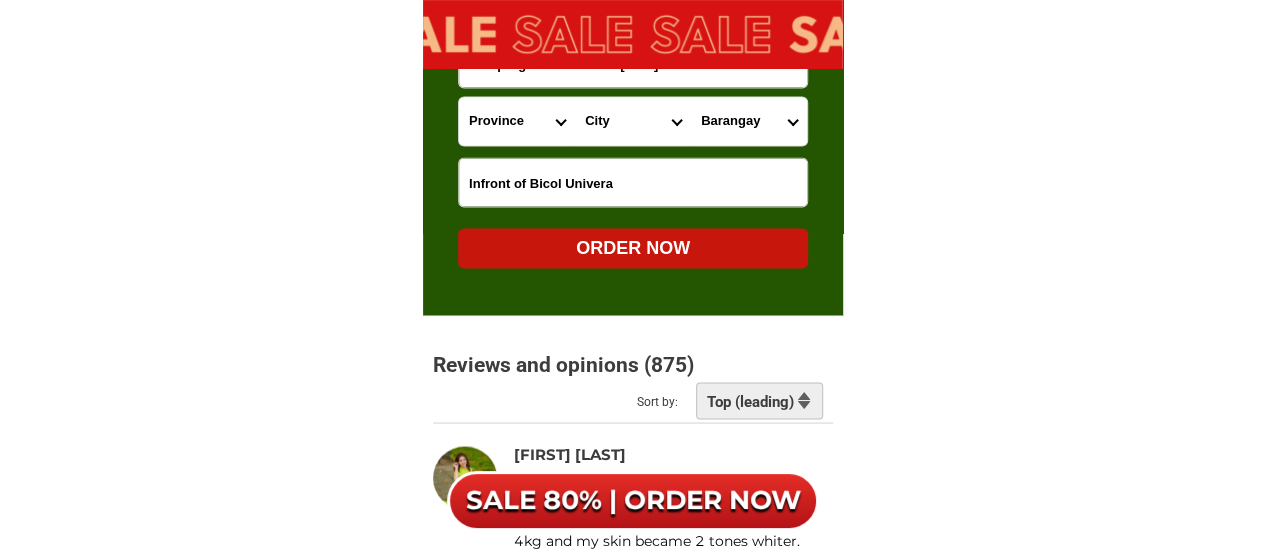 click on "Province Abra Agusan-del-norte Agusan-del-sur Aklan Albay Antique Apayao Aurora Basilan Bataan Batanes Batangas Benguet Biliran Bohol Bukidnon Bulacan Cagayan Camarines-norte Camarines-sur Camiguin Capiz Catanduanes Cavite Cebu Cotabato Davao-de-oro Davao-del-norte Davao-del-sur Davao-occidental Davao-oriental Dinagat-islands Eastern-samar Guimaras Ifugao Ilocos-norte Ilocos-sur Iloilo Isabela Kalinga La-union Laguna Lanao-del-norte Lanao-del-sur Leyte Maguindanao Marinduque Masbate Metro-manila Misamis-occidental Misamis-oriental Mountain-province Negros-occidental Negros-oriental Northern-samar Nueva-ecija Nueva-vizcaya Occidental-mindoro Oriental-mindoro Palawan Pampanga Pangasinan Quezon Quirino Rizal Romblon Sarangani Siquijor Sorsogon South-cotabato Southern-leyte Sultan-kudarat Sulu Surigao-del-norte Surigao-del-sur Tarlac Tawi-tawi Western-samar Zambales Zamboanga-del-norte Zamboanga-del-sur Zamboanga-sibugay" at bounding box center (517, 121) 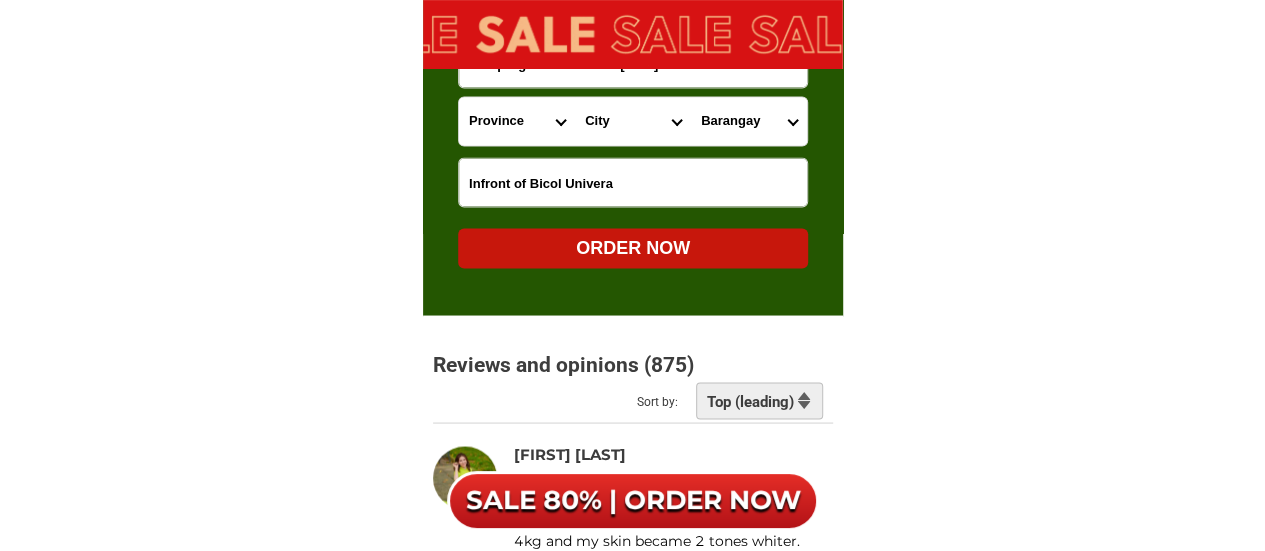 select on "63_402" 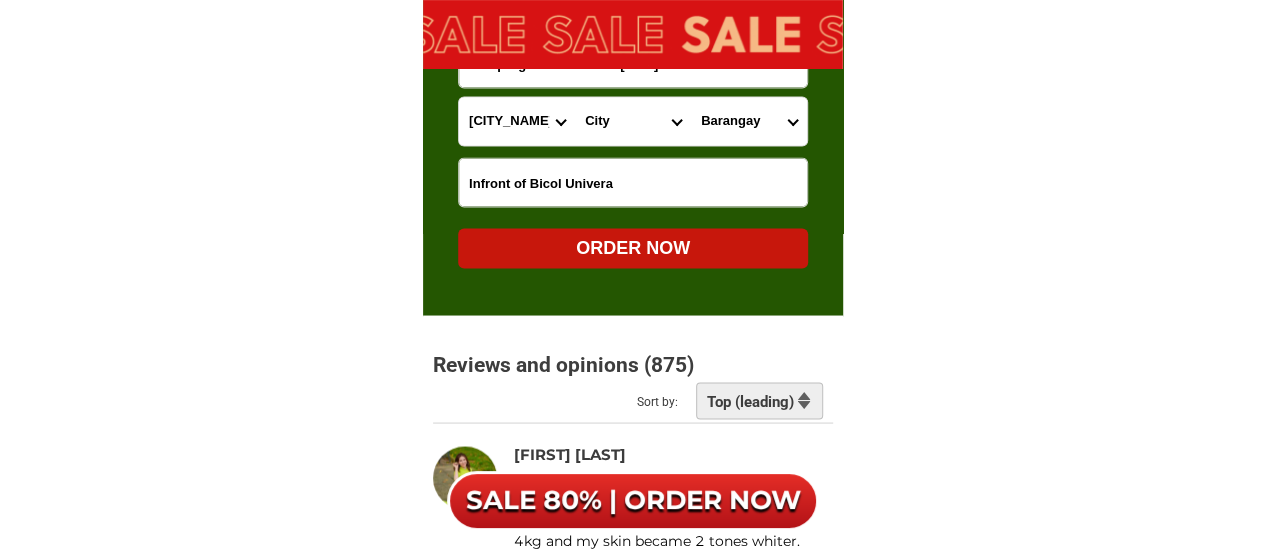 click on "Province Abra Agusan-del-norte Agusan-del-sur Aklan Albay Antique Apayao Aurora Basilan Bataan Batanes Batangas Benguet Biliran Bohol Bukidnon Bulacan Cagayan Camarines-norte Camarines-sur Camiguin Capiz Catanduanes Cavite Cebu Cotabato Davao-de-oro Davao-del-norte Davao-del-sur Davao-occidental Davao-oriental Dinagat-islands Eastern-samar Guimaras Ifugao Ilocos-norte Ilocos-sur Iloilo Isabela Kalinga La-union Laguna Lanao-del-norte Lanao-del-sur Leyte Maguindanao Marinduque Masbate Metro-manila Misamis-occidental Misamis-oriental Mountain-province Negros-occidental Negros-oriental Northern-samar Nueva-ecija Nueva-vizcaya Occidental-mindoro Oriental-mindoro Palawan Pampanga Pangasinan Quezon Quirino Rizal Romblon Sarangani Siquijor Sorsogon South-cotabato Southern-leyte Sultan-kudarat Sulu Surigao-del-norte Surigao-del-sur Tarlac Tawi-tawi Western-samar Zambales Zamboanga-del-norte Zamboanga-del-sur Zamboanga-sibugay" at bounding box center (517, 121) 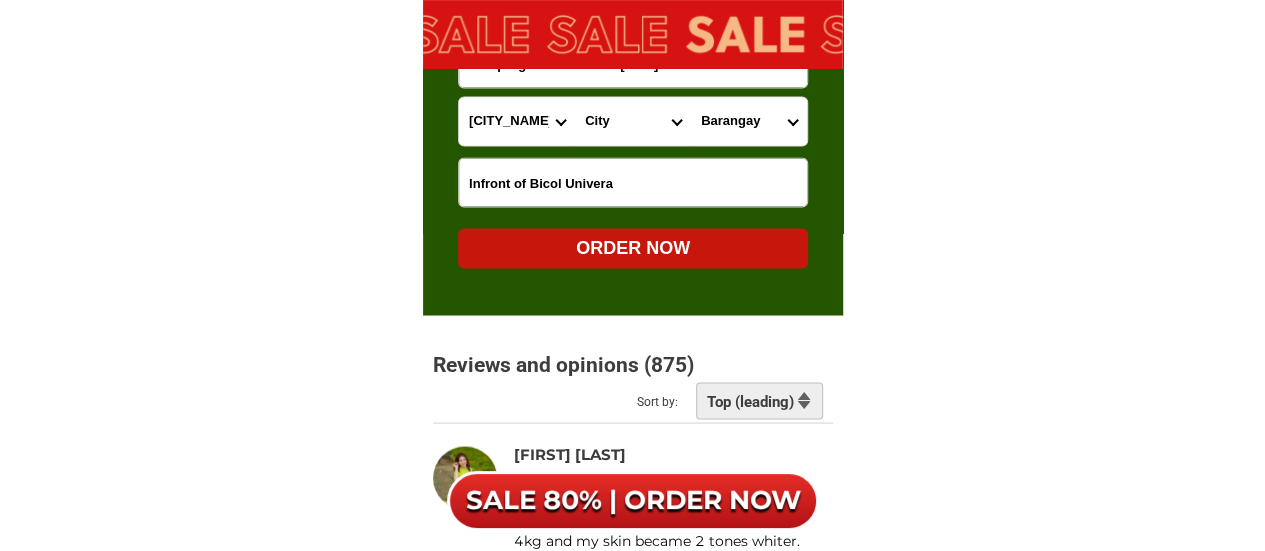 click on "City [CITY_NAME]-[CITY_NAME] [CITY_NAME]-[CITY_NAME] [CITY_NAME] [CITY_NAME] [CITY_NAME] [CITY_NAME] [CITY_NAME] [CITY_NAME] [CITY_NAME] [CITY_NAME] [CITY_NAME] [CITY_NAME]" at bounding box center (633, 121) 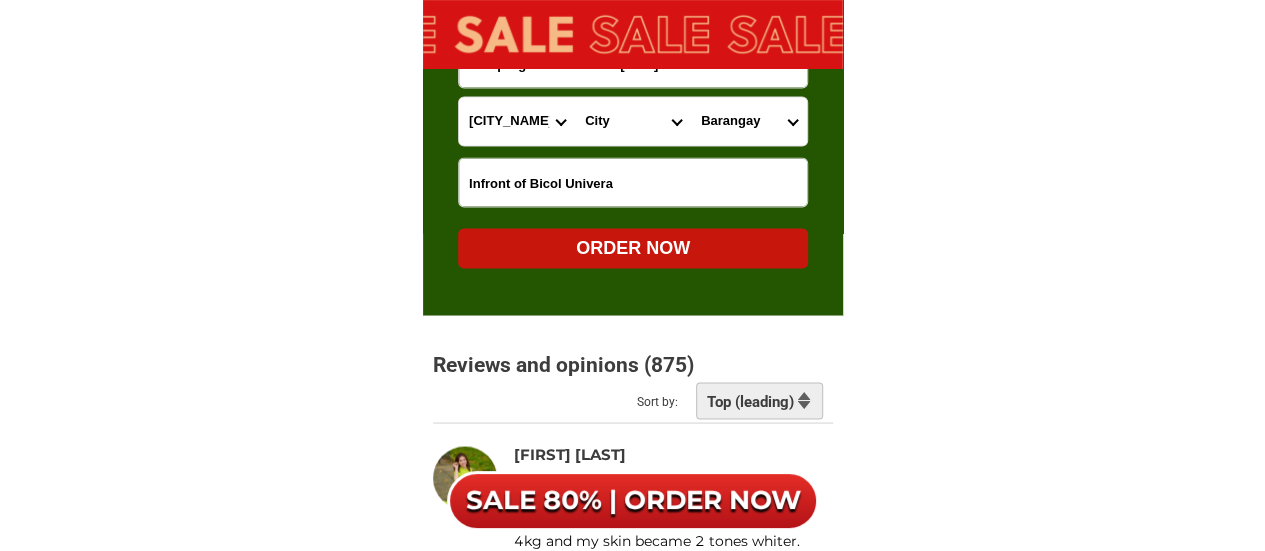 click on "City [CITY_NAME]-[CITY_NAME] [CITY_NAME]-[CITY_NAME] [CITY_NAME] [CITY_NAME] [CITY_NAME] [CITY_NAME] [CITY_NAME] [CITY_NAME] [CITY_NAME] [CITY_NAME] [CITY_NAME] [CITY_NAME]" at bounding box center (633, 121) 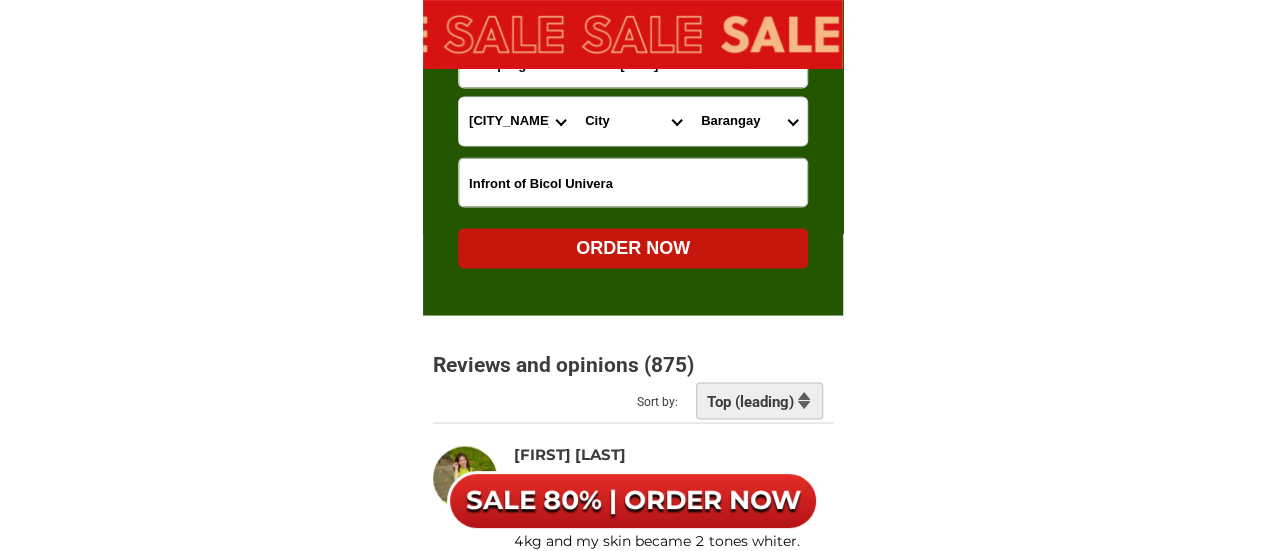 click on "City [CITY_NAME]-[CITY_NAME] [CITY_NAME]-[CITY_NAME] [CITY_NAME] [CITY_NAME] [CITY_NAME] [CITY_NAME] [CITY_NAME] [CITY_NAME] [CITY_NAME] [CITY_NAME] [CITY_NAME] [CITY_NAME]" at bounding box center (633, 121) 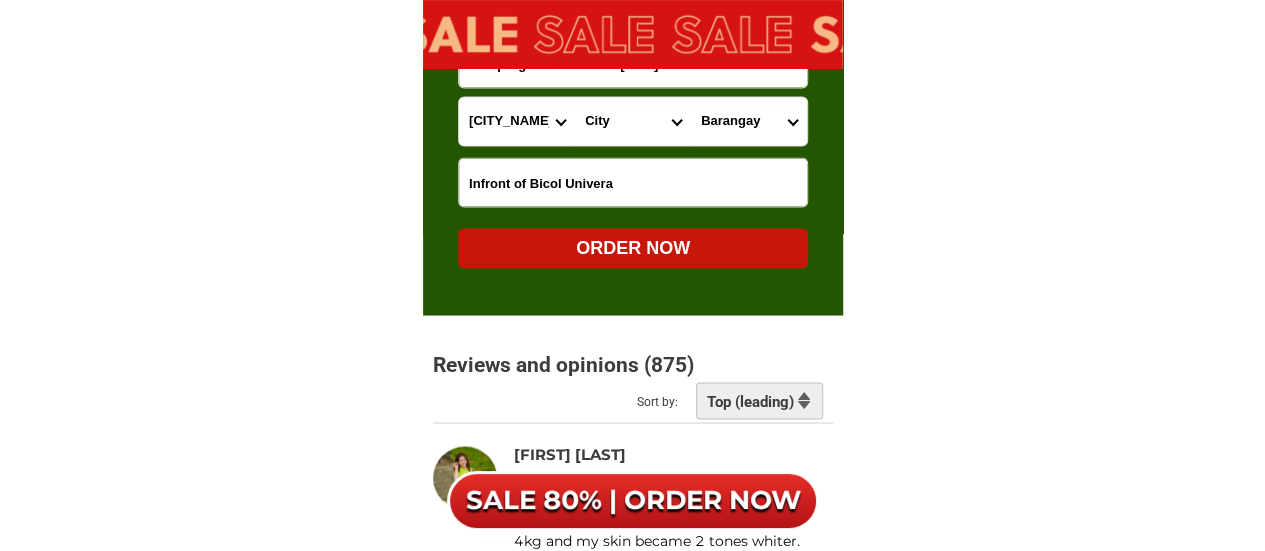 select on "[NUMBER]" 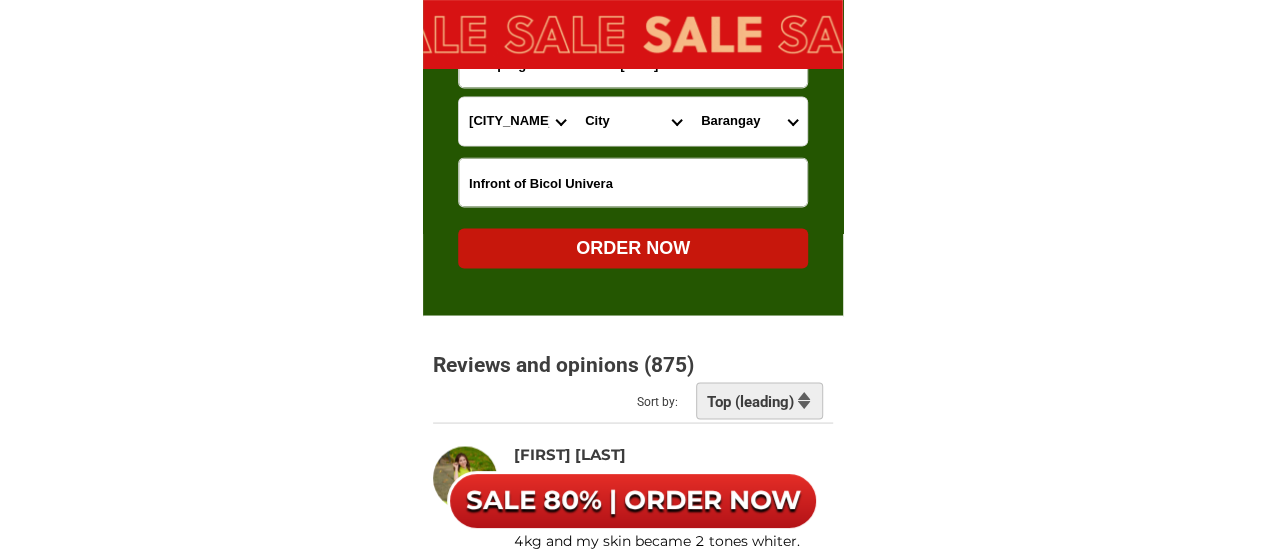 click on "City [CITY_NAME]-[CITY_NAME] [CITY_NAME]-[CITY_NAME] [CITY_NAME] [CITY_NAME] [CITY_NAME] [CITY_NAME] [CITY_NAME] [CITY_NAME] [CITY_NAME] [CITY_NAME] [CITY_NAME] [CITY_NAME]" at bounding box center [633, 121] 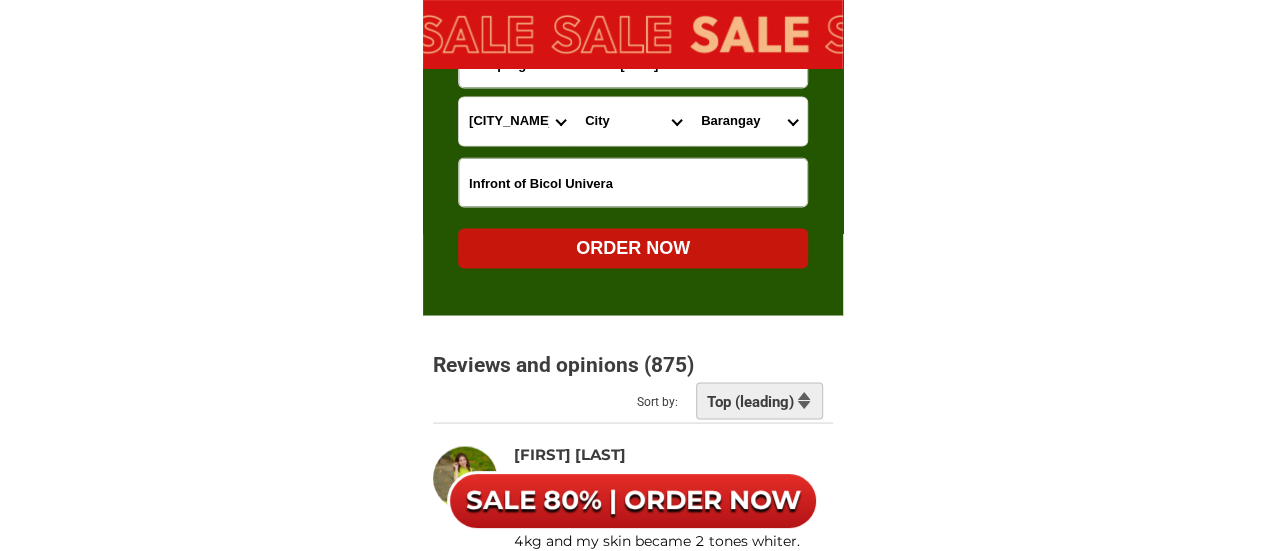 click on "Barangay Bgy. [NUMBER] - em's barrio (pob.) Bgy. [NUMBER] - cabugao Bgy. [NUMBER] - maoyod pob. (bgy. [NUMBER] & [NUMBER]) Bgy. [NUMBER] - maoyod pob. (bgy. [NUMBER] and [NUMBER]) Bgy. [NUMBER] - tula-tula (pob.) Bgy. [NUMBER] - ilawod west pob. (ilawod [NUMBER]) Bgy. [NUMBER] - ilawod pob. (ilawod [NUMBER]) Bgy. [NUMBER] - ilawod east pob. (ilawod [NUMBER]) Bgy. [NUMBER] - kawit-east washington drive (pob.) Bgy. [NUMBER] - rizal sreet. Bgy. [NUMBER] - rizal sreet. ilawod (pob.) Bgy. [NUMBER] - cabagnan west (pob.) Bgy. [NUMBER] - cabagnan Bgy. [NUMBER] - em's barrio south (pob.) Bgy. [NUMBER] - cabagnan east (pob.) Bgy. [NUMBER] - binanuahan west (pob.) Bgy. [NUMBER] - binanuahan east (pob.) Bgy. [NUMBER] - imperial court subd. (pob.) Bgy. [NUMBER] - rizal street Bgy. [NUMBER] - lapu-lapu (pob.) Bgy. [NUMBER] - dinagaan (pob.) Bgy. [NUMBER] - victory village south (pob.) Bgy. [NUMBER] - victory village north (pob.) Bgy. [NUMBER] - sabang (pob.) Bgy. [NUMBER] - em's barrio east (pob.) Bgy. [NUMBER] - pigcale (pob.) Bgy. [NUMBER] - centro-baybay (pob.) Bgy. [NUMBER] - san roque (bgy. [NUMBER]) Bgy. [NUMBER] - pnr-penaranda st.- iraya (pob.) Bgy. [NUMBER] - pnr-penaranda st.-iraya (pob.) Bgy. [NUMBER] - oro site-magallanes st. (pob.)" at bounding box center (749, 121) 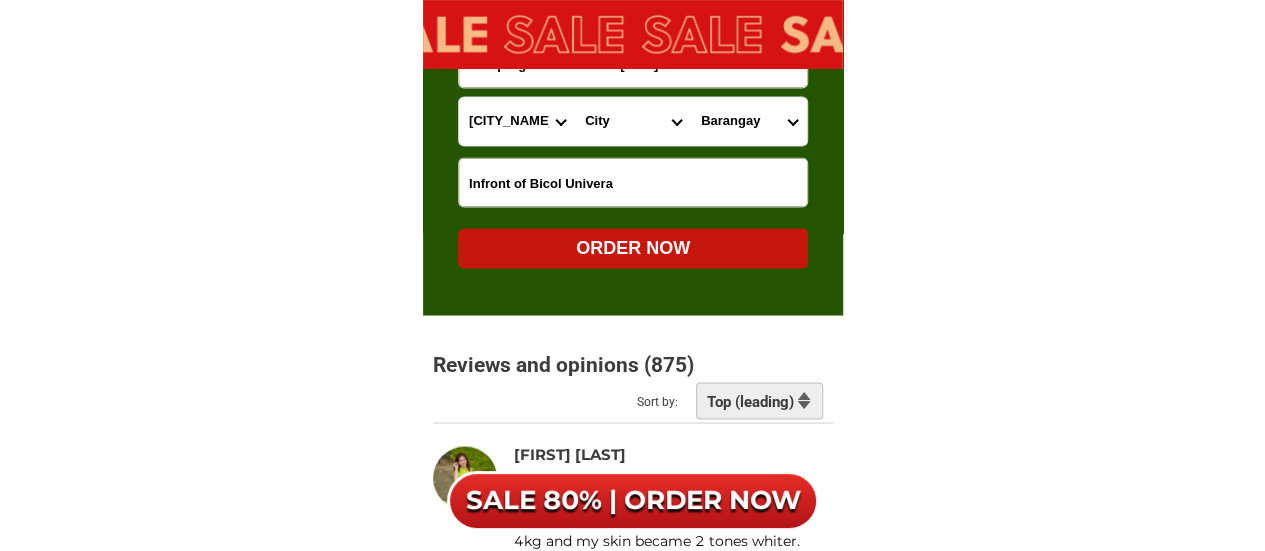 select on "63_[NUMBER]" 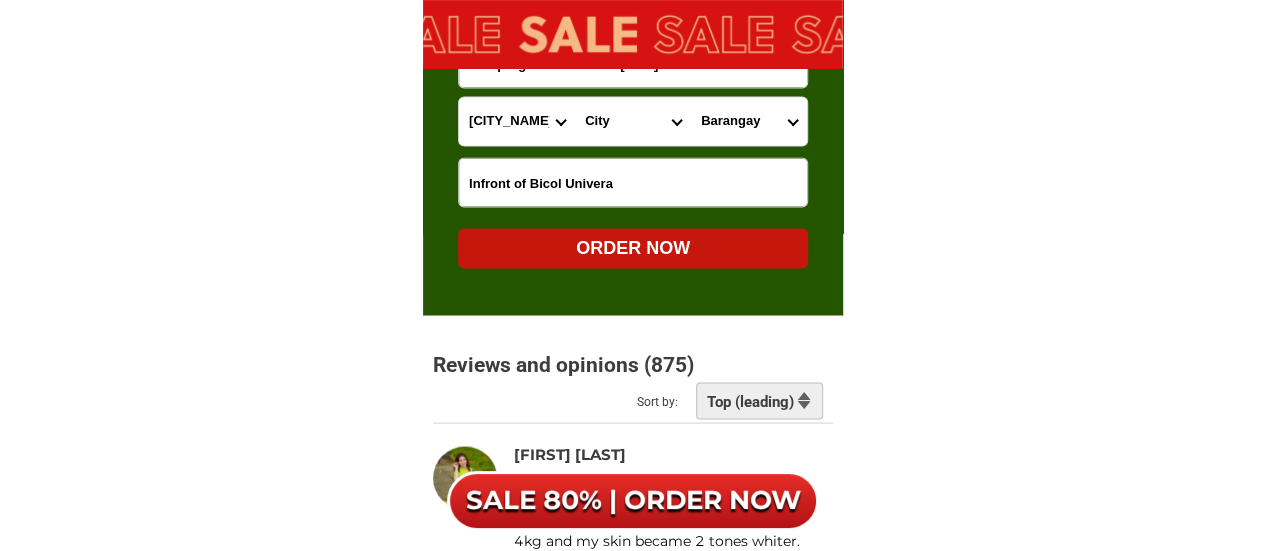 click on "Barangay Bgy. [NUMBER] - em's barrio (pob.) Bgy. [NUMBER] - cabugao Bgy. [NUMBER] - maoyod pob. (bgy. [NUMBER] & [NUMBER]) Bgy. [NUMBER] - maoyod pob. (bgy. [NUMBER] and [NUMBER]) Bgy. [NUMBER] - tula-tula (pob.) Bgy. [NUMBER] - ilawod west pob. (ilawod [NUMBER]) Bgy. [NUMBER] - ilawod pob. (ilawod [NUMBER]) Bgy. [NUMBER] - ilawod east pob. (ilawod [NUMBER]) Bgy. [NUMBER] - kawit-east washington drive (pob.) Bgy. [NUMBER] - rizal sreet. Bgy. [NUMBER] - rizal sreet. ilawod (pob.) Bgy. [NUMBER] - cabagnan west (pob.) Bgy. [NUMBER] - cabagnan Bgy. [NUMBER] - em's barrio south (pob.) Bgy. [NUMBER] - cabagnan east (pob.) Bgy. [NUMBER] - binanuahan west (pob.) Bgy. [NUMBER] - binanuahan east (pob.) Bgy. [NUMBER] - imperial court subd. (pob.) Bgy. [NUMBER] - rizal street Bgy. [NUMBER] - lapu-lapu (pob.) Bgy. [NUMBER] - dinagaan (pob.) Bgy. [NUMBER] - victory village south (pob.) Bgy. [NUMBER] - victory village north (pob.) Bgy. [NUMBER] - sabang (pob.) Bgy. [NUMBER] - em's barrio east (pob.) Bgy. [NUMBER] - pigcale (pob.) Bgy. [NUMBER] - centro-baybay (pob.) Bgy. [NUMBER] - san roque (bgy. [NUMBER]) Bgy. [NUMBER] - pnr-penaranda st.- iraya (pob.) Bgy. [NUMBER] - pnr-penaranda st.-iraya (pob.) Bgy. [NUMBER] - oro site-magallanes st. (pob.)" at bounding box center [749, 121] 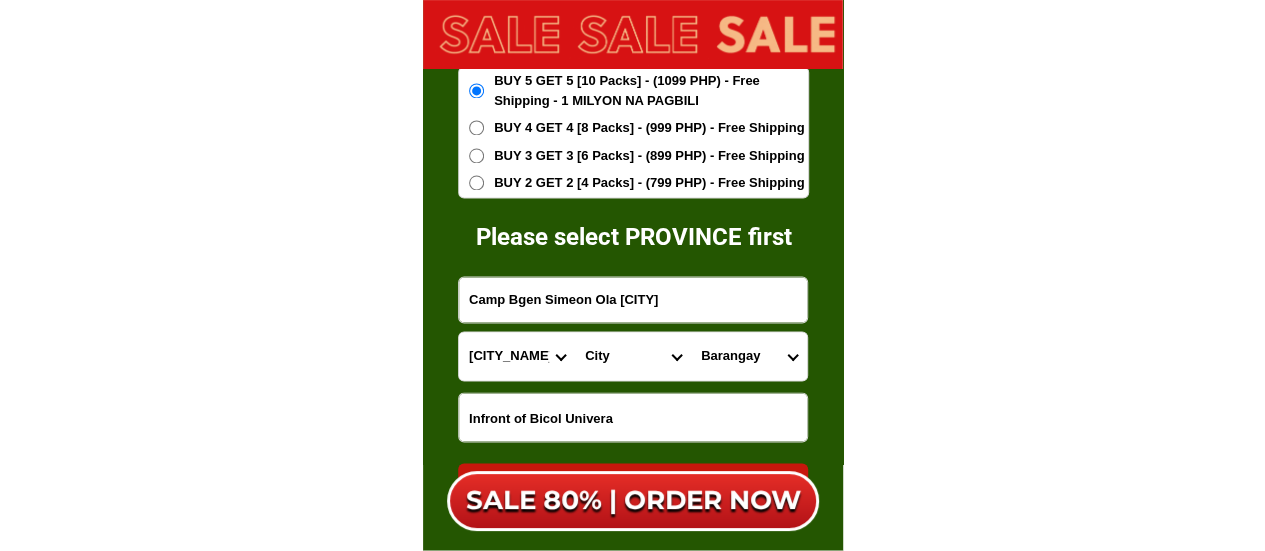 scroll, scrollTop: 13012, scrollLeft: 0, axis: vertical 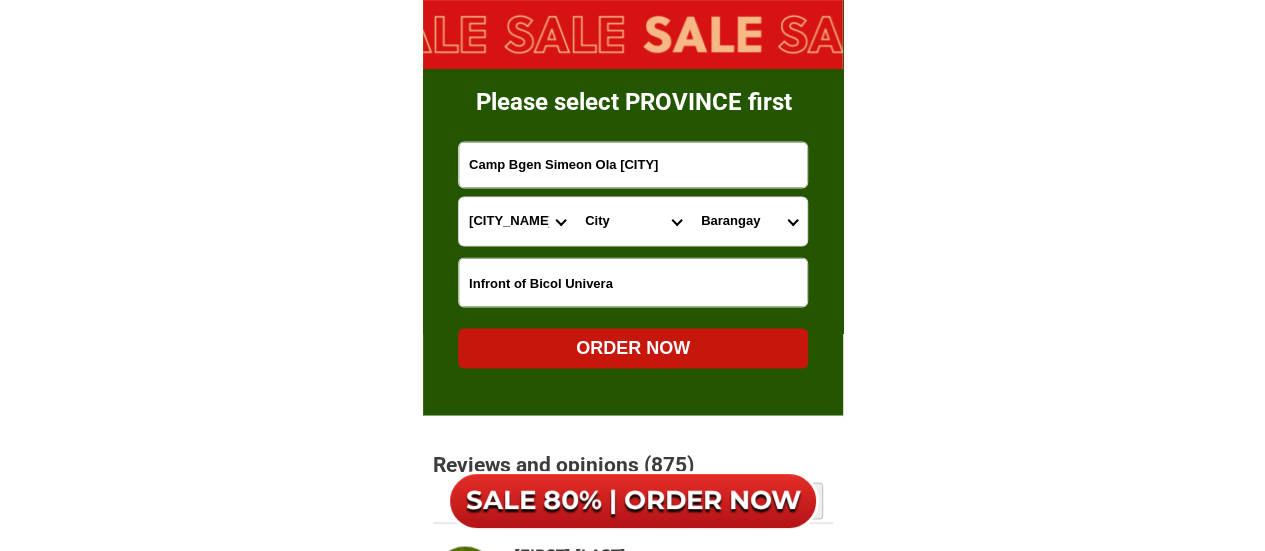 click on "ORDER NOW" at bounding box center (633, 347) 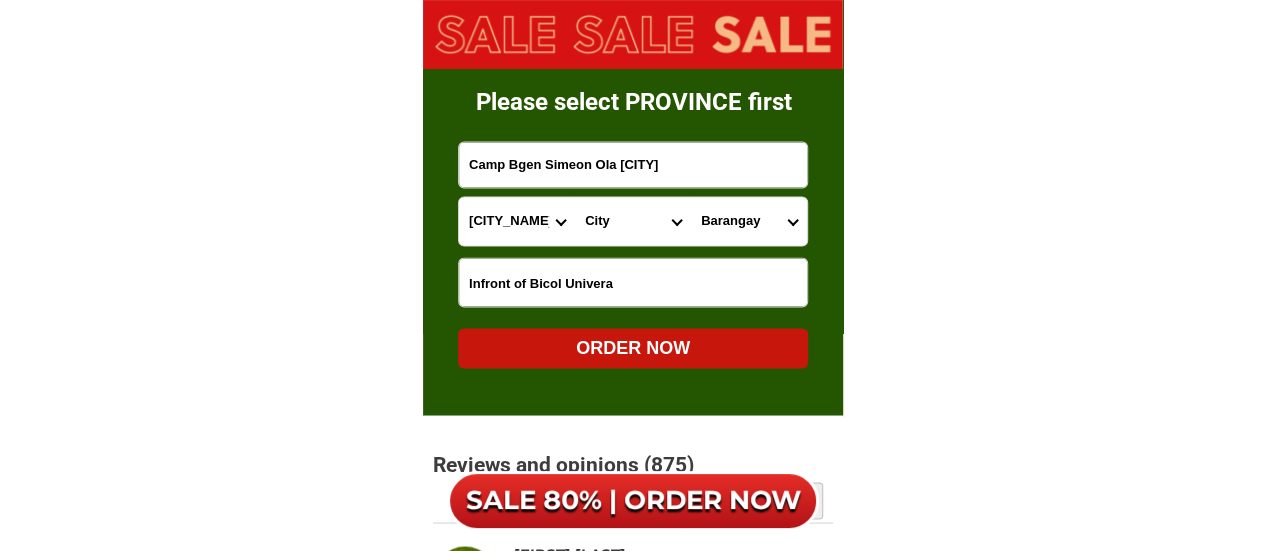 radio on "true" 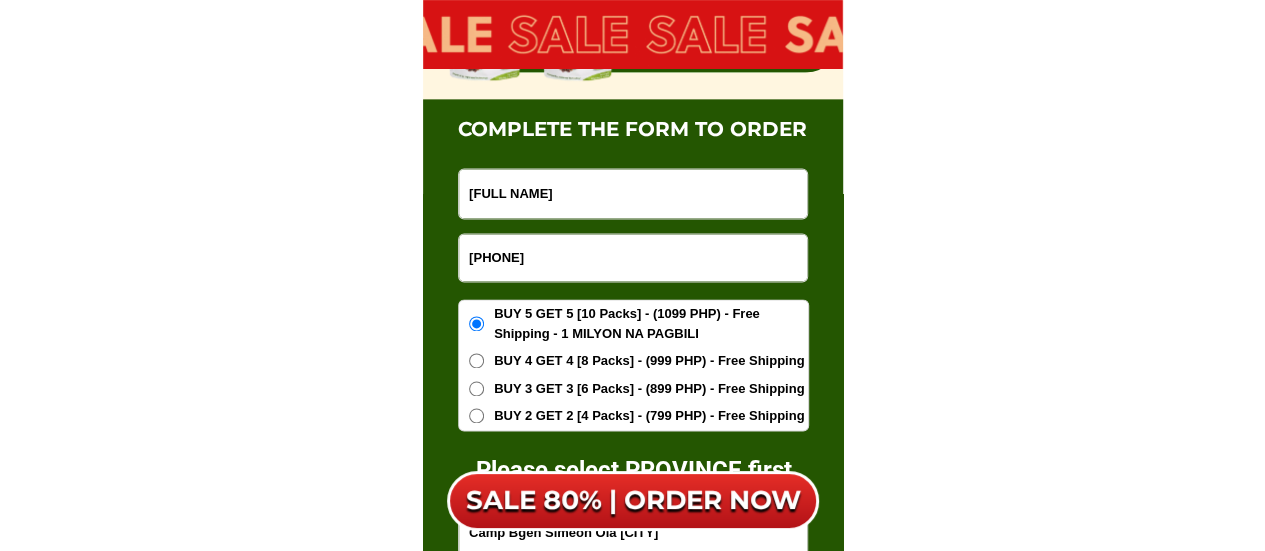 scroll, scrollTop: 12612, scrollLeft: 0, axis: vertical 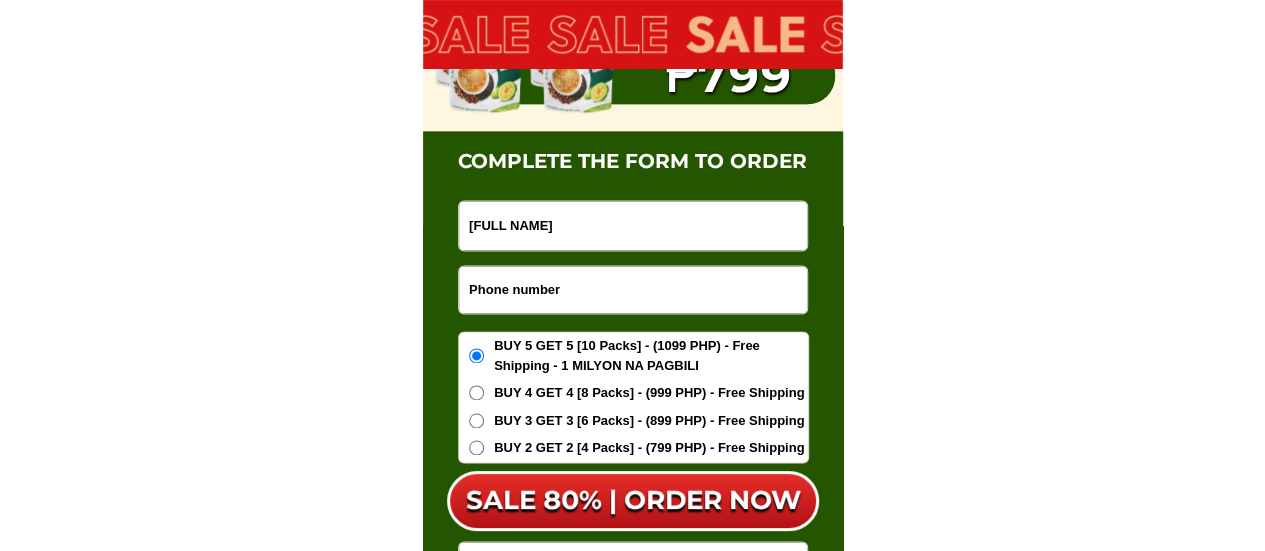 click at bounding box center [633, 289] 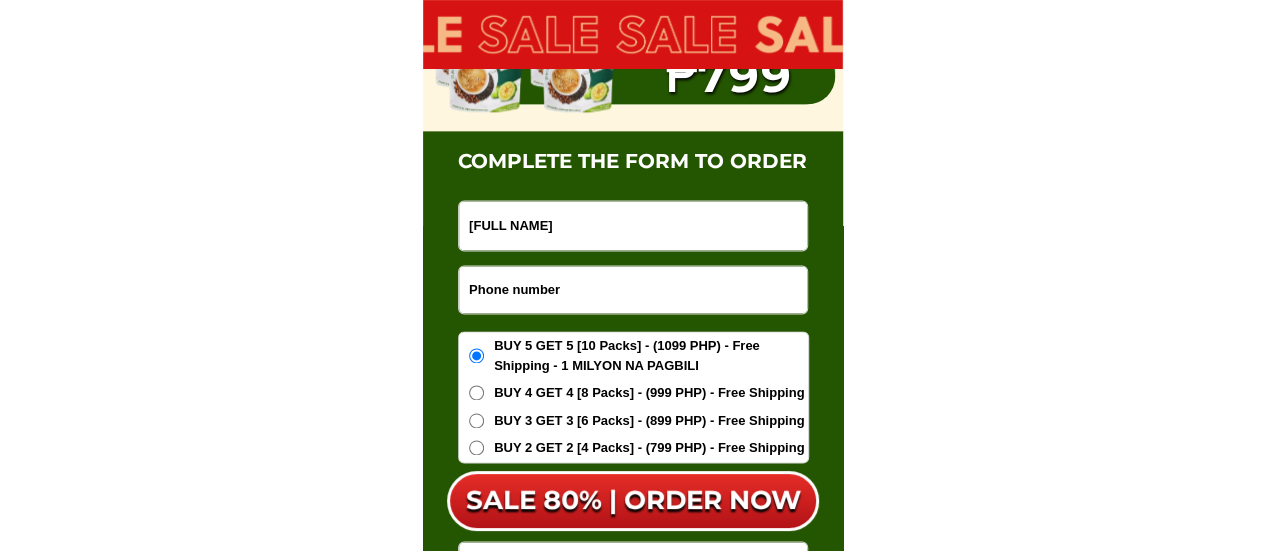 paste on "[PHONE]" 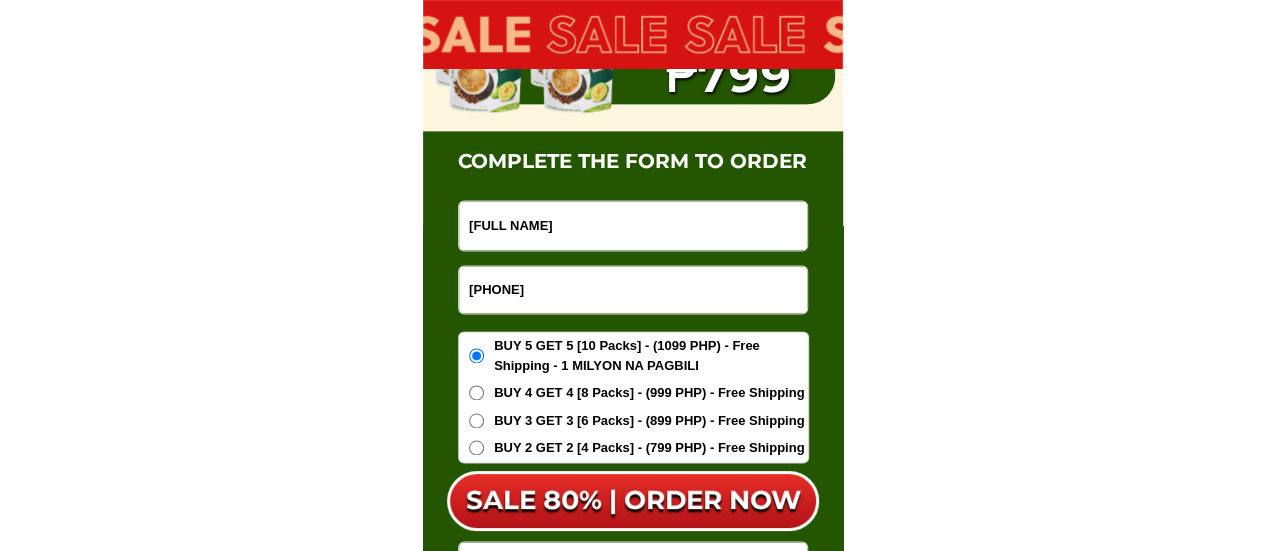 type on "[PHONE]" 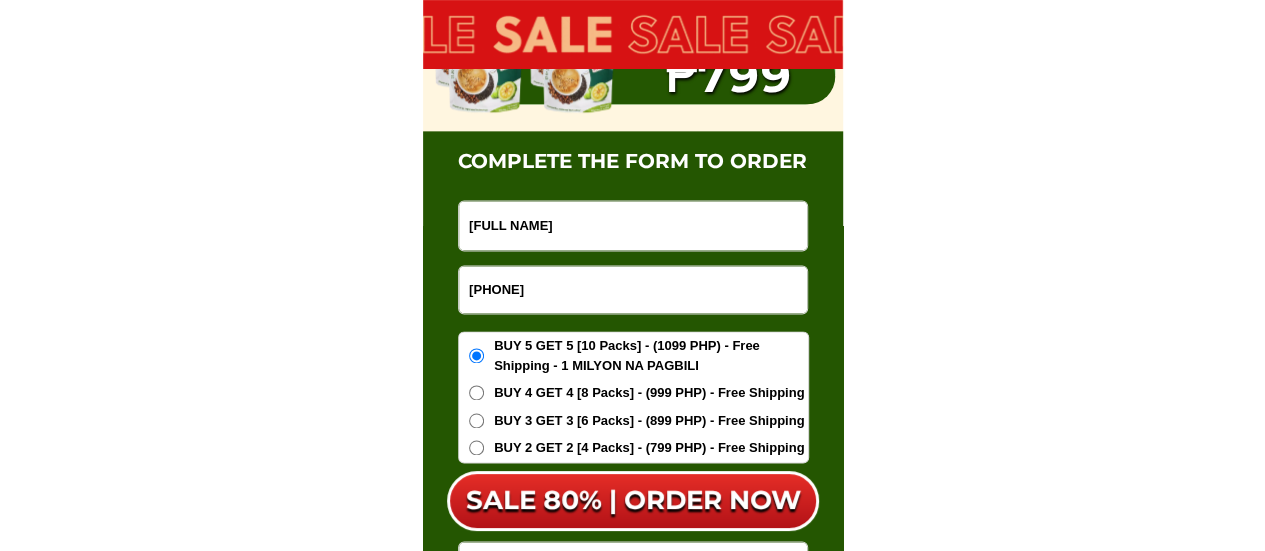 click on "[FULL NAME]" at bounding box center (633, 225) 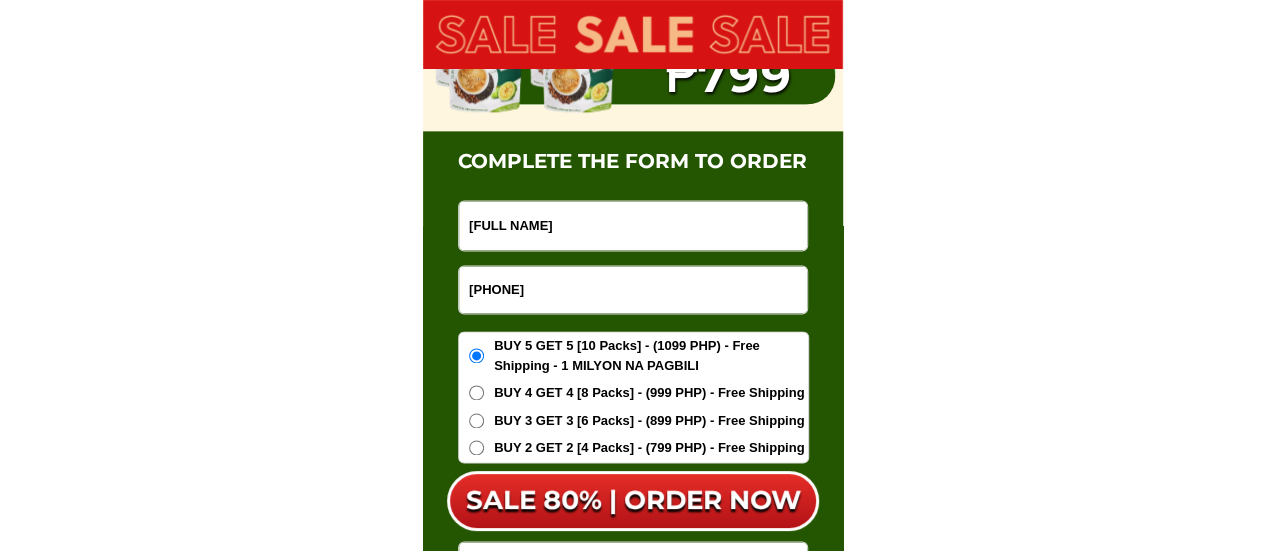 paste on "[FIRST] [LAST]" 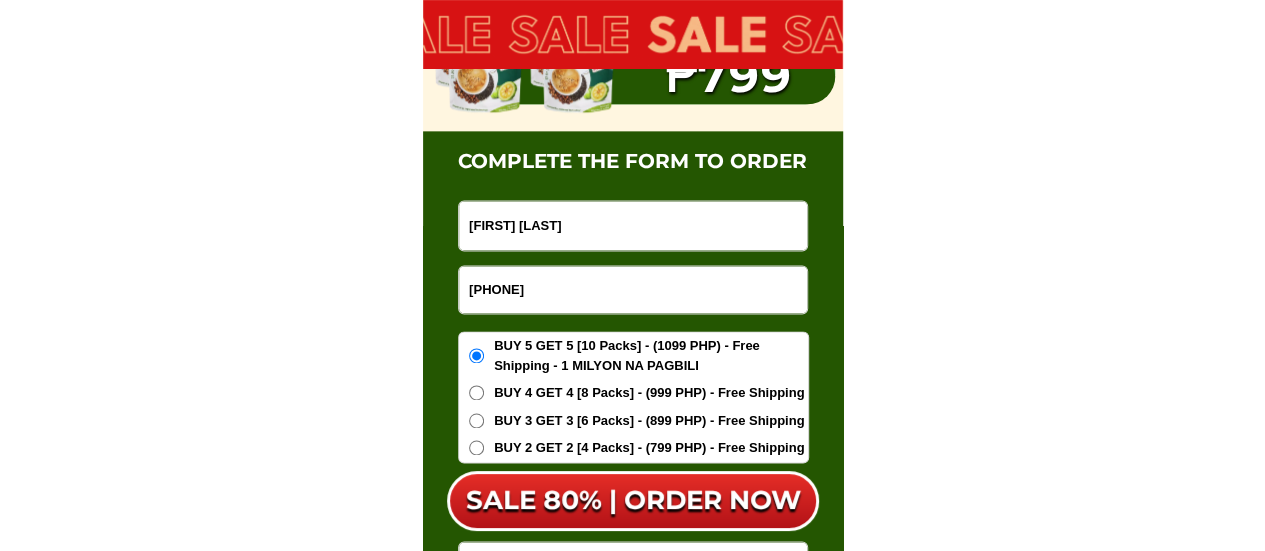 type on "[FIRST] [LAST]" 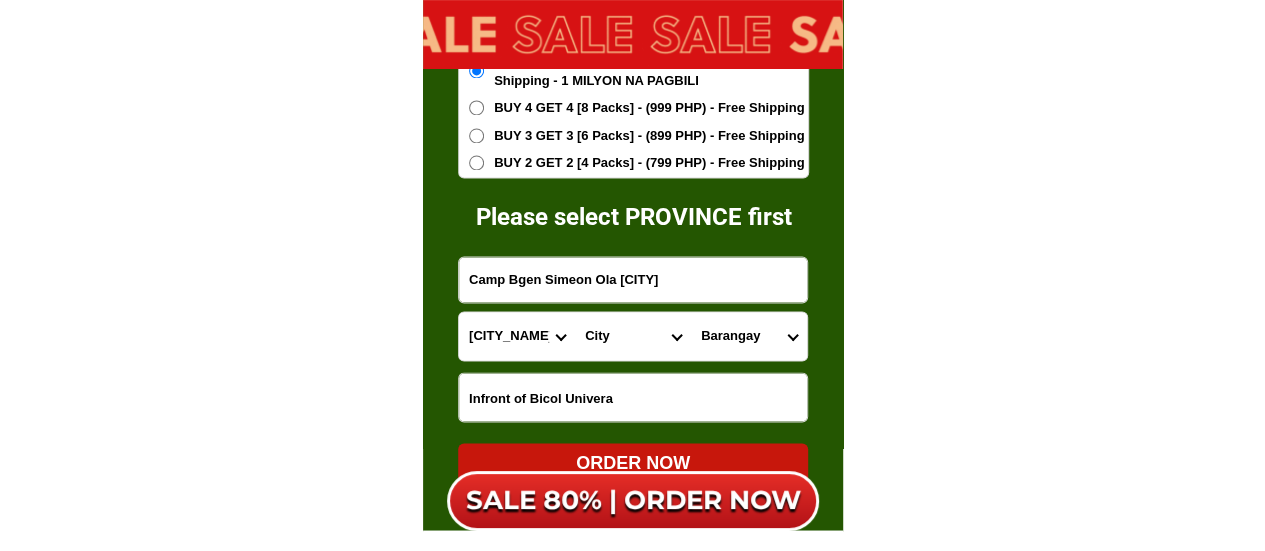 scroll, scrollTop: 12912, scrollLeft: 0, axis: vertical 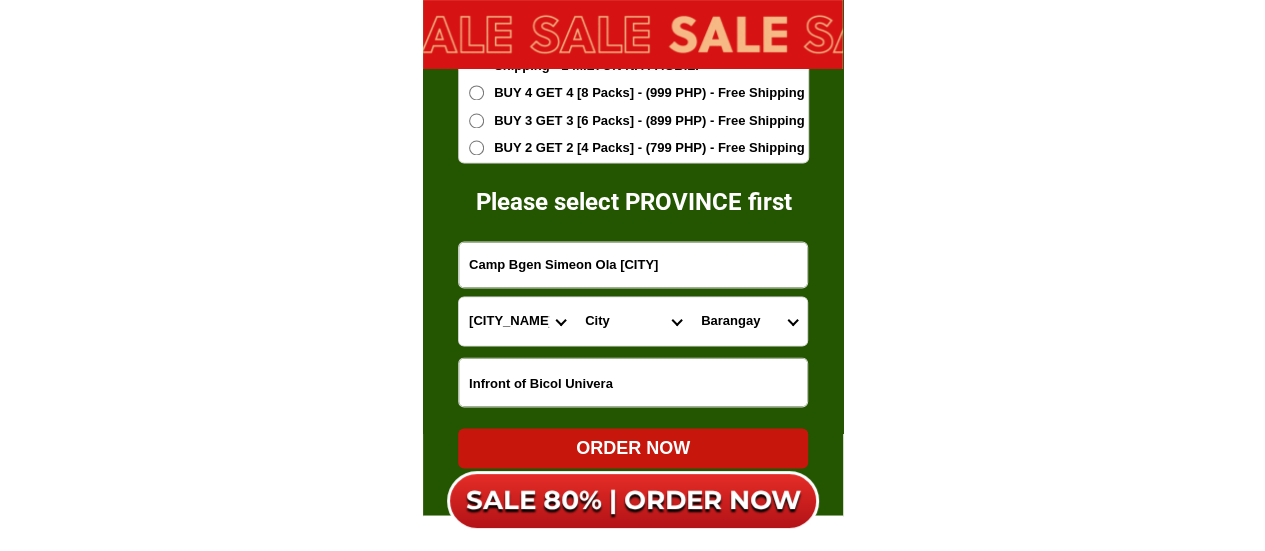click on "Camp Bgen Simeon Ola [CITY]" at bounding box center [633, 264] 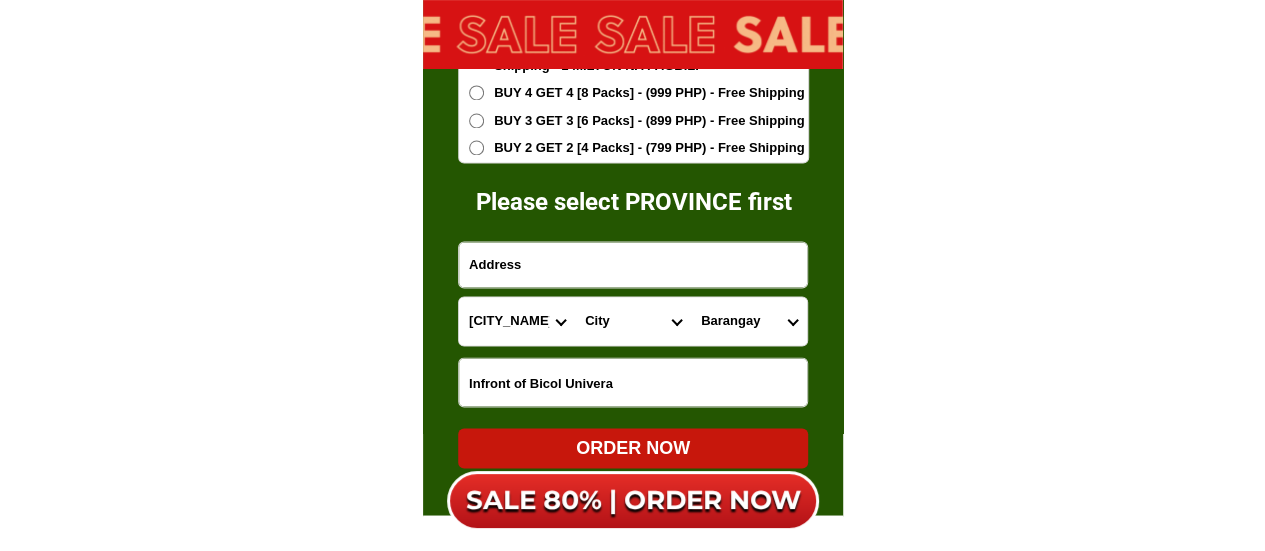 paste on "Blk [NUMBER] [STREET] [CITY_NAME], [CITY_NAME].. near [NAME] [NAME]" 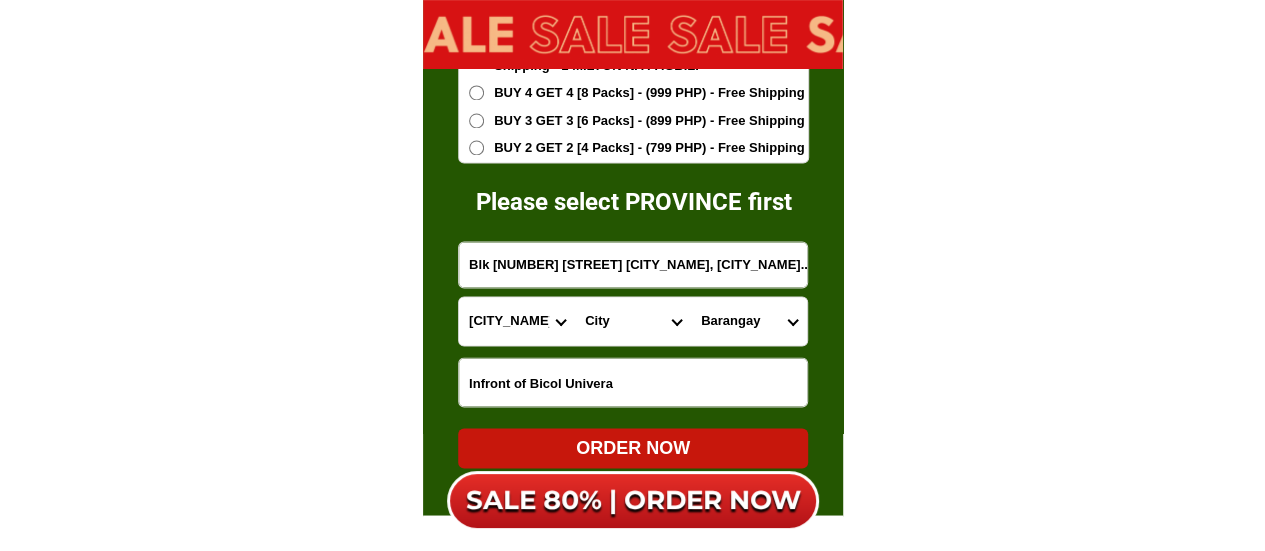 scroll, scrollTop: 0, scrollLeft: 11, axis: horizontal 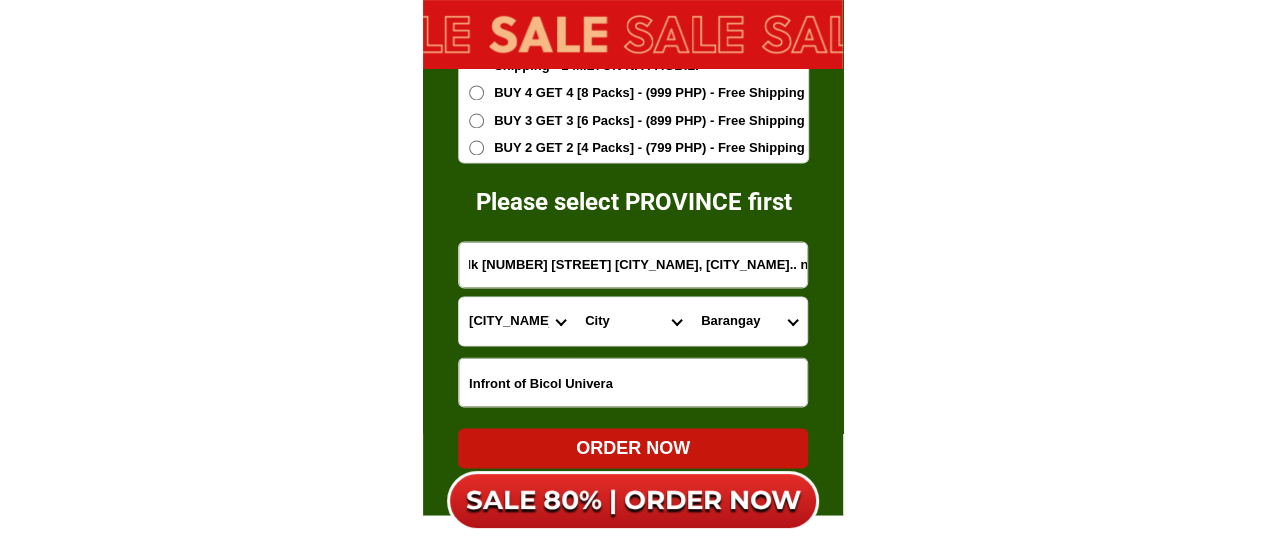 type on "Blk [NUMBER] [STREET] [CITY_NAME], [CITY_NAME].. near [NAME] [NAME]" 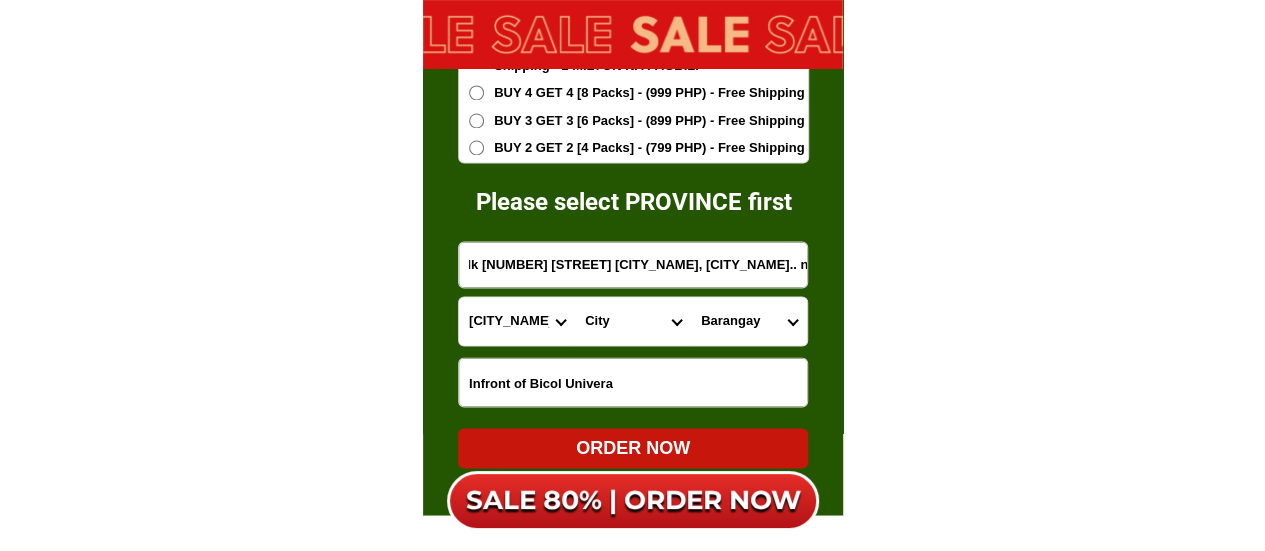 scroll, scrollTop: 0, scrollLeft: 0, axis: both 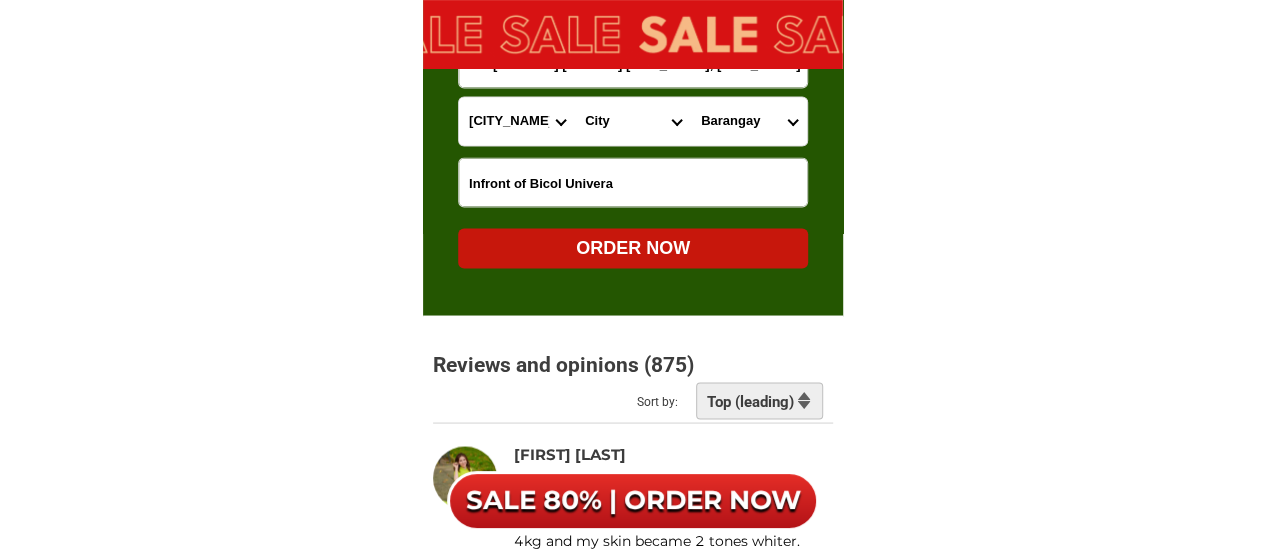 click on "Infront of Bicol Univera" at bounding box center [633, 182] 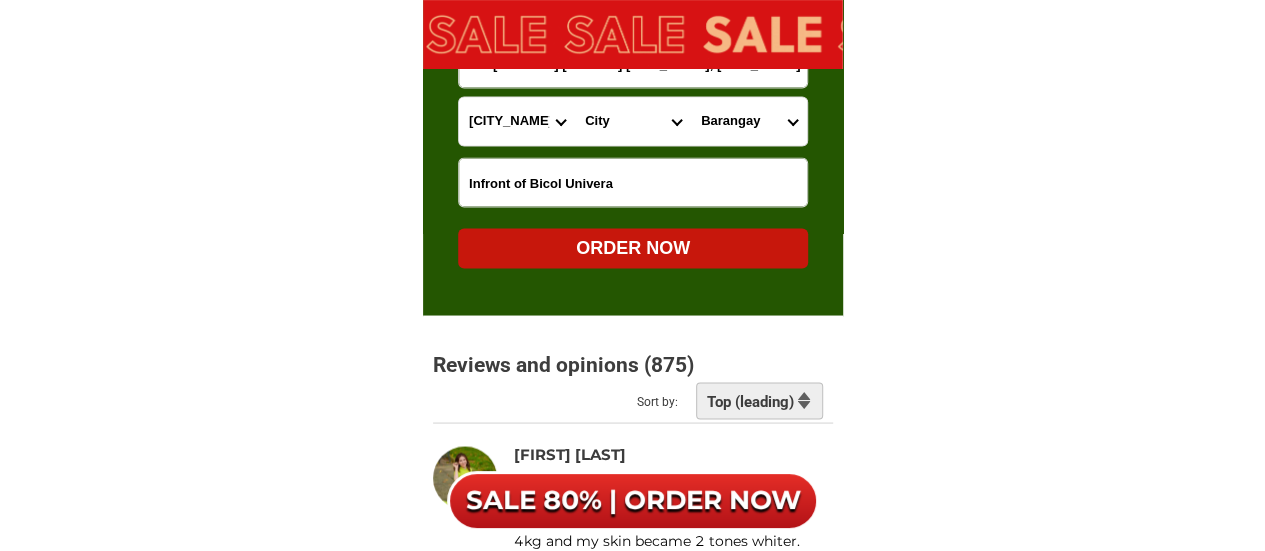 paste on "Near [PERSON NAME] Store and house #[NUMBER]" 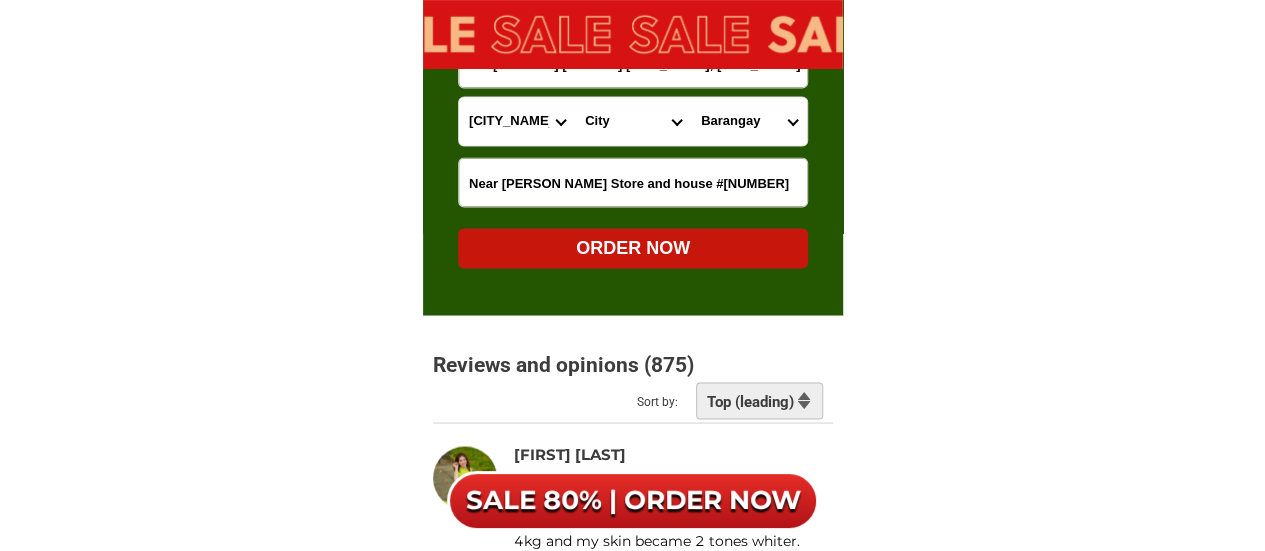 type on "Near [PERSON NAME] Store and house #[NUMBER]" 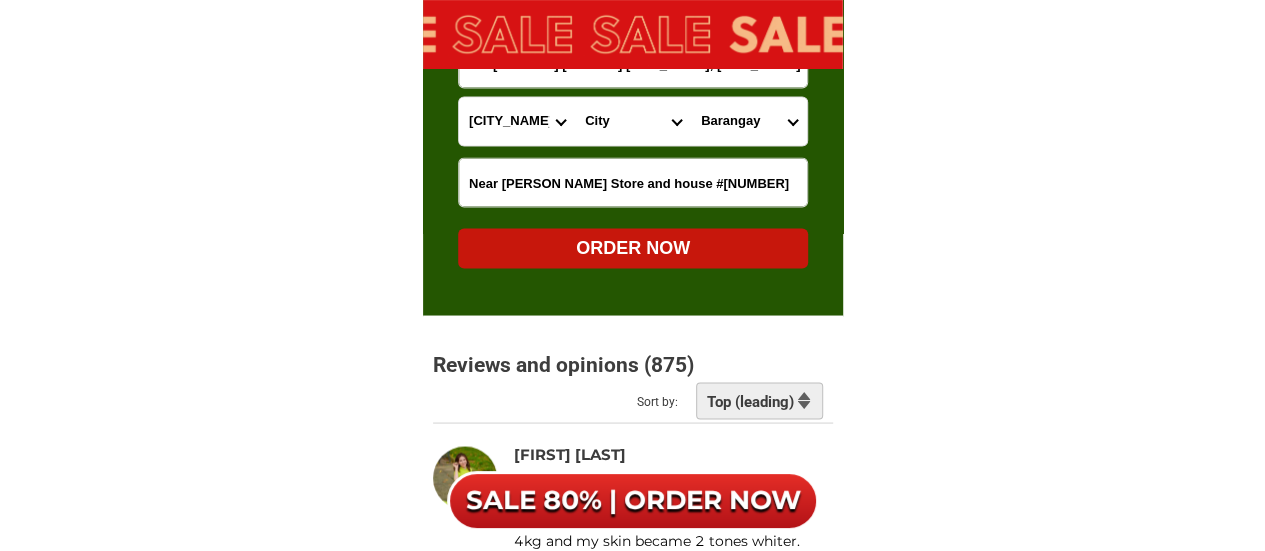 click on "Province Abra Agusan-del-norte Agusan-del-sur Aklan Albay Antique Apayao Aurora Basilan Bataan Batanes Batangas Benguet Biliran Bohol Bukidnon Bulacan Cagayan Camarines-norte Camarines-sur Camiguin Capiz Catanduanes Cavite Cebu Cotabato Davao-de-oro Davao-del-norte Davao-del-sur Davao-occidental Davao-oriental Dinagat-islands Eastern-samar Guimaras Ifugao Ilocos-norte Ilocos-sur Iloilo Isabela Kalinga La-union Laguna Lanao-del-norte Lanao-del-sur Leyte Maguindanao Marinduque Masbate Metro-manila Misamis-occidental Misamis-oriental Mountain-province Negros-occidental Negros-oriental Northern-samar Nueva-ecija Nueva-vizcaya Occidental-mindoro Oriental-mindoro Palawan Pampanga Pangasinan Quezon Quirino Rizal Romblon Sarangani Siquijor Sorsogon South-cotabato Southern-leyte Sultan-kudarat Sulu Surigao-del-norte Surigao-del-sur Tarlac Tawi-tawi Western-samar Zambales Zamboanga-del-norte Zamboanga-del-sur Zamboanga-sibugay" at bounding box center [517, 121] 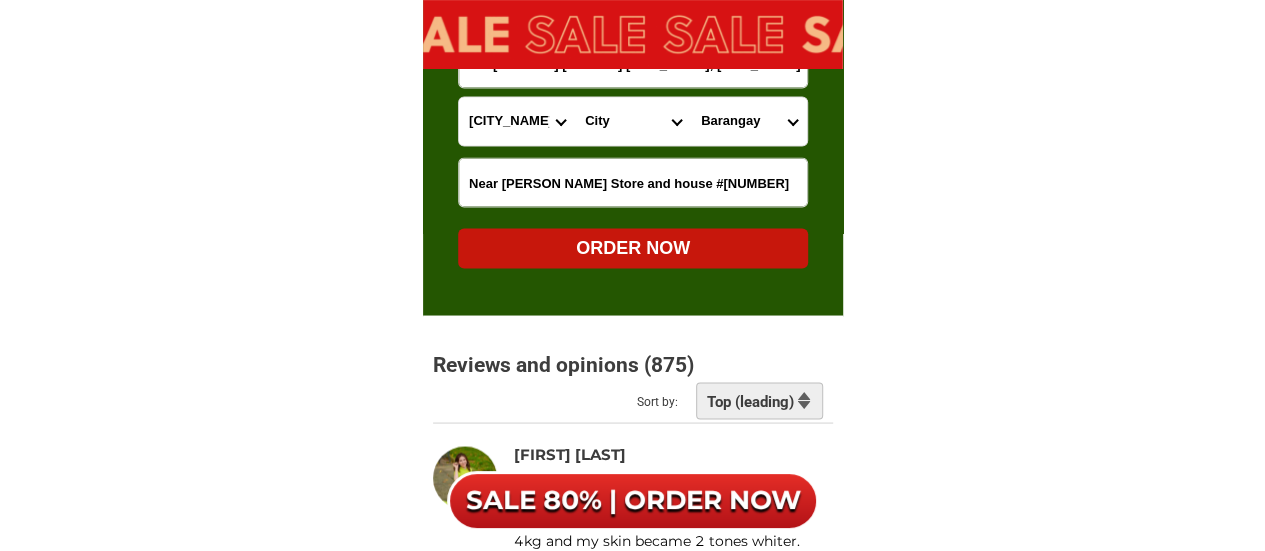select on "63_[NUMBER]" 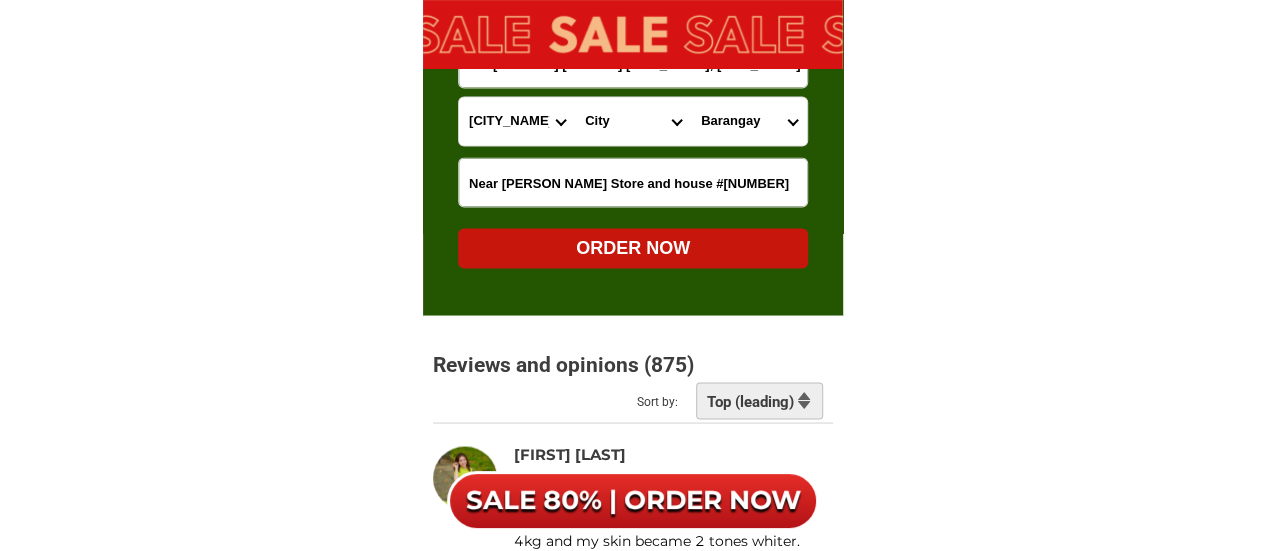 click on "Province Abra Agusan-del-norte Agusan-del-sur Aklan Albay Antique Apayao Aurora Basilan Bataan Batanes Batangas Benguet Biliran Bohol Bukidnon Bulacan Cagayan Camarines-norte Camarines-sur Camiguin Capiz Catanduanes Cavite Cebu Cotabato Davao-de-oro Davao-del-norte Davao-del-sur Davao-occidental Davao-oriental Dinagat-islands Eastern-samar Guimaras Ifugao Ilocos-norte Ilocos-sur Iloilo Isabela Kalinga La-union Laguna Lanao-del-norte Lanao-del-sur Leyte Maguindanao Marinduque Masbate Metro-manila Misamis-occidental Misamis-oriental Mountain-province Negros-occidental Negros-oriental Northern-samar Nueva-ecija Nueva-vizcaya Occidental-mindoro Oriental-mindoro Palawan Pampanga Pangasinan Quezon Quirino Rizal Romblon Sarangani Siquijor Sorsogon South-cotabato Southern-leyte Sultan-kudarat Sulu Surigao-del-norte Surigao-del-sur Tarlac Tawi-tawi Western-samar Zambales Zamboanga-del-norte Zamboanga-del-sur Zamboanga-sibugay" at bounding box center [517, 121] 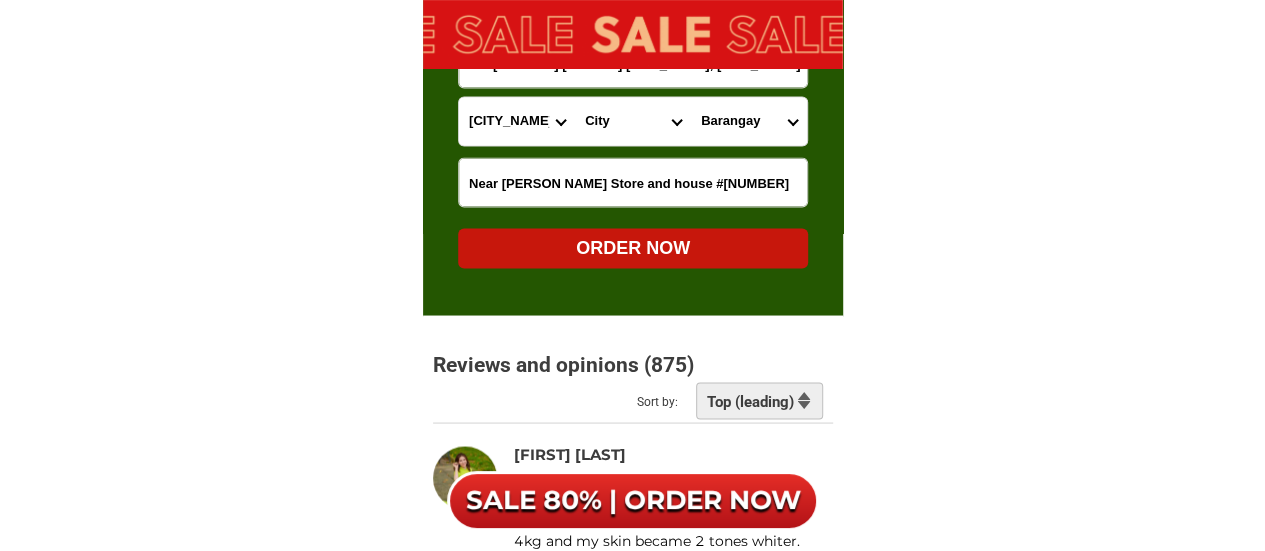 click on "City [CITY_NAME] [CITY_NAME] [CITY_NAME] [CITY_NAME] [CITY_NAME] [CITY_NAME] [CITY_NAME] [CITY_NAME] [CITY_NAME] [CITY_NAME] [CITY_NAME] [CITY_NAME] [CITY_NAME] [CITY_NAME]" at bounding box center (633, 121) 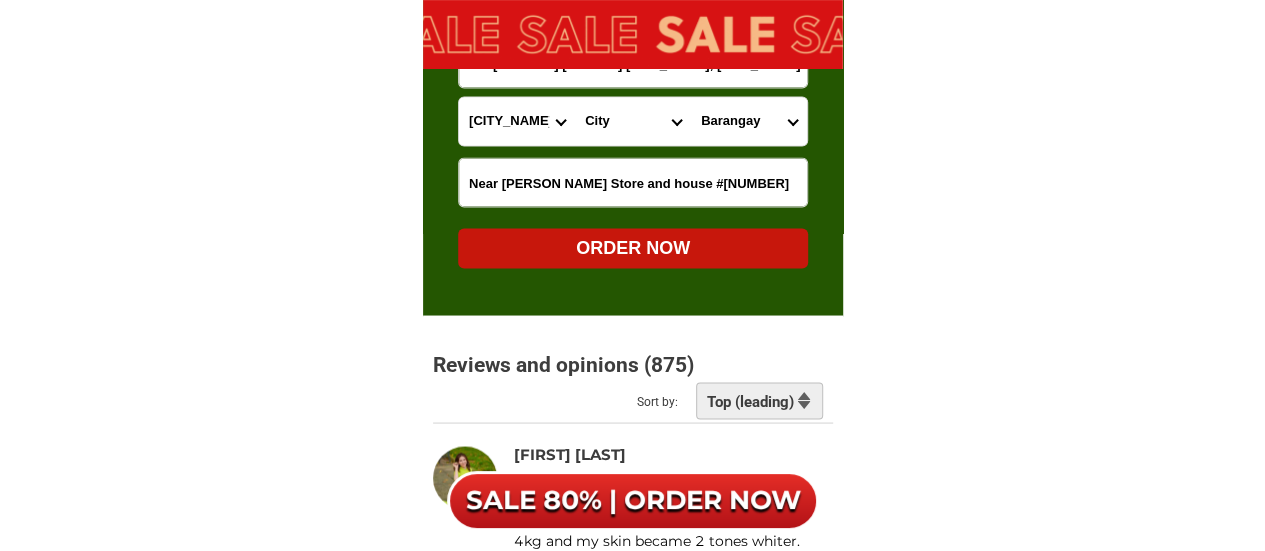 select on "63_[NUMBER]" 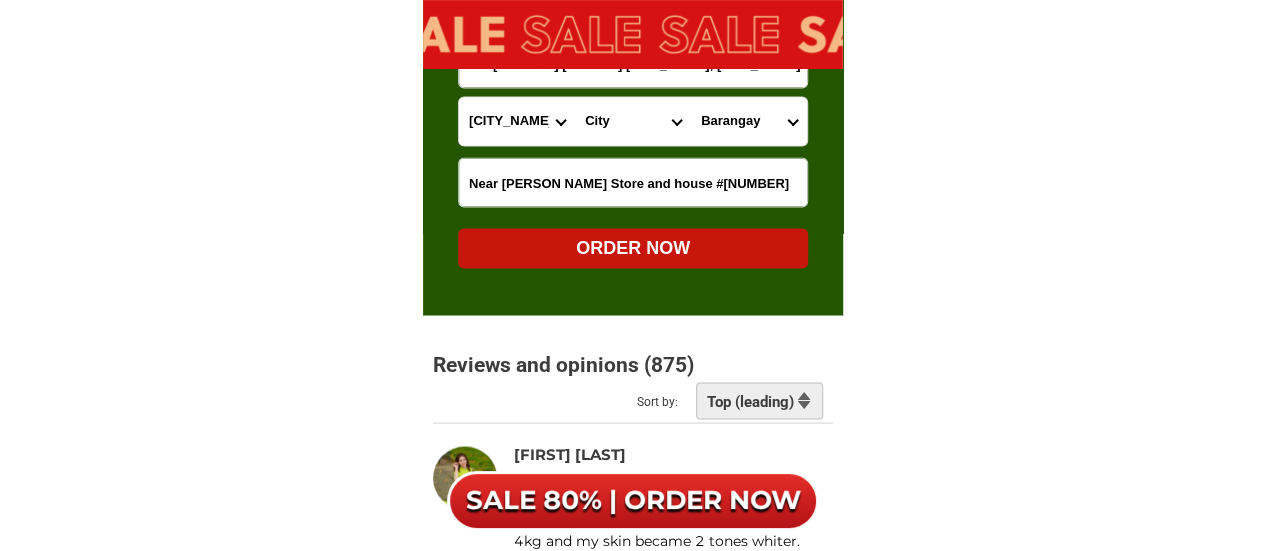 click on "City [CITY_NAME] [CITY_NAME] [CITY_NAME] [CITY_NAME] [CITY_NAME] [CITY_NAME] [CITY_NAME] [CITY_NAME] [CITY_NAME] [CITY_NAME] [CITY_NAME] [CITY_NAME] [CITY_NAME] [CITY_NAME]" at bounding box center [633, 121] 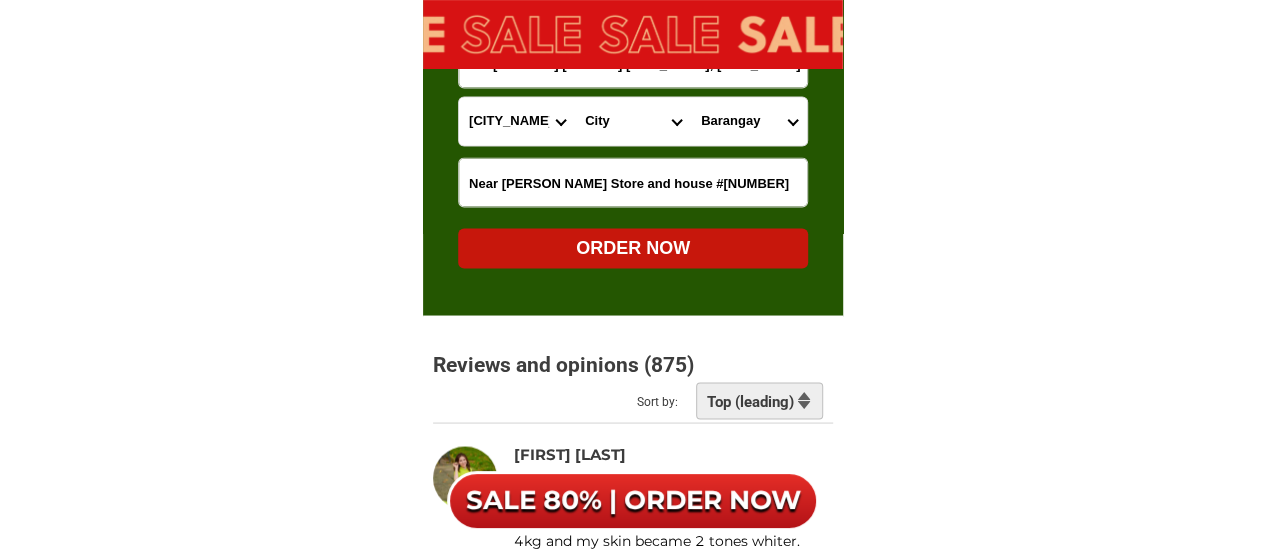 click on "Barangay Aguso Alvindia primero Amucao Armenia Asturias Atioc Balanti Balete Balibago i Balibago ii Balingcanaway Banaba Bantog Baras-baras Batang-batang Binauganan Bora Buenavista Buhilit (bubulit) Burot Calingcuan Capehan Carangian Care Central Culipat Cut-cut i Cut-cut ii Dalayap Dela paz Dolores Laoang Ligtasan Lourdes Mabini Maligaya Maliwalo Mapalacsiao Mapalad Matadero Matatalaib Paraiso Poblacion Salapungan San carlos San francisco San isidro San jose San jose de urquico San juan de mata San luis San manuel San miguel San nicolas San pablo San pascual San rafael San roque San sebastian San vicente Santa cruz (alvindia primero) Santa maria Santo cristo Santo domingo Santo nino Sapang maragul Sapang tagalog Sepung calzada Sinait Suizo Tariji Tibag Tibagan Trinidad (trinidad primero) Ungot Villa bacolor" at bounding box center (749, 121) 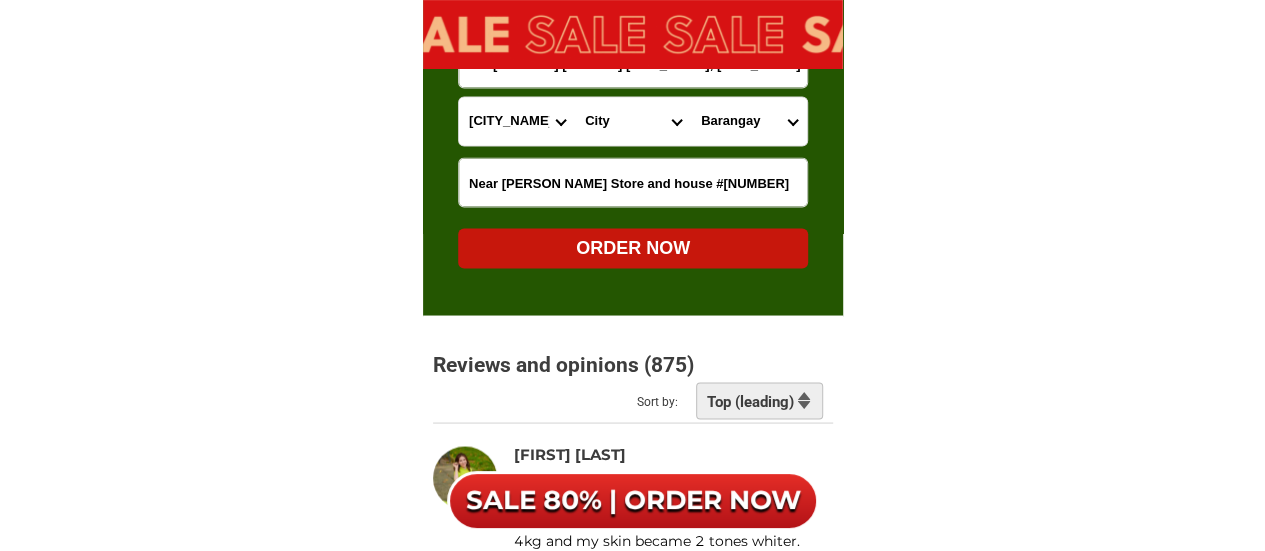 select on "63_[NUMBER]" 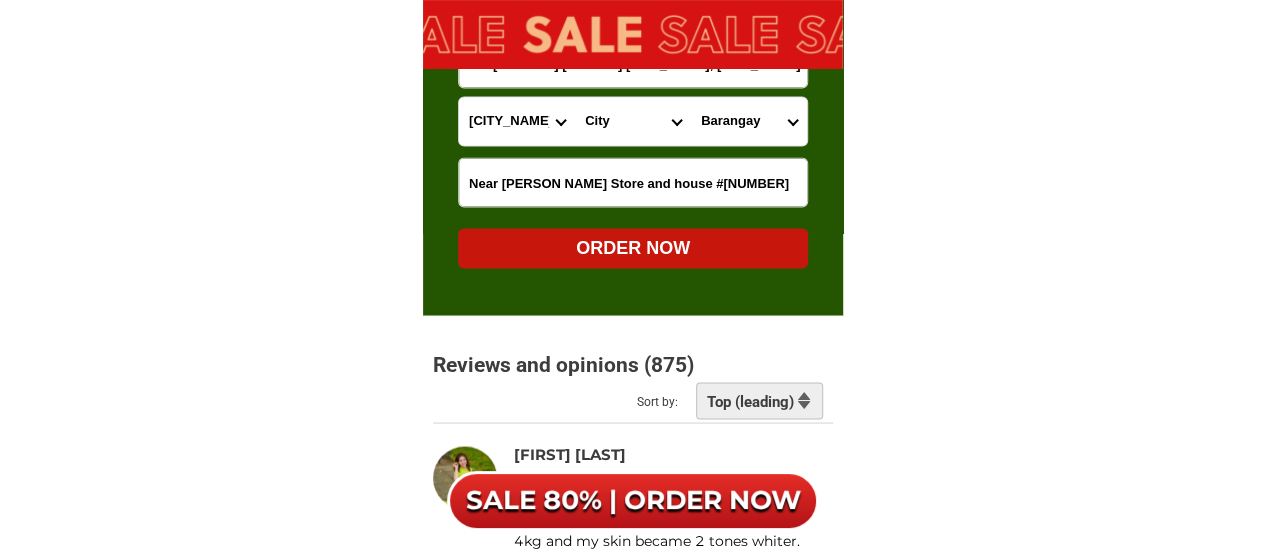 click on "Barangay Aguso Alvindia primero Amucao Armenia Asturias Atioc Balanti Balete Balibago i Balibago ii Balingcanaway Banaba Bantog Baras-baras Batang-batang Binauganan Bora Buenavista Buhilit (bubulit) Burot Calingcuan Capehan Carangian Care Central Culipat Cut-cut i Cut-cut ii Dalayap Dela paz Dolores Laoang Ligtasan Lourdes Mabini Maligaya Maliwalo Mapalacsiao Mapalad Matadero Matatalaib Paraiso Poblacion Salapungan San carlos San francisco San isidro San jose San jose de urquico San juan de mata San luis San manuel San miguel San nicolas San pablo San pascual San rafael San roque San sebastian San vicente Santa cruz (alvindia primero) Santa maria Santo cristo Santo domingo Santo nino Sapang maragul Sapang tagalog Sepung calzada Sinait Suizo Tariji Tibag Tibagan Trinidad (trinidad primero) Ungot Villa bacolor" at bounding box center (749, 121) 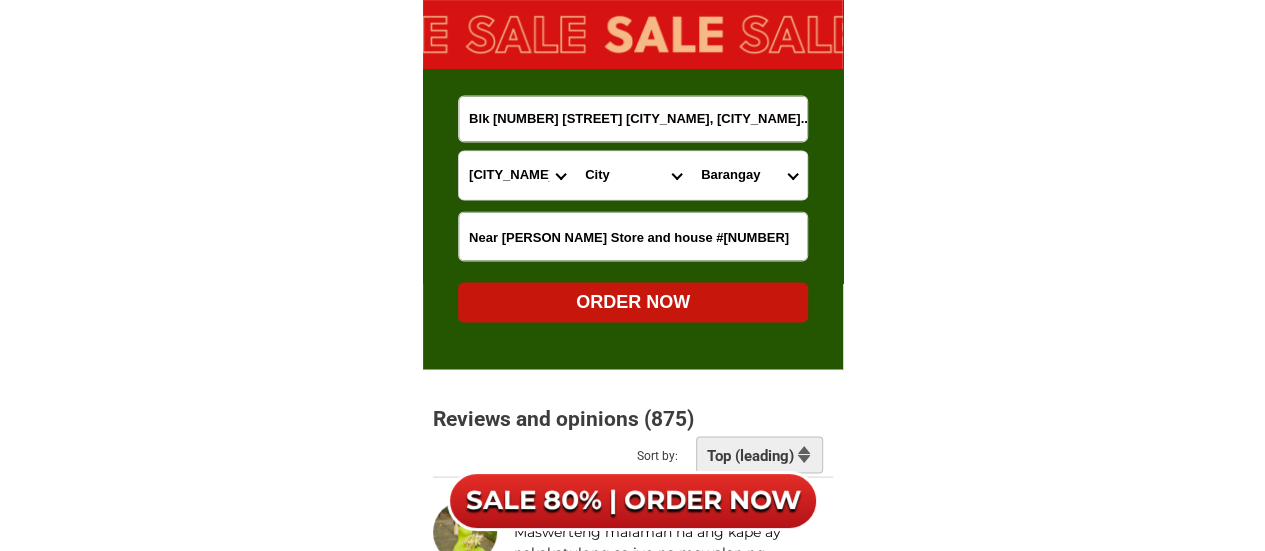 scroll, scrollTop: 13012, scrollLeft: 0, axis: vertical 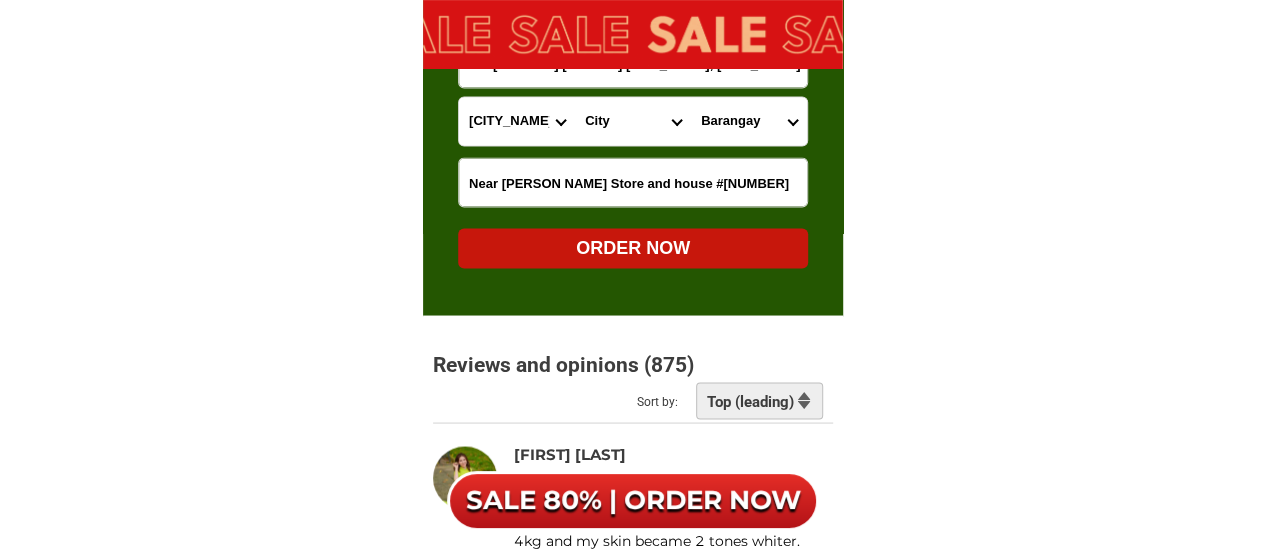 click on "ORDER NOW" at bounding box center (633, 248) 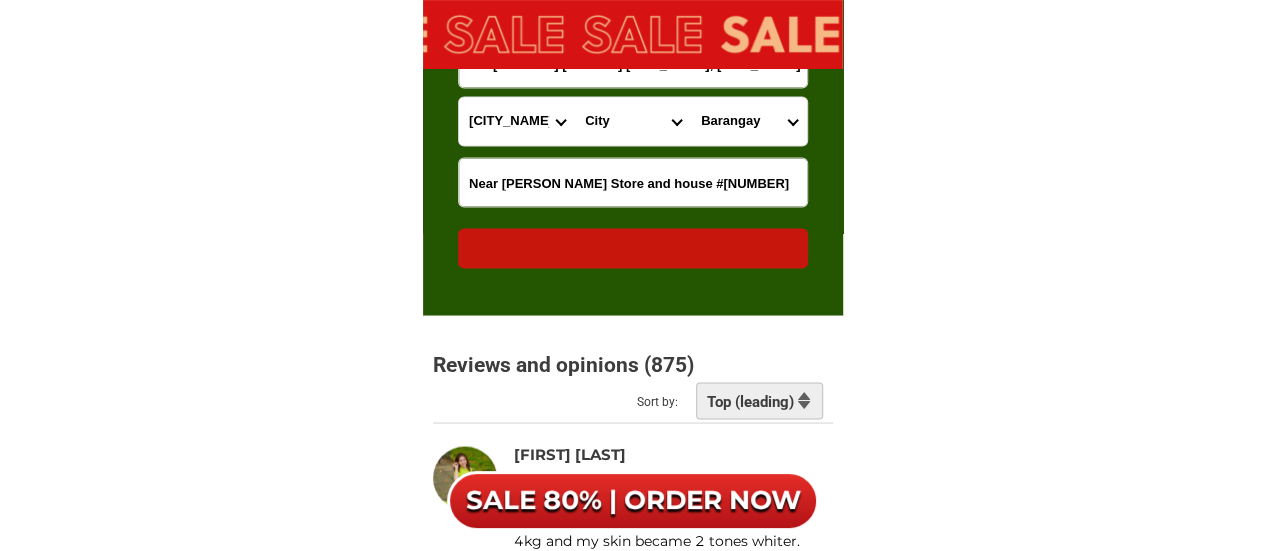 radio on "true" 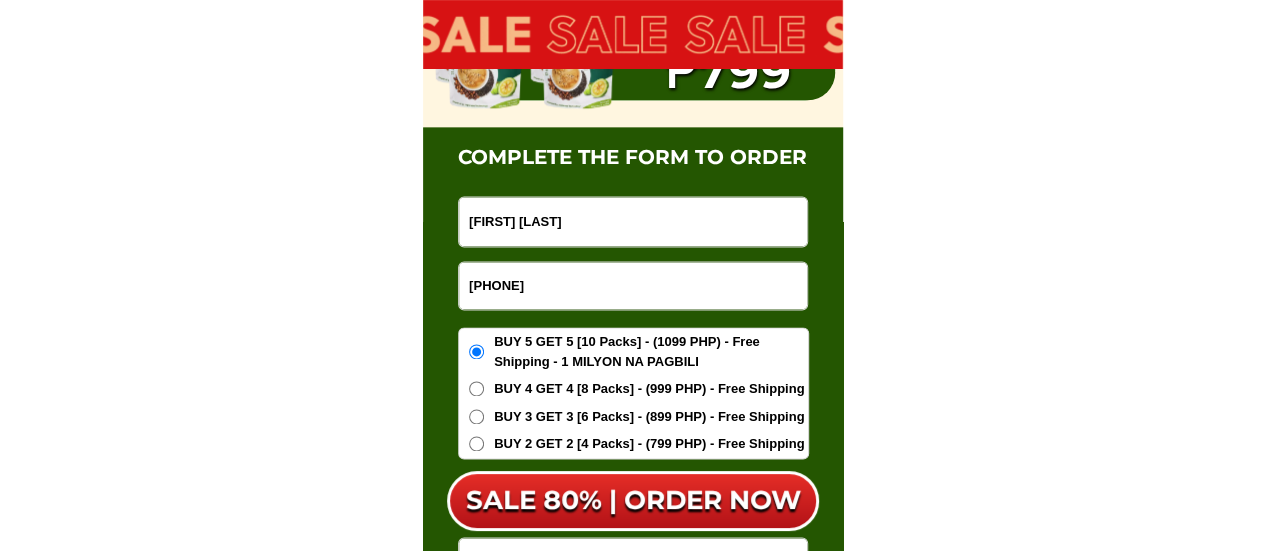 scroll, scrollTop: 12612, scrollLeft: 0, axis: vertical 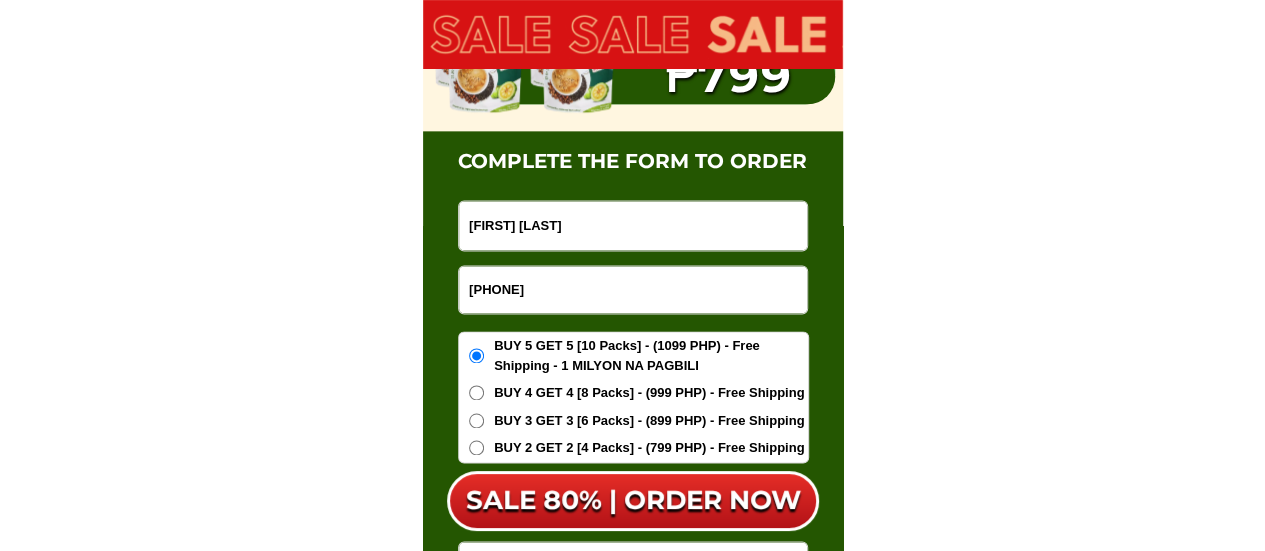 click on "[PHONE]" at bounding box center (633, 289) 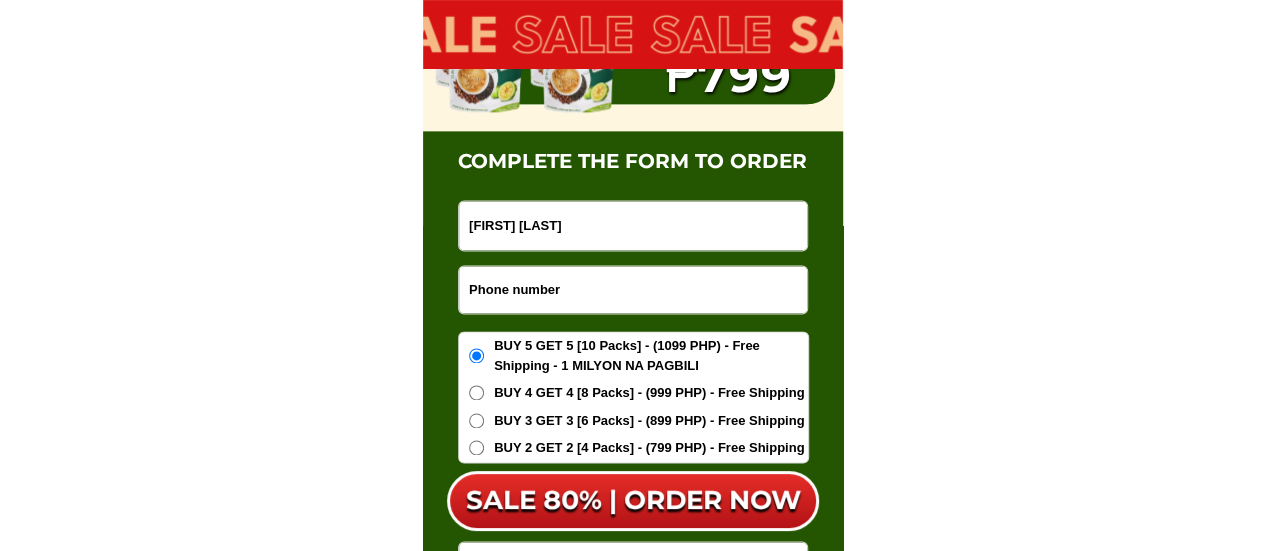 paste on "[PHONE]" 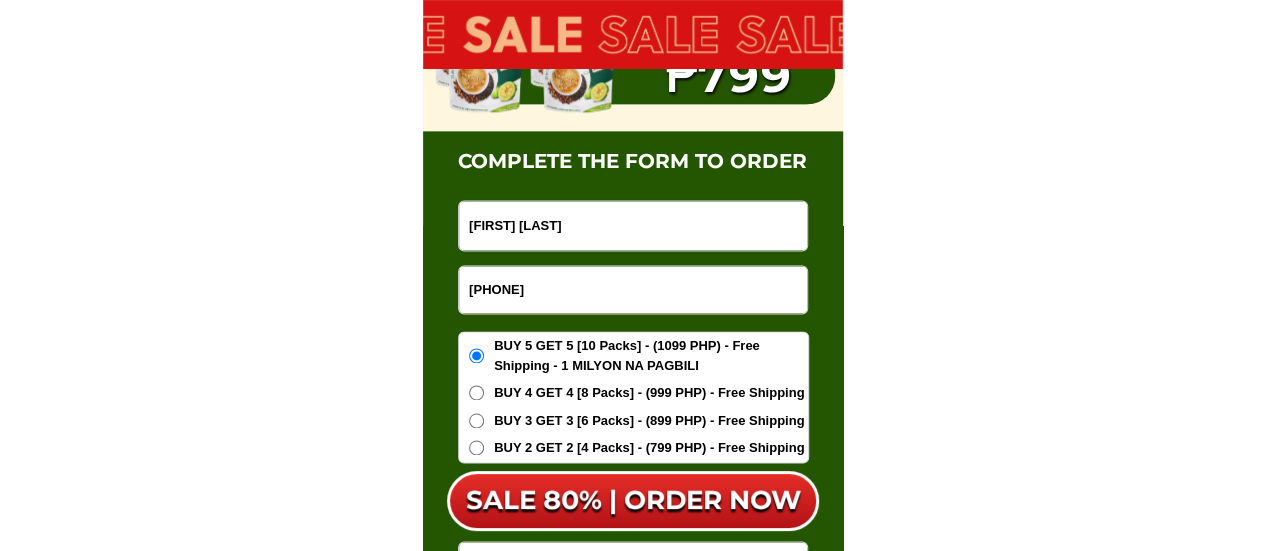 type on "[PHONE]" 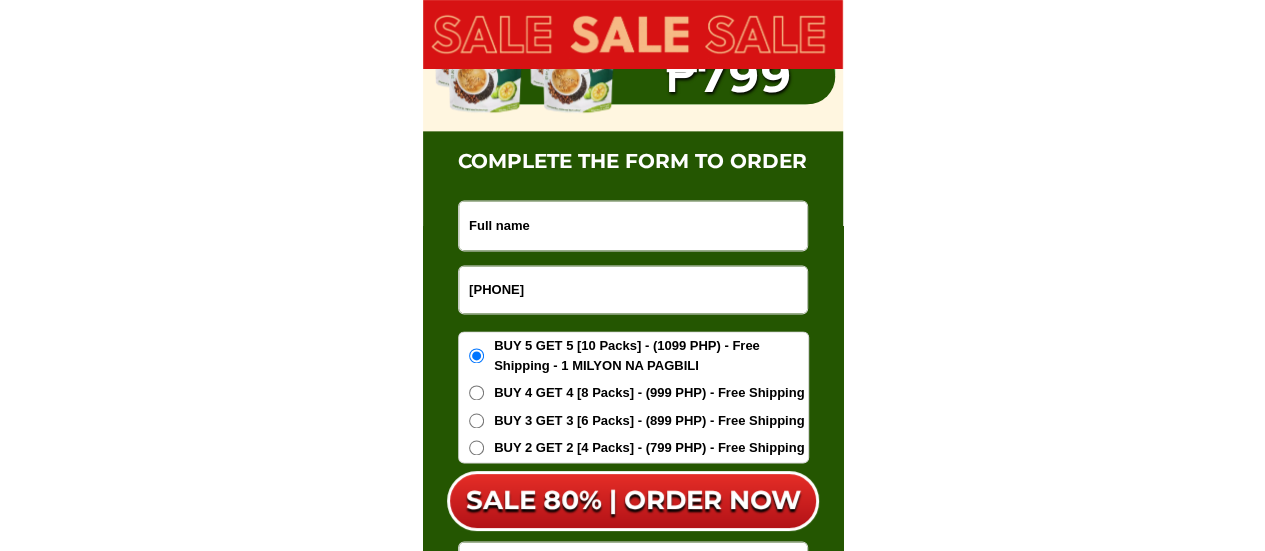 click at bounding box center (633, 225) 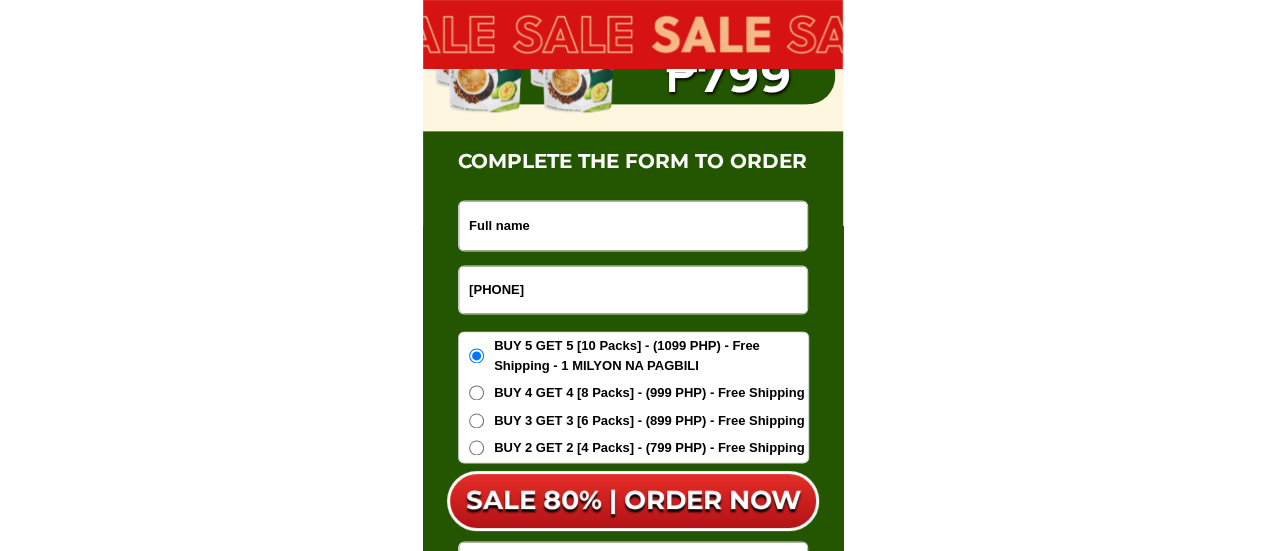 paste on "[CITY]" 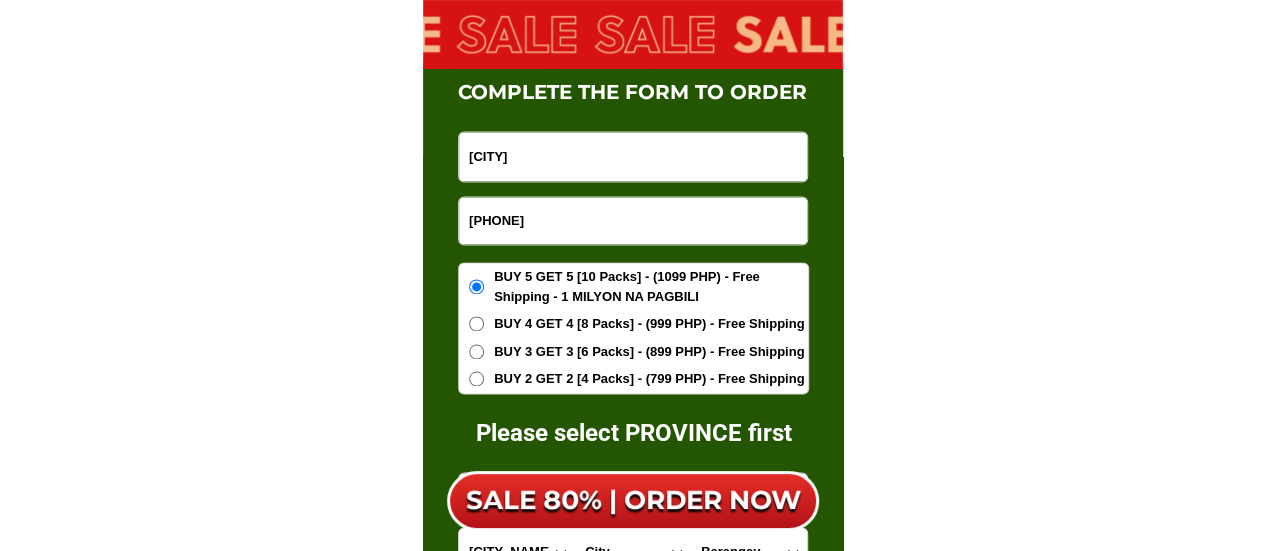 scroll, scrollTop: 12712, scrollLeft: 0, axis: vertical 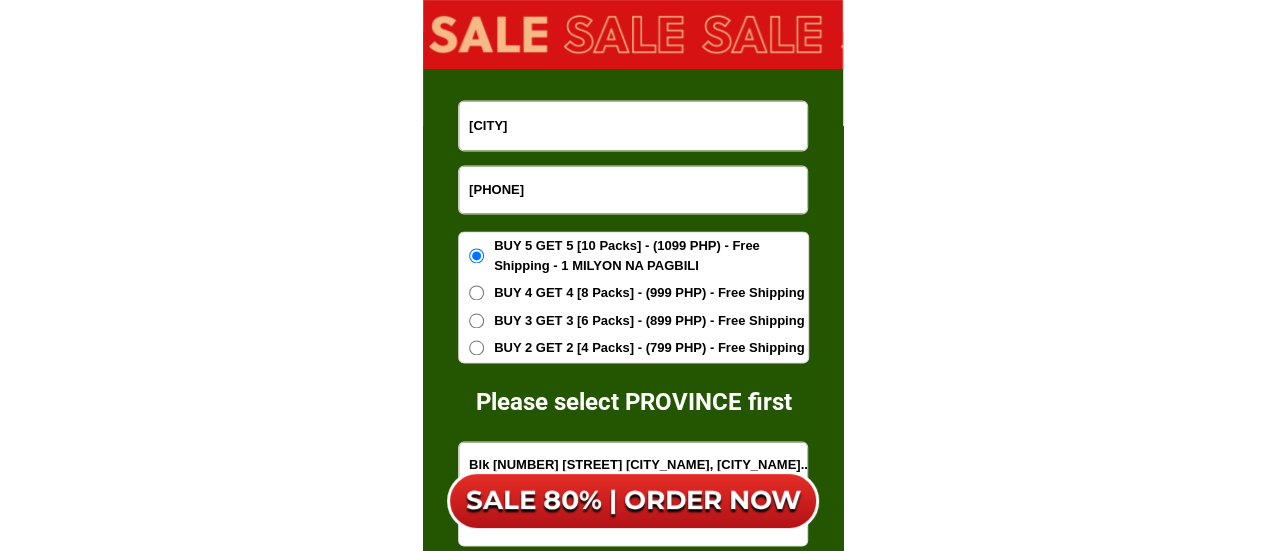 type on "[CITY]" 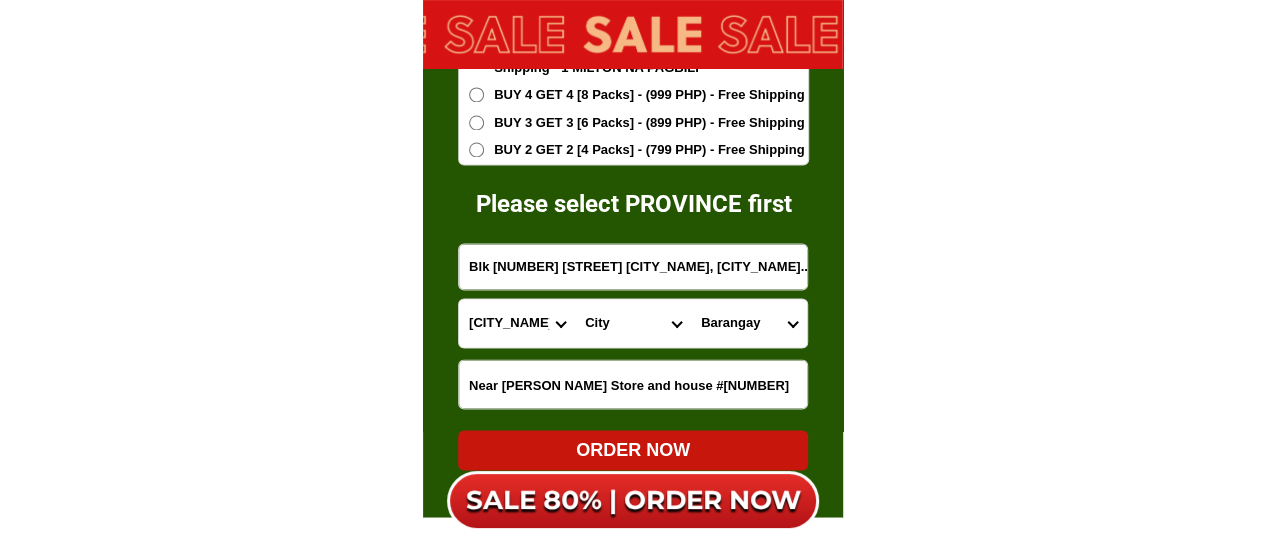scroll, scrollTop: 12912, scrollLeft: 0, axis: vertical 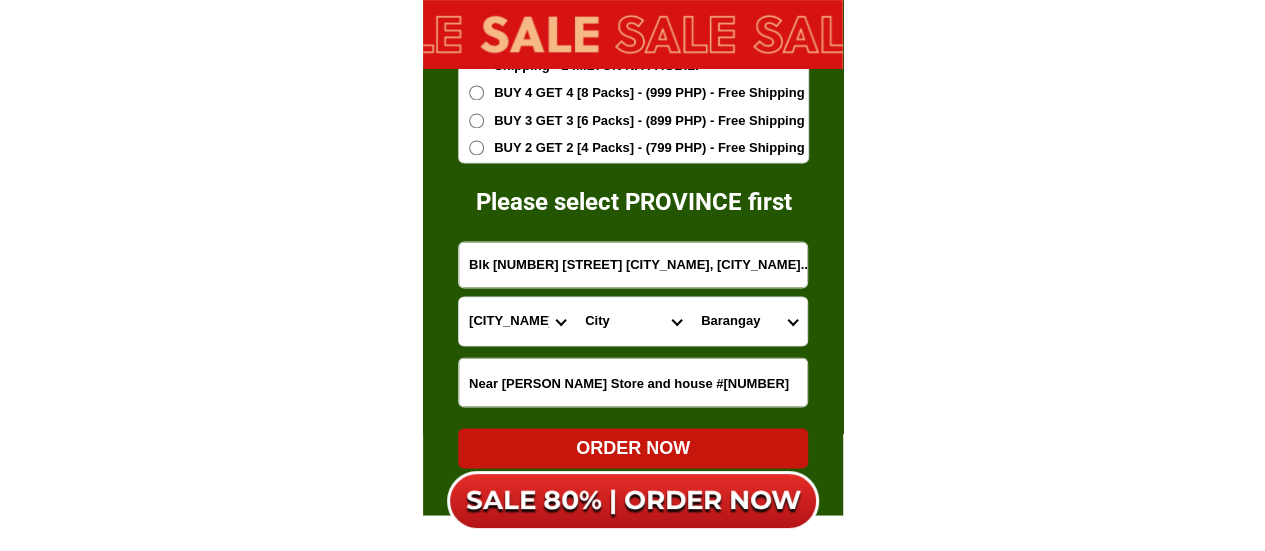 click on "Blk [NUMBER] [STREET] [CITY_NAME], [CITY_NAME].. near [NAME] [NAME]" at bounding box center (633, 264) 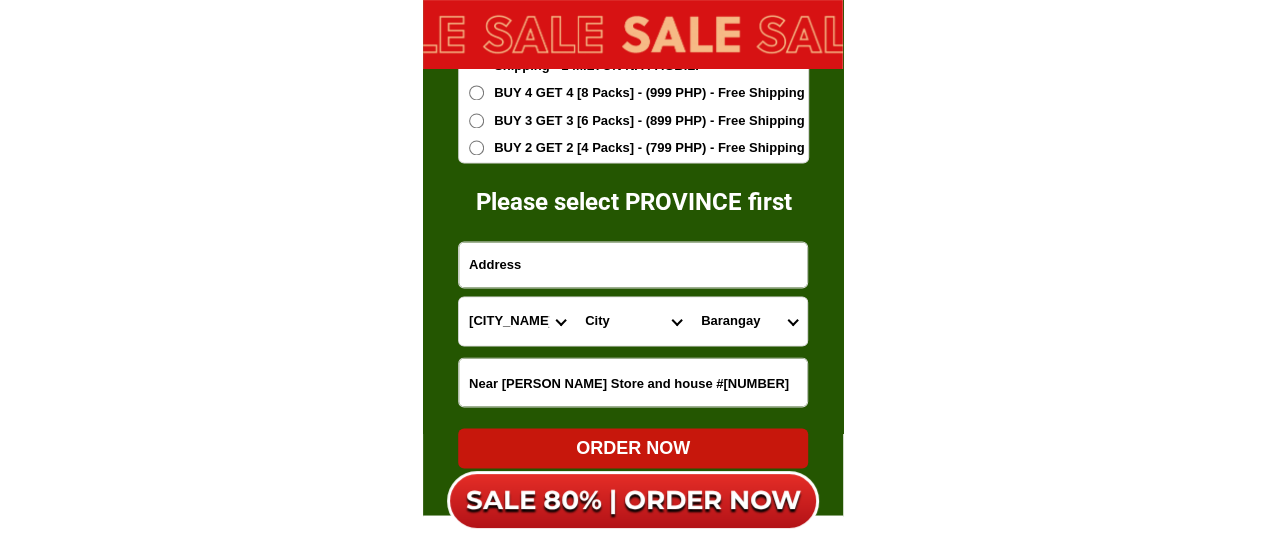 paste on "Purok [NUMBER] Go Compound Upper Tugbok [CITY]" 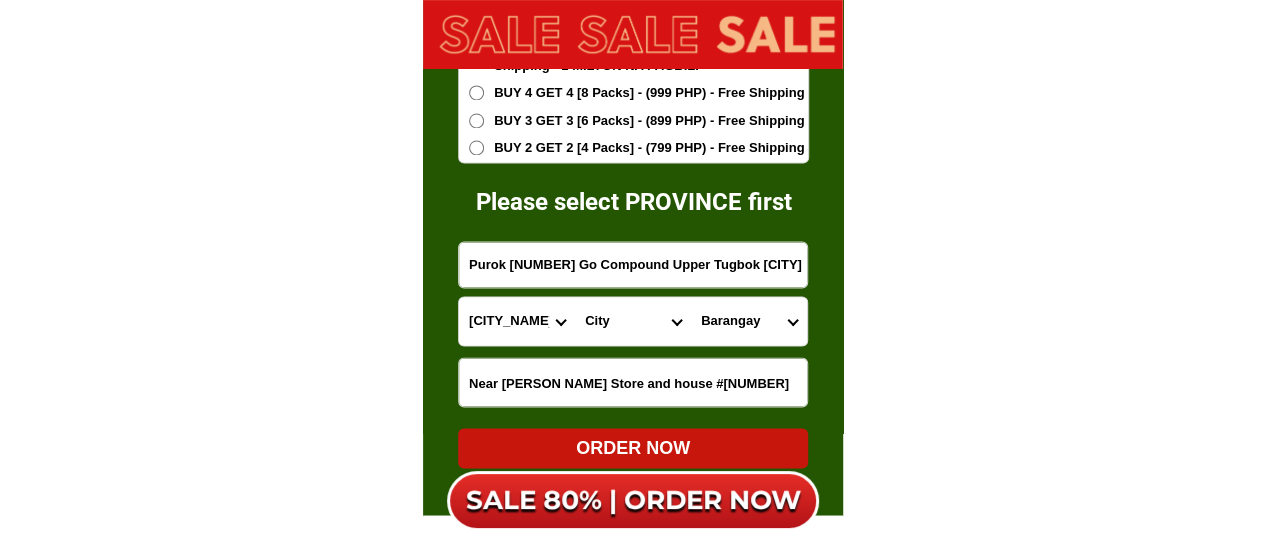 type on "Purok [NUMBER] Go Compound Upper Tugbok [CITY]" 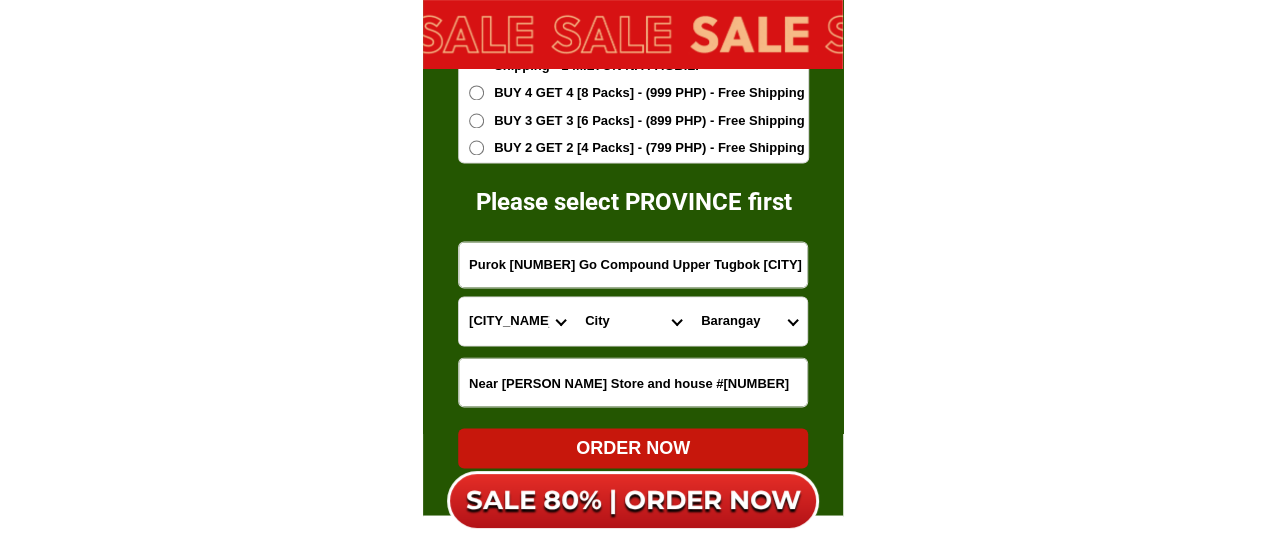 click on "Province Abra Agusan-del-norte Agusan-del-sur Aklan Albay Antique Apayao Aurora Basilan Bataan Batanes Batangas Benguet Biliran Bohol Bukidnon Bulacan Cagayan Camarines-norte Camarines-sur Camiguin Capiz Catanduanes Cavite Cebu Cotabato Davao-de-oro Davao-del-norte Davao-del-sur Davao-occidental Davao-oriental Dinagat-islands Eastern-samar Guimaras Ifugao Ilocos-norte Ilocos-sur Iloilo Isabela Kalinga La-union Laguna Lanao-del-norte Lanao-del-sur Leyte Maguindanao Marinduque Masbate Metro-manila Misamis-occidental Misamis-oriental Mountain-province Negros-occidental Negros-oriental Northern-samar Nueva-ecija Nueva-vizcaya Occidental-mindoro Oriental-mindoro Palawan Pampanga Pangasinan Quezon Quirino Rizal Romblon Sarangani Siquijor Sorsogon South-cotabato Southern-leyte Sultan-kudarat Sulu Surigao-del-norte Surigao-del-sur Tarlac Tawi-tawi Western-samar Zambales Zamboanga-del-norte Zamboanga-del-sur Zamboanga-sibugay" at bounding box center (517, 321) 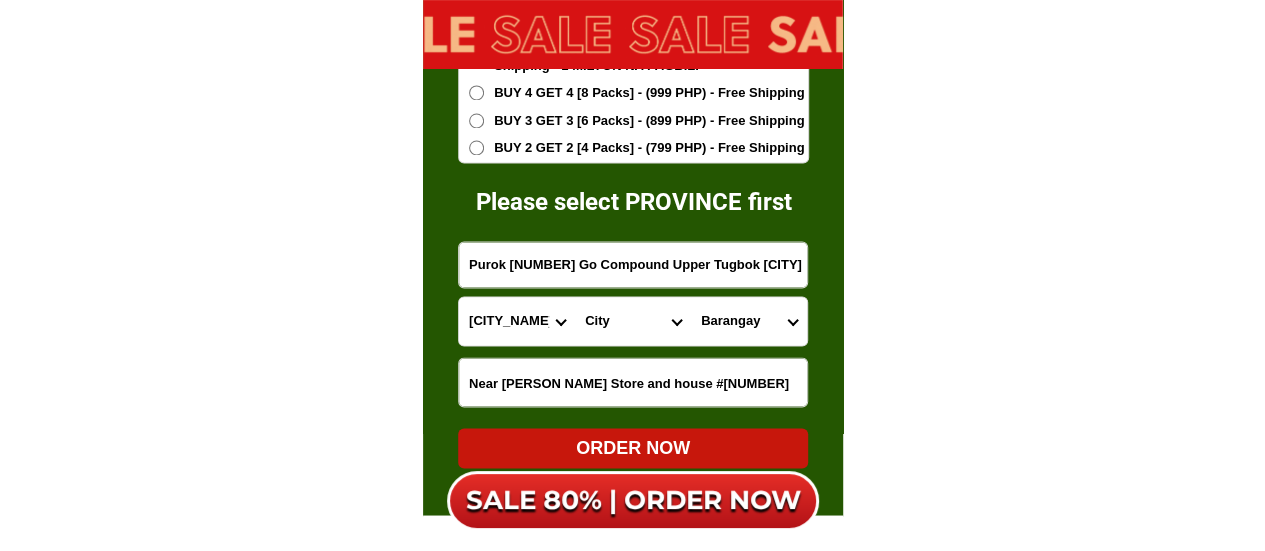select on "63_738" 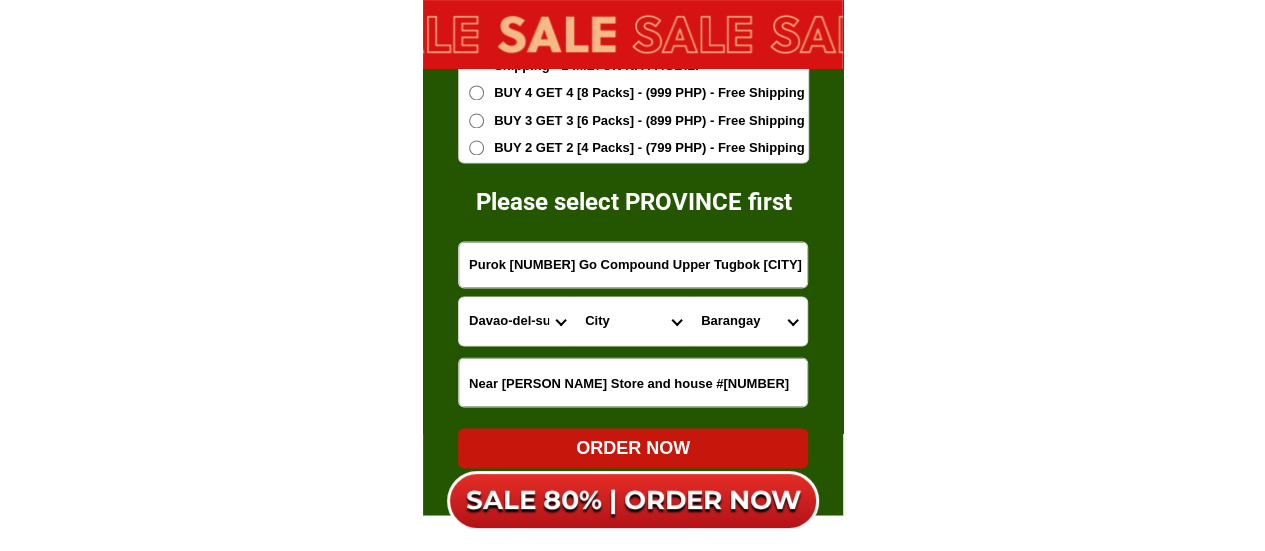 click on "Province Abra Agusan-del-norte Agusan-del-sur Aklan Albay Antique Apayao Aurora Basilan Bataan Batanes Batangas Benguet Biliran Bohol Bukidnon Bulacan Cagayan Camarines-norte Camarines-sur Camiguin Capiz Catanduanes Cavite Cebu Cotabato Davao-de-oro Davao-del-norte Davao-del-sur Davao-occidental Davao-oriental Dinagat-islands Eastern-samar Guimaras Ifugao Ilocos-norte Ilocos-sur Iloilo Isabela Kalinga La-union Laguna Lanao-del-norte Lanao-del-sur Leyte Maguindanao Marinduque Masbate Metro-manila Misamis-occidental Misamis-oriental Mountain-province Negros-occidental Negros-oriental Northern-samar Nueva-ecija Nueva-vizcaya Occidental-mindoro Oriental-mindoro Palawan Pampanga Pangasinan Quezon Quirino Rizal Romblon Sarangani Siquijor Sorsogon South-cotabato Southern-leyte Sultan-kudarat Sulu Surigao-del-norte Surigao-del-sur Tarlac Tawi-tawi Western-samar Zambales Zamboanga-del-norte Zamboanga-del-sur Zamboanga-sibugay" at bounding box center [517, 321] 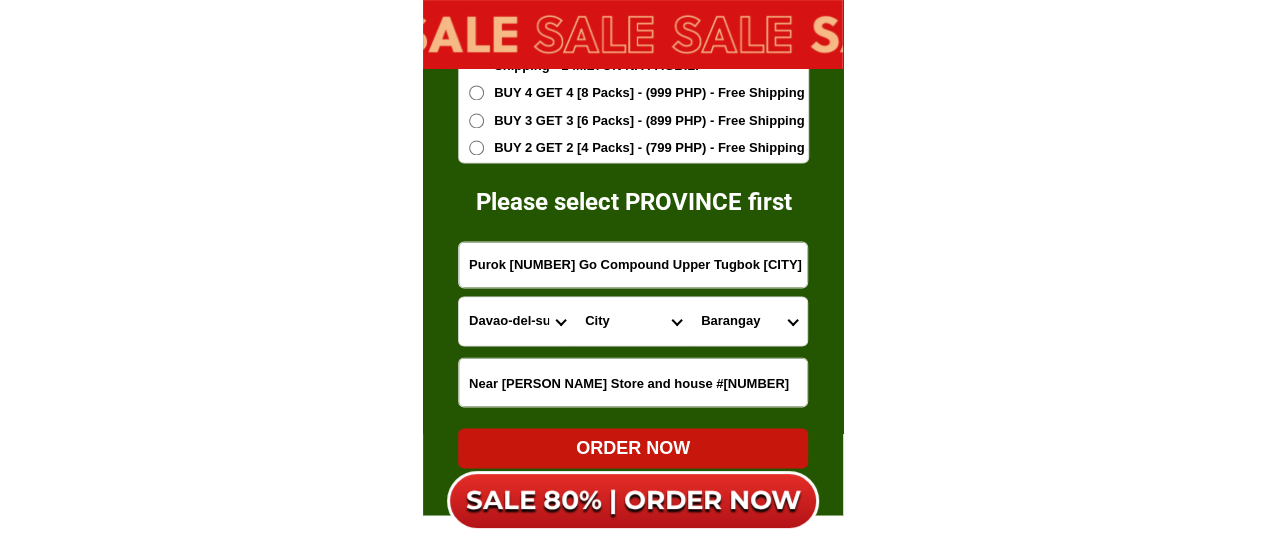 click on "City [CITY_NAME] [CITY_NAME] [CITY_NAME]-[CITY_NAME] [CITY_NAME]-[CITY_NAME] [CITY_NAME]-[CITY_NAME] [CITY_NAME] [CITY_NAME] [CITY_NAME] [CITY_NAME] [CITY_NAME] [CITY_NAME] [CITY_NAME] [CITY_NAME]" at bounding box center (633, 321) 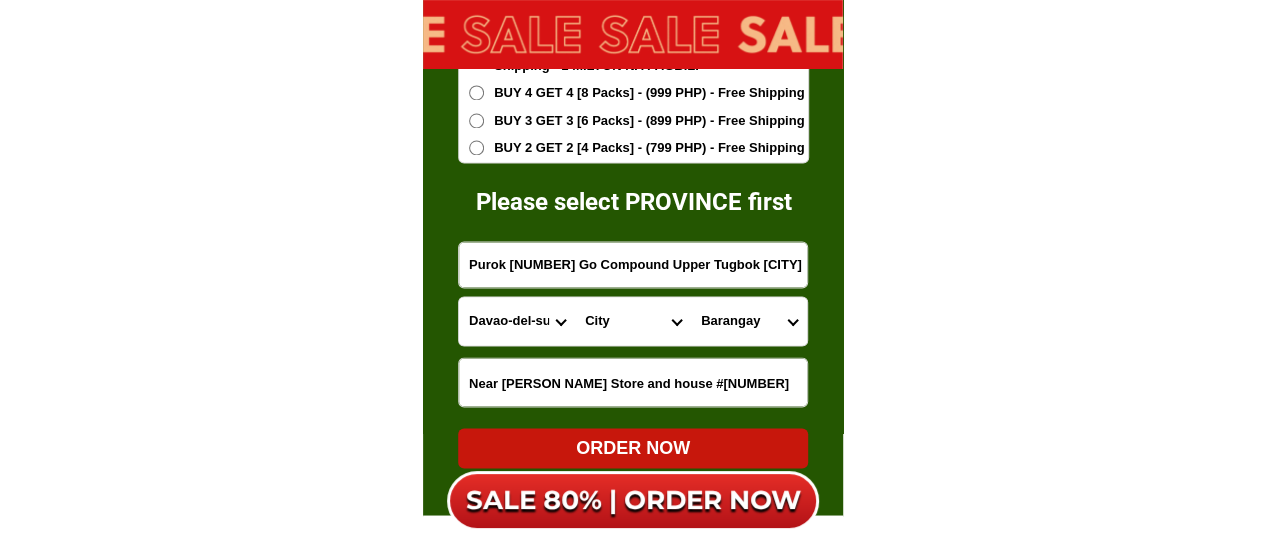 click on "City [CITY_NAME] [CITY_NAME] [CITY_NAME]-[CITY_NAME] [CITY_NAME]-[CITY_NAME] [CITY_NAME]-[CITY_NAME] [CITY_NAME] [CITY_NAME] [CITY_NAME] [CITY_NAME] [CITY_NAME] [CITY_NAME] [CITY_NAME] [CITY_NAME]" at bounding box center (633, 321) 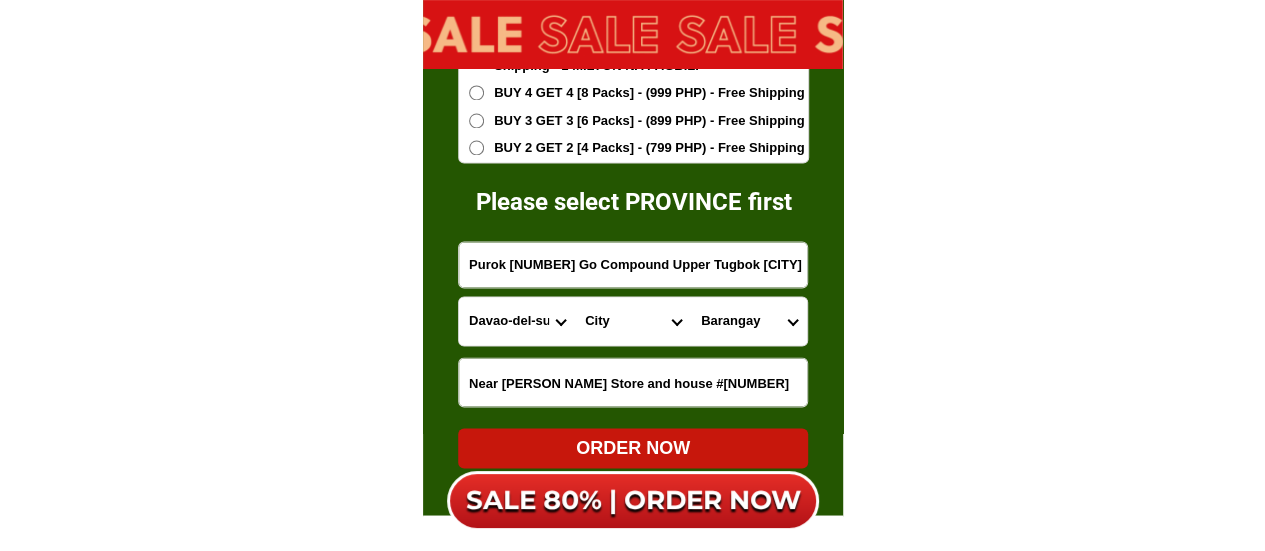 select on "63_[NUMBER]" 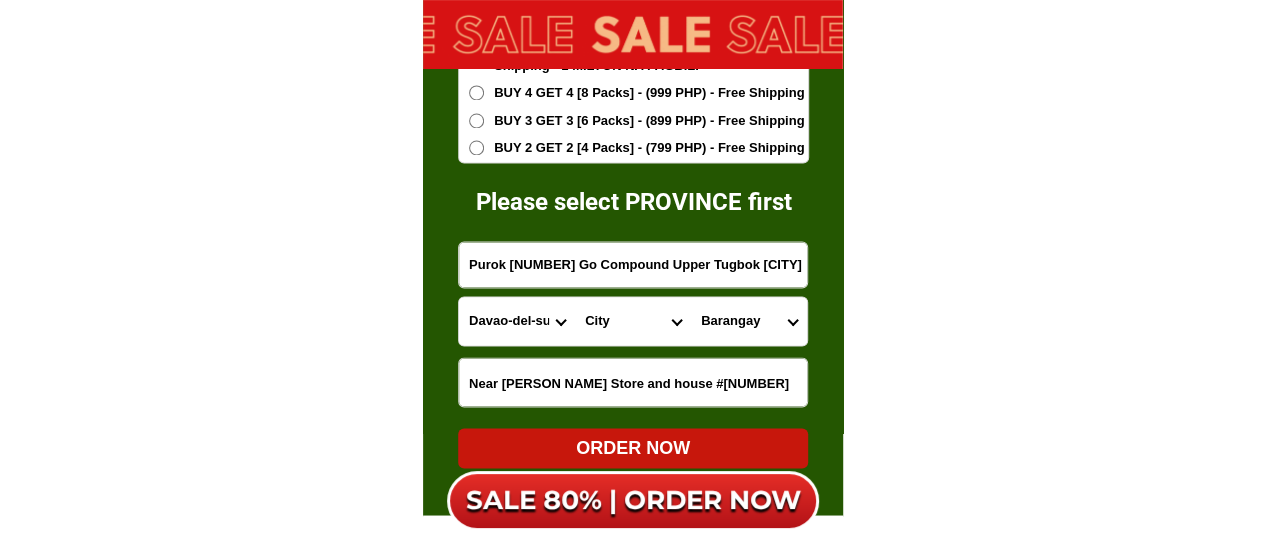 click on "City [CITY_NAME] [CITY_NAME] [CITY_NAME]-[CITY_NAME] [CITY_NAME]-[CITY_NAME] [CITY_NAME]-[CITY_NAME] [CITY_NAME] [CITY_NAME] [CITY_NAME] [CITY_NAME] [CITY_NAME] [CITY_NAME] [CITY_NAME] [CITY_NAME]" at bounding box center (633, 321) 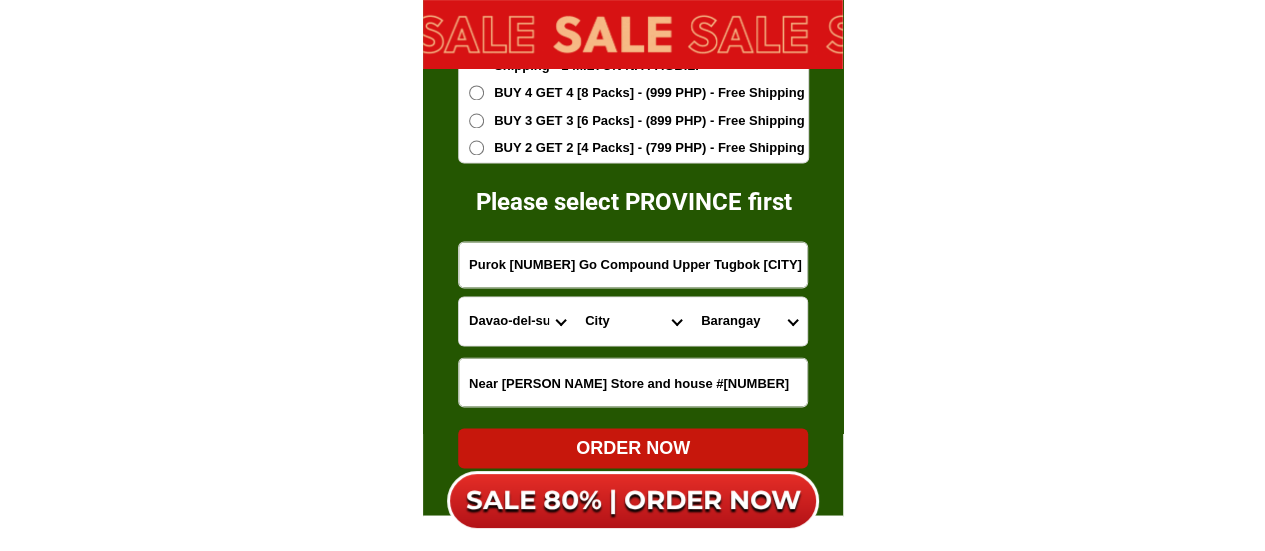 click on "Barangay Acacia Agdao Alambre Alejandra navarro (lasang) Alfonso angliongto sr. Angalan Atan-awe Baganihan Bago aplaya Bago gallera Bago oshiro Baguio (pob.) Balengaeng Baliok Bangkas heights Bantol Baracatan Barangay [NUMBER]-a (pob.) Barangay [NUMBER]-a (pob.) Barangay [NUMBER]-b (pob.) Barangay [NUMBER]-b (pob.) Barangay [NUMBER]-b (pob.) Barangay [NUMBER]-b (pob.) Barangay [NUMBER]-b (pob.) Barangay [NUMBER]-b (pob.) Barangay [NUMBER]-b (pob.) Barangay [NUMBER]-b (pob.) Barangay [NUMBER]-b (pob.) Barangay [NUMBER]-a (pob.) Barangay [NUMBER]-b (pob.) Barangay [NUMBER]-c (pob.) Barangay [NUMBER]-c (pob.) Barangay [NUMBER]-c (pob.) Barangay [NUMBER]-c (pob.) Barangay [NUMBER]-c (pob.) Barangay [NUMBER]-c (pob.) Barangay [NUMBER]-c (pob.) Barangay [NUMBER]-c (pob.) Barangay [NUMBER]-c (pob.) Barangay [NUMBER]-a (pob.) Barangay [NUMBER]-c (pob.) Barangay [NUMBER]-d (pob.) Barangay [NUMBER]-d (pob.) Barangay [NUMBER]-d (pob.) Barangay [NUMBER]-d (pob.) Barangay [NUMBER]-d (pob.) Barangay [NUMBER]-d (pob.) Barangay [NUMBER]-d (pob.) Barangay [NUMBER]-d (pob.) Barangay [NUMBER]-d (pob.) Barangay [NUMBER]-a (pob.) Barangay [NUMBER]-d (pob.) Barangay [NUMBER]-a (pob.) Barangay [NUMBER]-a (pob.) Barangay [NUMBER]-a (pob.) Barangay [NUMBER]-a (pob.) Bato" at bounding box center (749, 321) 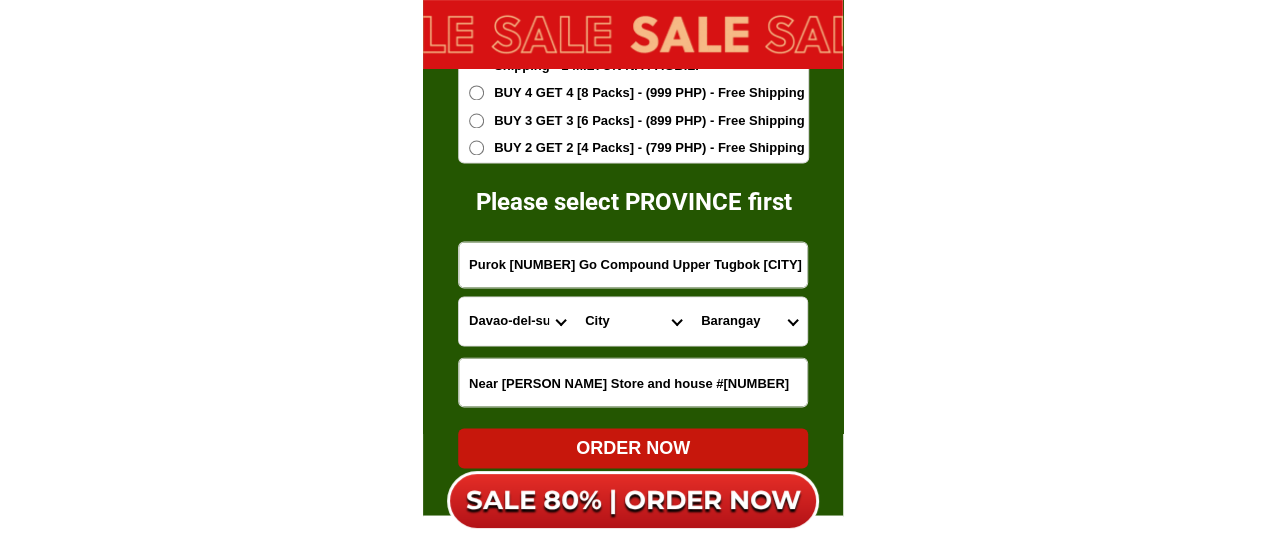select on "[NUMBER]" 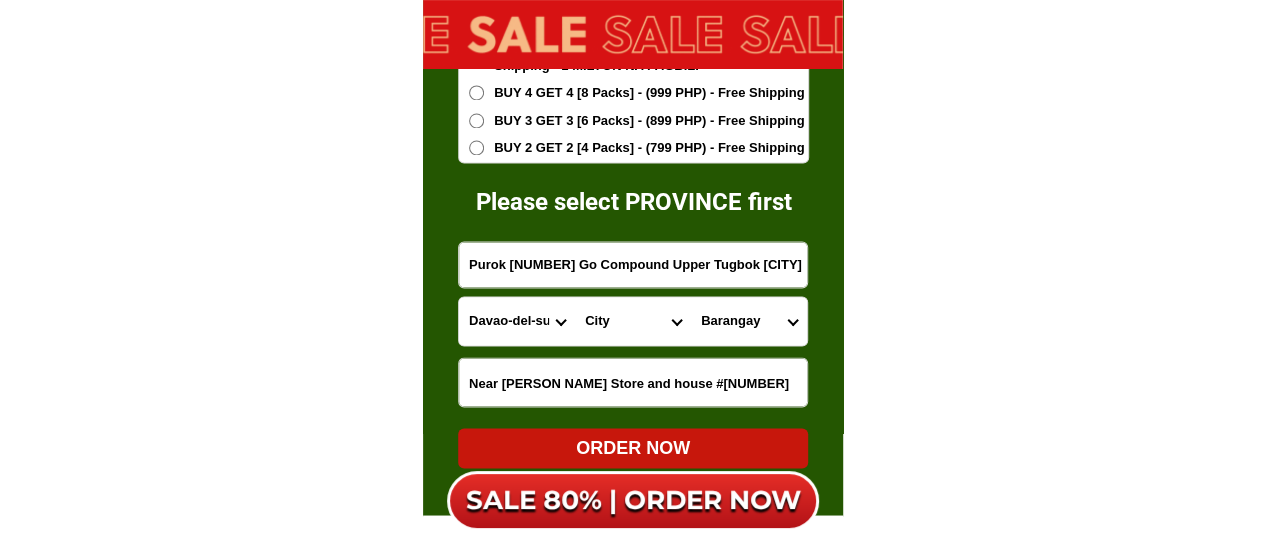 click on "Barangay Acacia Agdao Alambre Alejandra navarro (lasang) Alfonso angliongto sr. Angalan Atan-awe Baganihan Bago aplaya Bago gallera Bago oshiro Baguio (pob.) Balengaeng Baliok Bangkas heights Bantol Baracatan Barangay [NUMBER]-a (pob.) Barangay [NUMBER]-a (pob.) Barangay [NUMBER]-b (pob.) Barangay [NUMBER]-b (pob.) Barangay [NUMBER]-b (pob.) Barangay [NUMBER]-b (pob.) Barangay [NUMBER]-b (pob.) Barangay [NUMBER]-b (pob.) Barangay [NUMBER]-b (pob.) Barangay [NUMBER]-b (pob.) Barangay [NUMBER]-b (pob.) Barangay [NUMBER]-a (pob.) Barangay [NUMBER]-b (pob.) Barangay [NUMBER]-c (pob.) Barangay [NUMBER]-c (pob.) Barangay [NUMBER]-c (pob.) Barangay [NUMBER]-c (pob.) Barangay [NUMBER]-c (pob.) Barangay [NUMBER]-c (pob.) Barangay [NUMBER]-c (pob.) Barangay [NUMBER]-c (pob.) Barangay [NUMBER]-c (pob.) Barangay [NUMBER]-a (pob.) Barangay [NUMBER]-c (pob.) Barangay [NUMBER]-d (pob.) Barangay [NUMBER]-d (pob.) Barangay [NUMBER]-d (pob.) Barangay [NUMBER]-d (pob.) Barangay [NUMBER]-d (pob.) Barangay [NUMBER]-d (pob.) Barangay [NUMBER]-d (pob.) Barangay [NUMBER]-d (pob.) Barangay [NUMBER]-d (pob.) Barangay [NUMBER]-a (pob.) Barangay [NUMBER]-d (pob.) Barangay [NUMBER]-a (pob.) Barangay [NUMBER]-a (pob.) Barangay [NUMBER]-a (pob.) Barangay [NUMBER]-a (pob.) Bato" at bounding box center (749, 321) 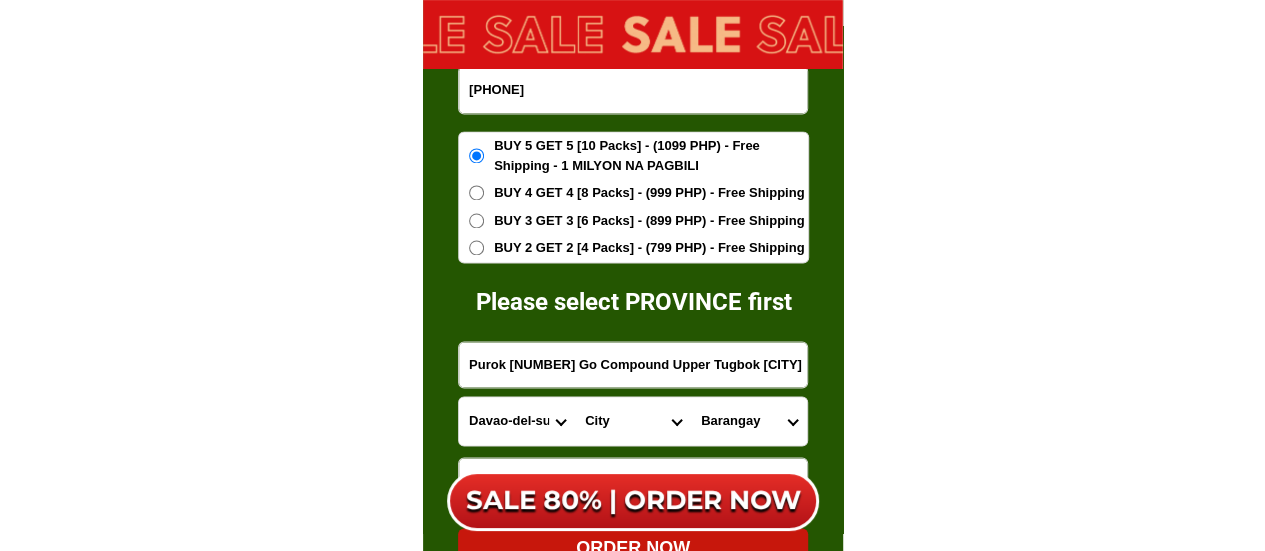 scroll, scrollTop: 13012, scrollLeft: 0, axis: vertical 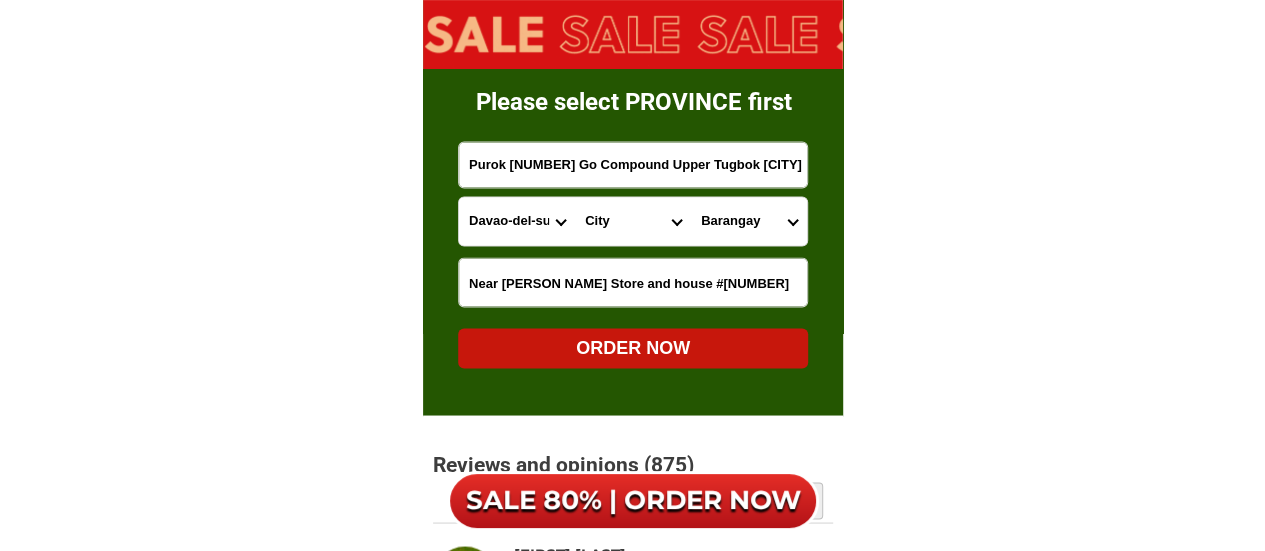 click on "ORDER NOW" at bounding box center (633, 347) 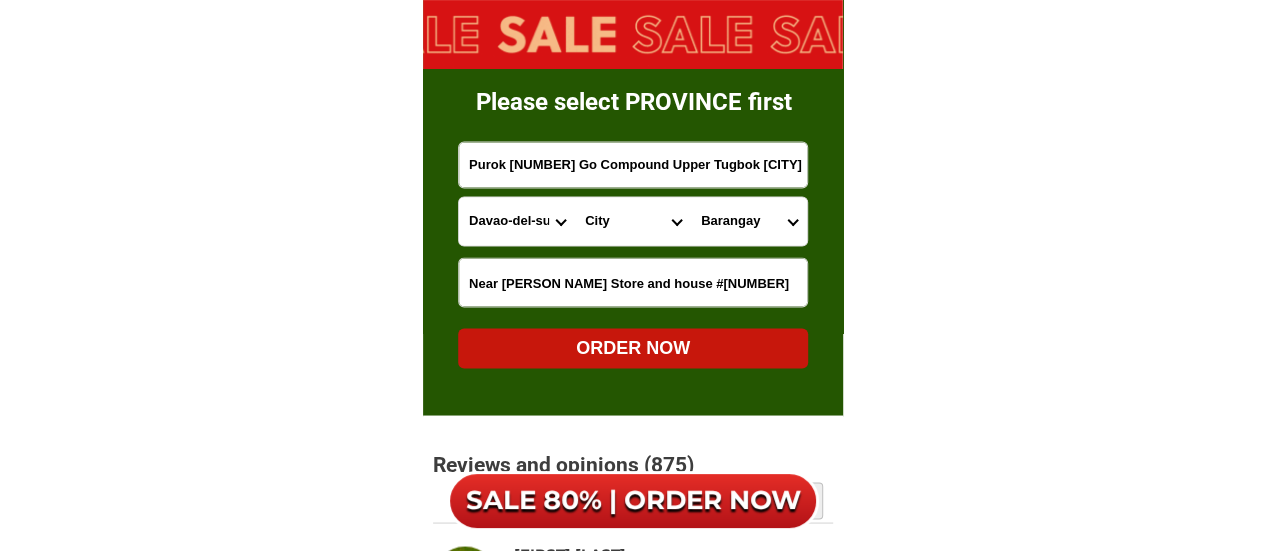 type 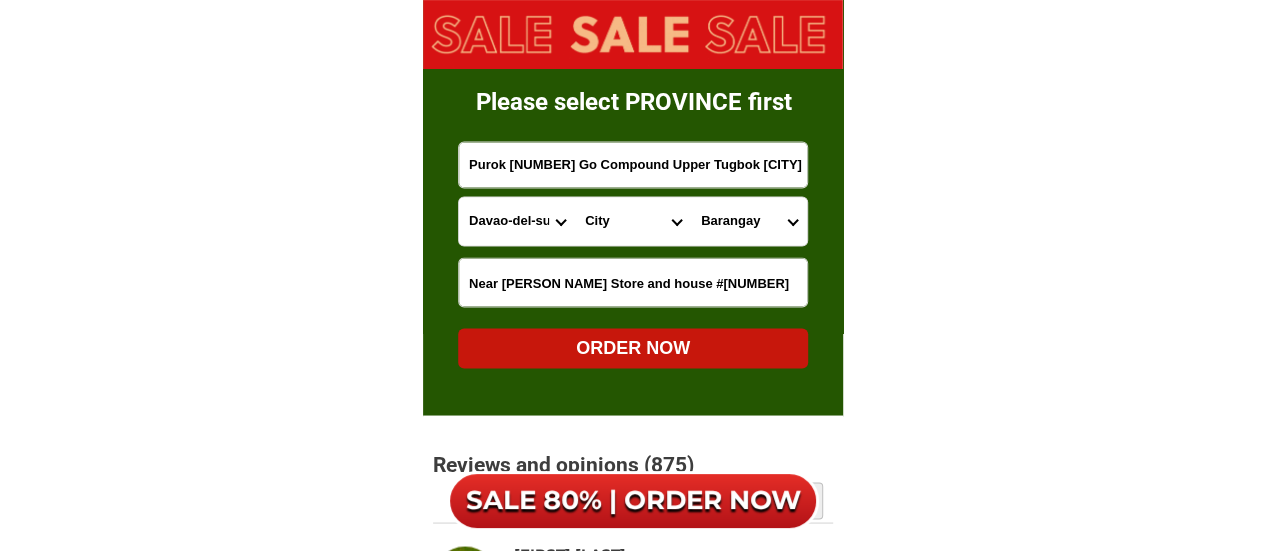 radio on "true" 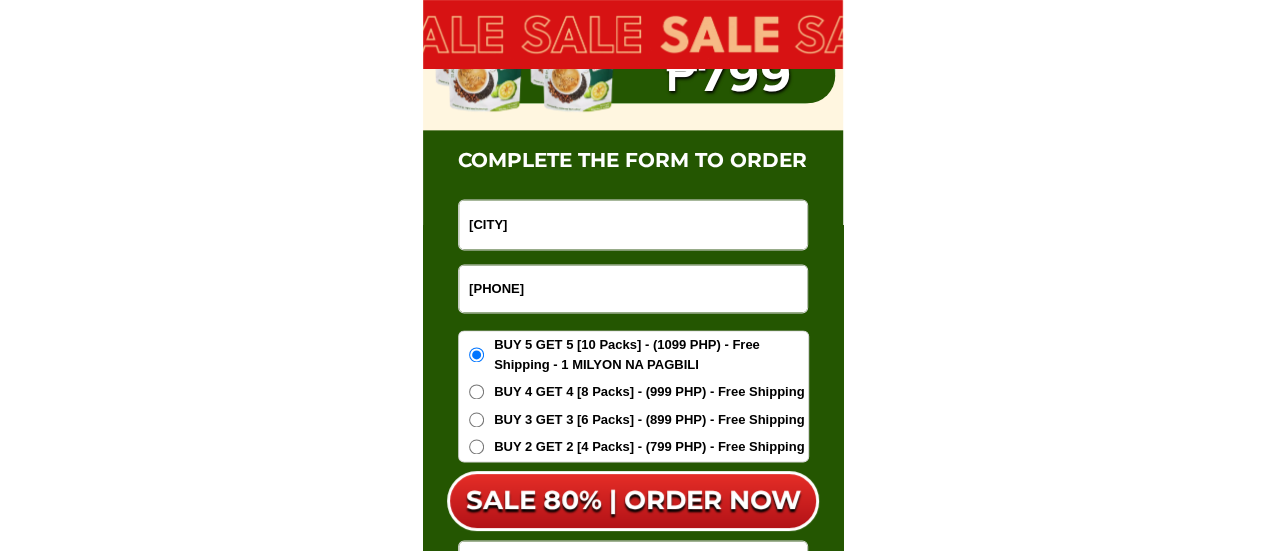 scroll, scrollTop: 12612, scrollLeft: 0, axis: vertical 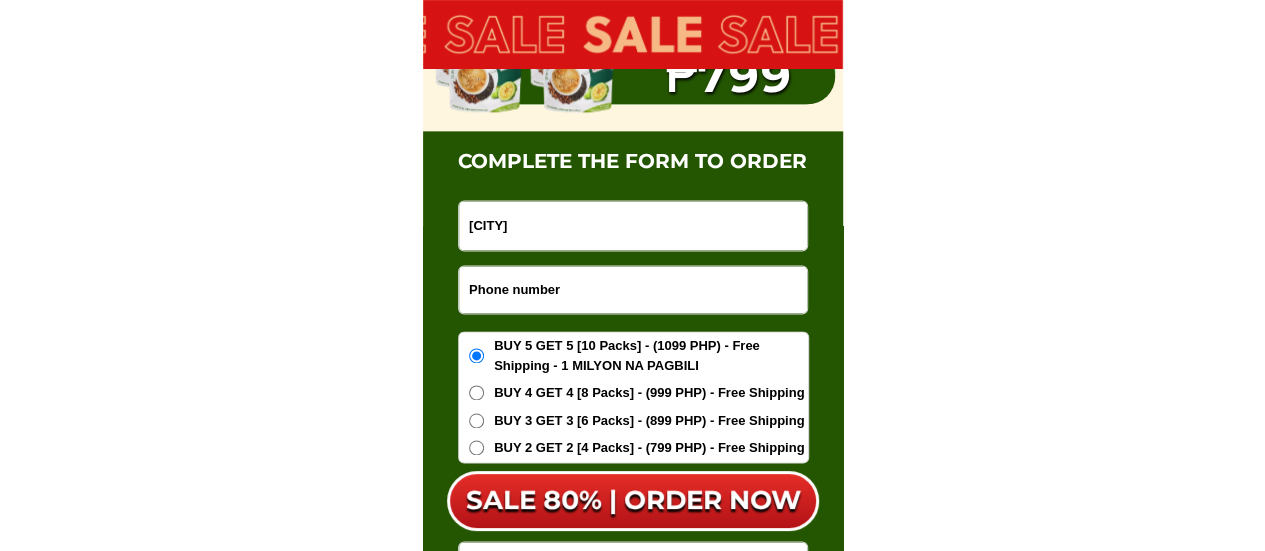 click at bounding box center [633, 289] 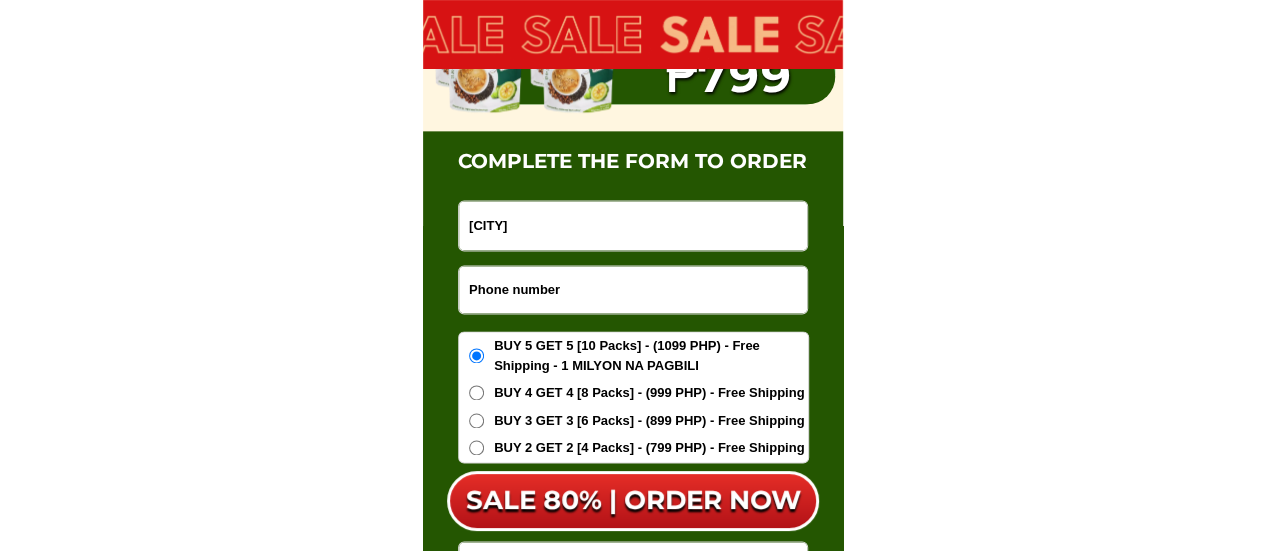 paste on "[PHONE]" 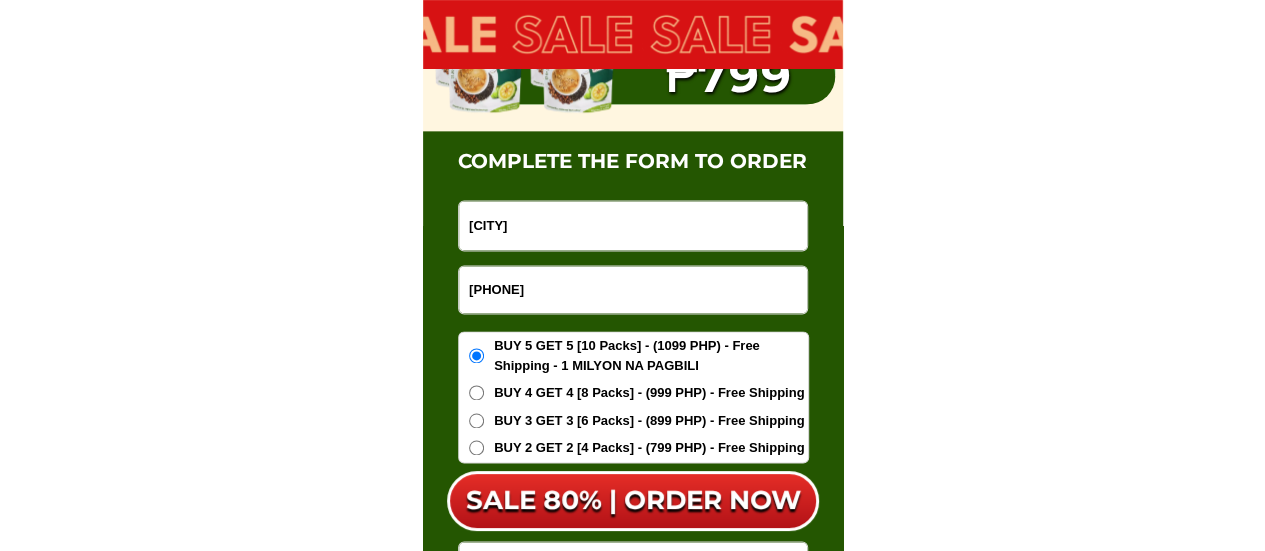 type on "[PHONE]" 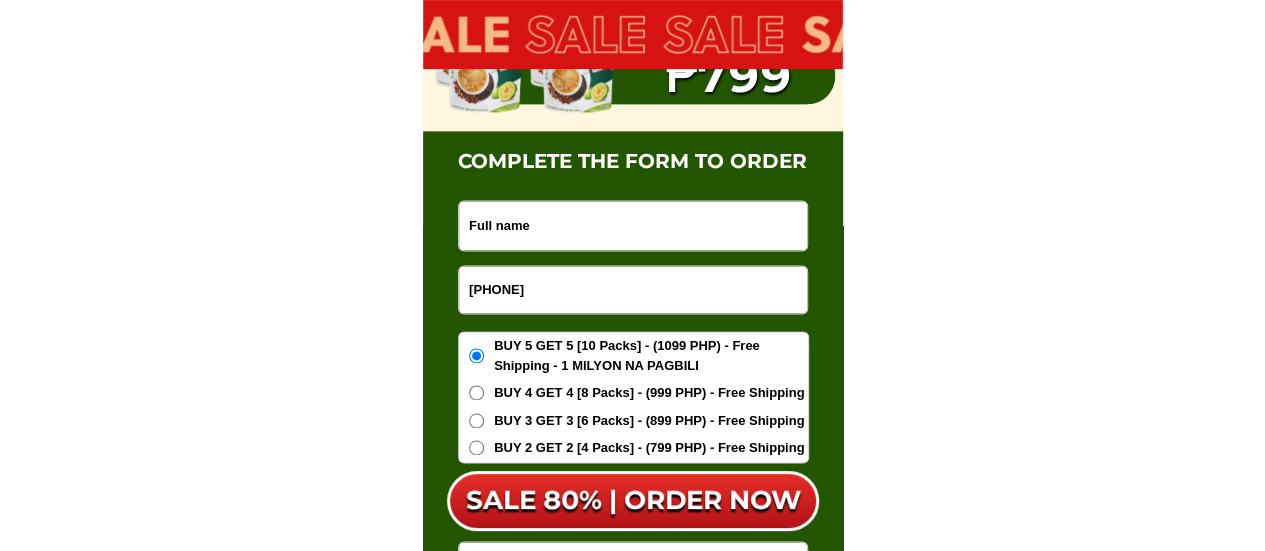 click at bounding box center (633, 225) 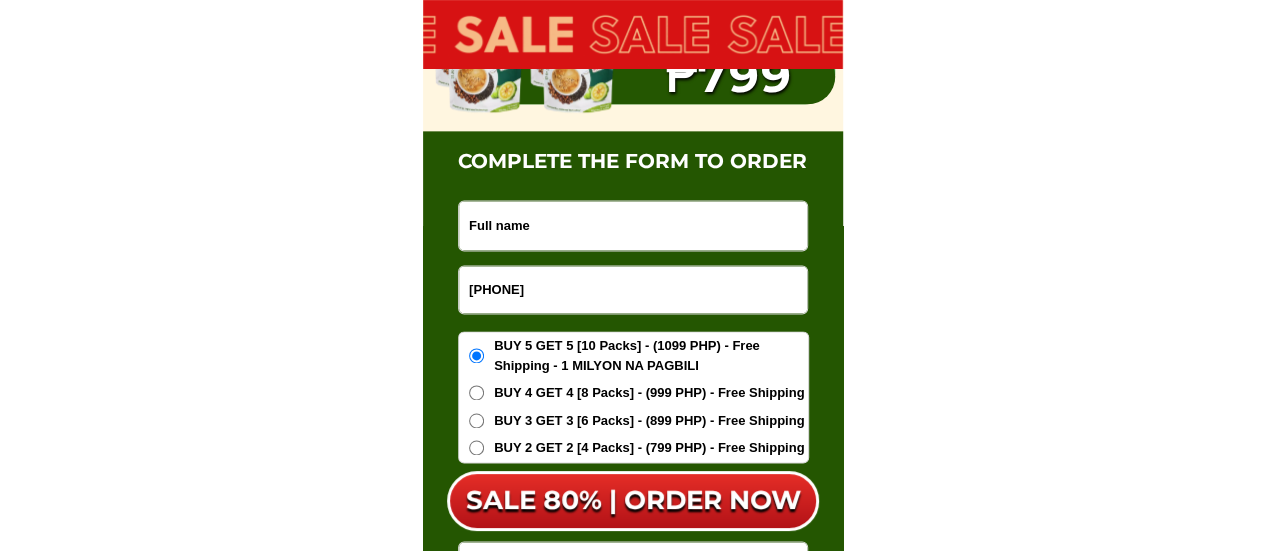 paste on "[FIRST] [LAST]" 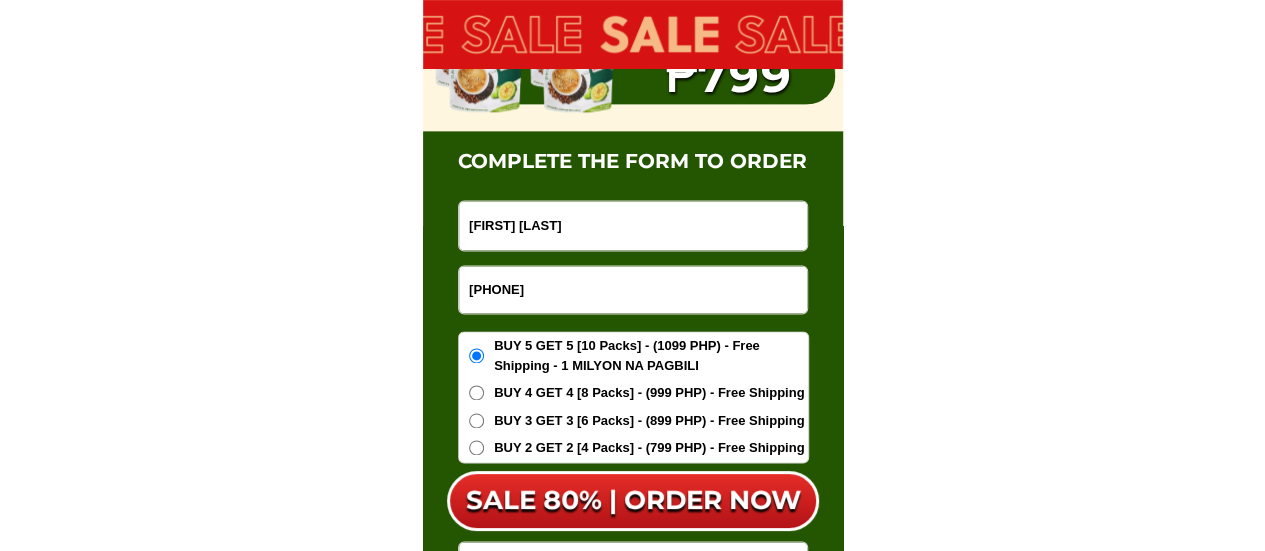 type on "[FIRST] [LAST]" 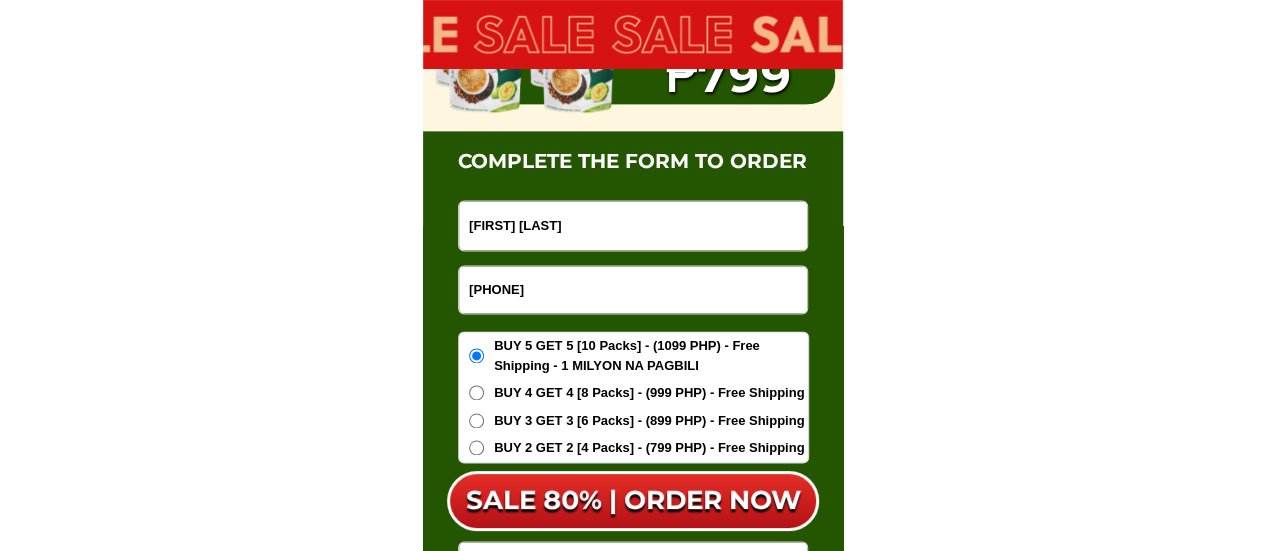 drag, startPoint x: 560, startPoint y: 288, endPoint x: 414, endPoint y: 287, distance: 146.00342 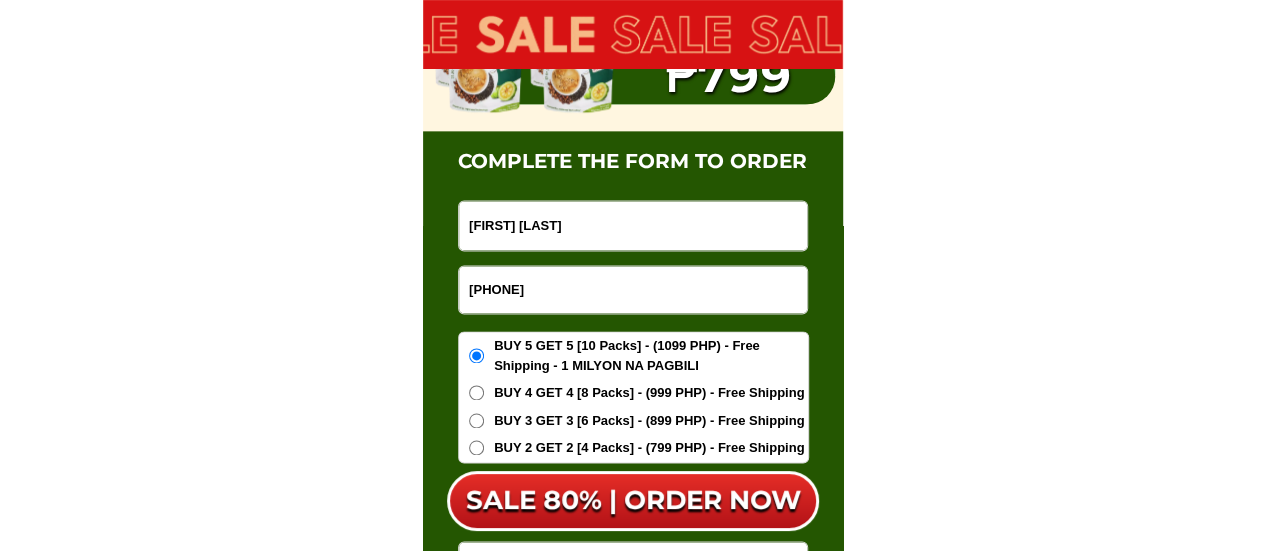 click on "[NUMBER] collagen chia coffee Recommended by [PERSON NAME] Slim Body Bright Skin The most favorite coffee product in Japan SALE [PERCENT]% OFF - ORDER NOW!! [PRICE] Results of some customers after [NUMBER] month of use Changes of Mr. [FULL NAME] after [NUMBER] month of using Fitgums Coffee [PERSON NAME] has successfully lost weight Body Slimming [NUMBER] month of use Our customers' process of using Fitgums Chia Coffee Losing [NUMBER] -[NUMBER]KG Burn body fat Confident Cut extra calories Nice skin and good health The amount of arm and leg fat has decreased [PERCENT]% Robusta Coffee Combination of Robusta Coffee
& [NUMBER] other High Quality
Ingredients GOLD Ingredients Chia Seeds Chia Seeds [NUMBER] IN [NUMBER] Promotes Heart Health Boosts Energy
Endurance Supports Healthy Weight Loss Appearance Rejuvenation Reduces Wrinkles Improves skin elasticity and hydration. Brighten skin, support defeat acnes. EFFECTIVE TESTED Day [NUMBER] The skin is dull andthe wrinkles are obvious Day [NUMBER] Skin texture is more even,wrinkles are reduced Day [NUMBER] Natural" at bounding box center [632, -5262] 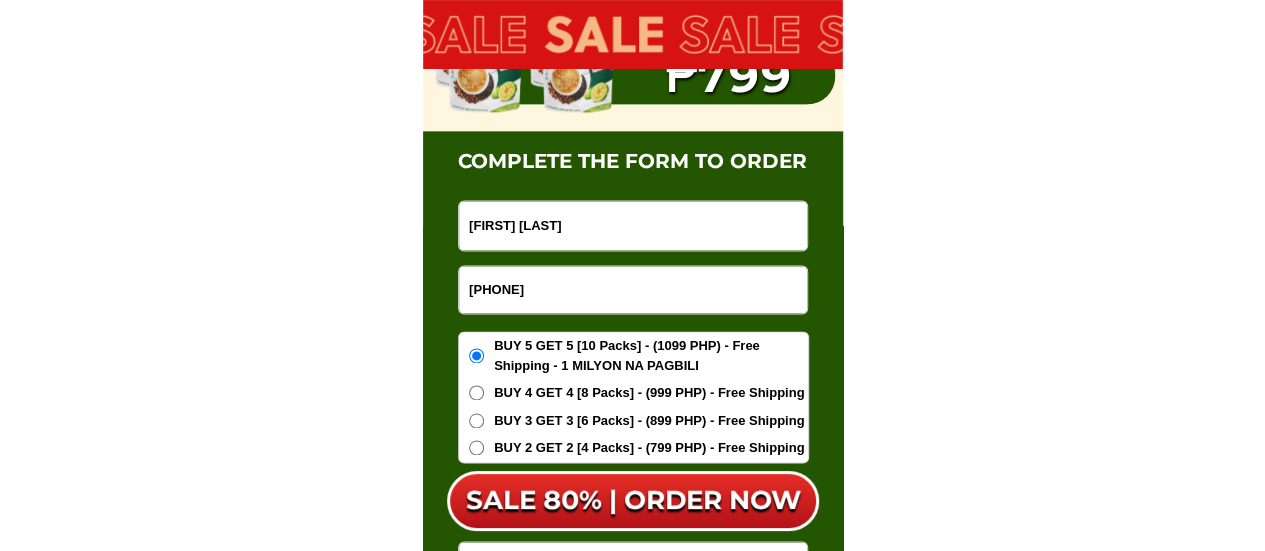 paste on "[FIRST] [LAST]" 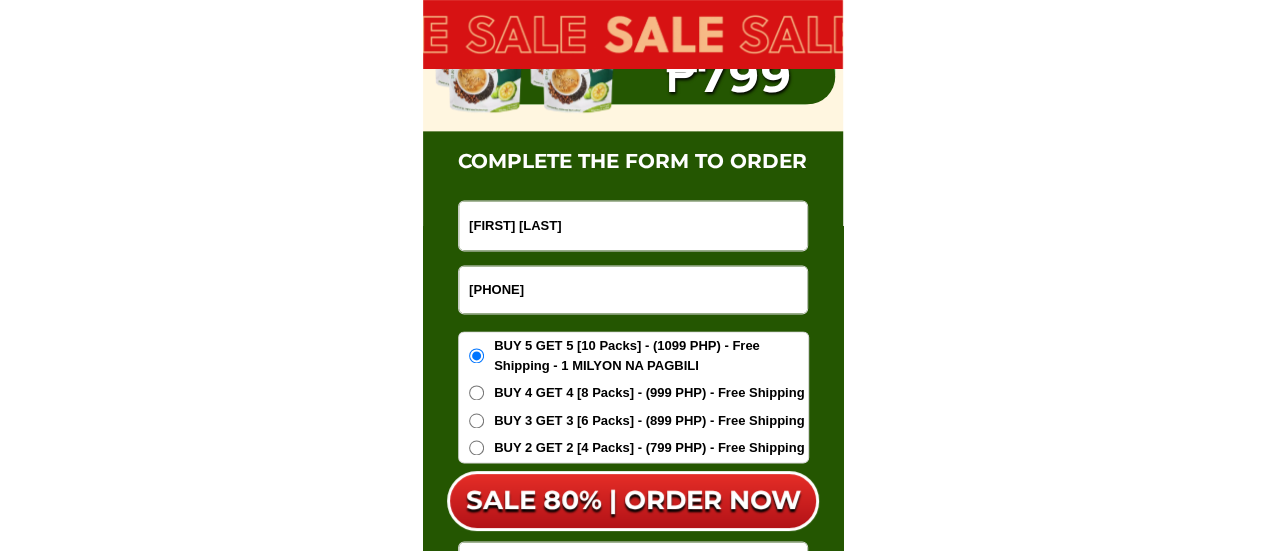type on "[FIRST] [LAST]" 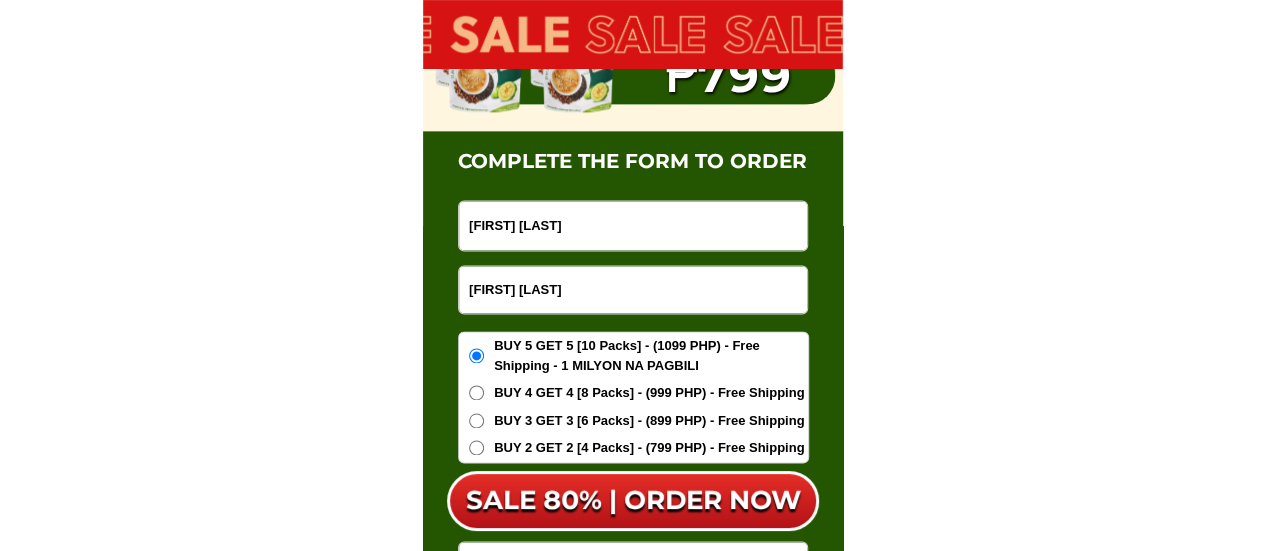 drag, startPoint x: 592, startPoint y: 285, endPoint x: 364, endPoint y: 285, distance: 228 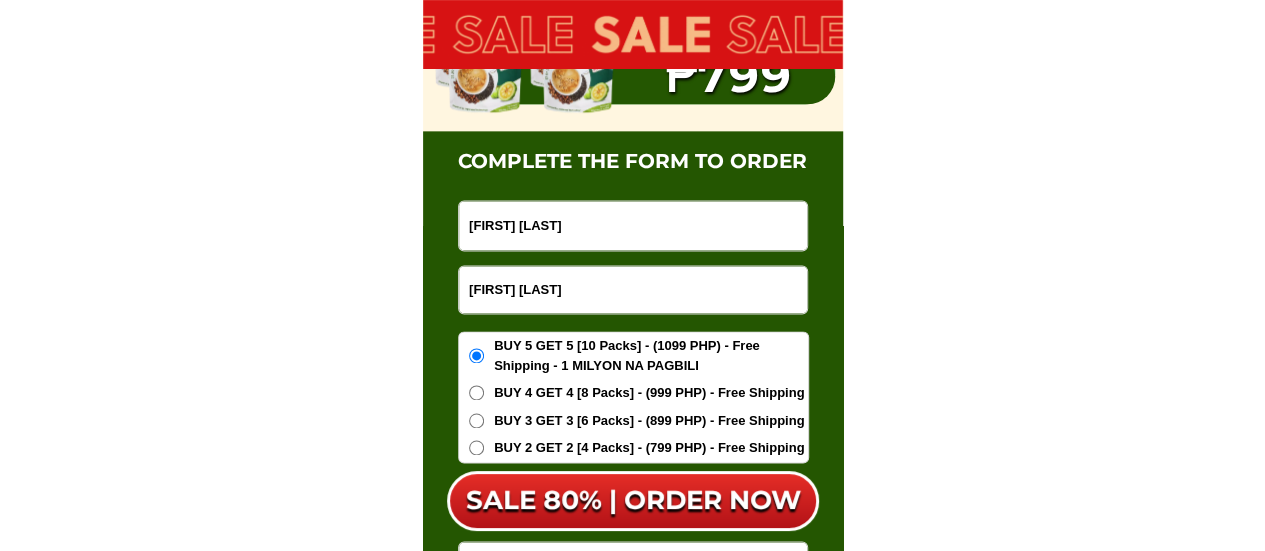 click on "[NUMBER] collagen chia coffee Recommended by [PERSON NAME] Slim Body Bright Skin The most favorite coffee product in Japan SALE [PERCENT]% OFF - ORDER NOW!! [PRICE] Results of some customers after [NUMBER] month of use Changes of Mr. [FULL NAME] after [NUMBER] month of using Fitgums Coffee [PERSON NAME] has successfully lost weight Body Slimming [NUMBER] month of use Our customers' process of using Fitgums Chia Coffee Losing [NUMBER] -[NUMBER]KG Burn body fat Confident Cut extra calories Nice skin and good health The amount of arm and leg fat has decreased [PERCENT]% Robusta Coffee Combination of Robusta Coffee
& [NUMBER] other High Quality
Ingredients GOLD Ingredients Chia Seeds Chia Seeds [NUMBER] IN [NUMBER] Promotes Heart Health Boosts Energy
Endurance Supports Healthy Weight Loss Appearance Rejuvenation Reduces Wrinkles Improves skin elasticity and hydration. Brighten skin, support defeat acnes. EFFECTIVE TESTED Day [NUMBER] The skin is dull andthe wrinkles are obvious Day [NUMBER] Skin texture is more even,wrinkles are reduced Day [NUMBER] Natural" at bounding box center (632, -5262) 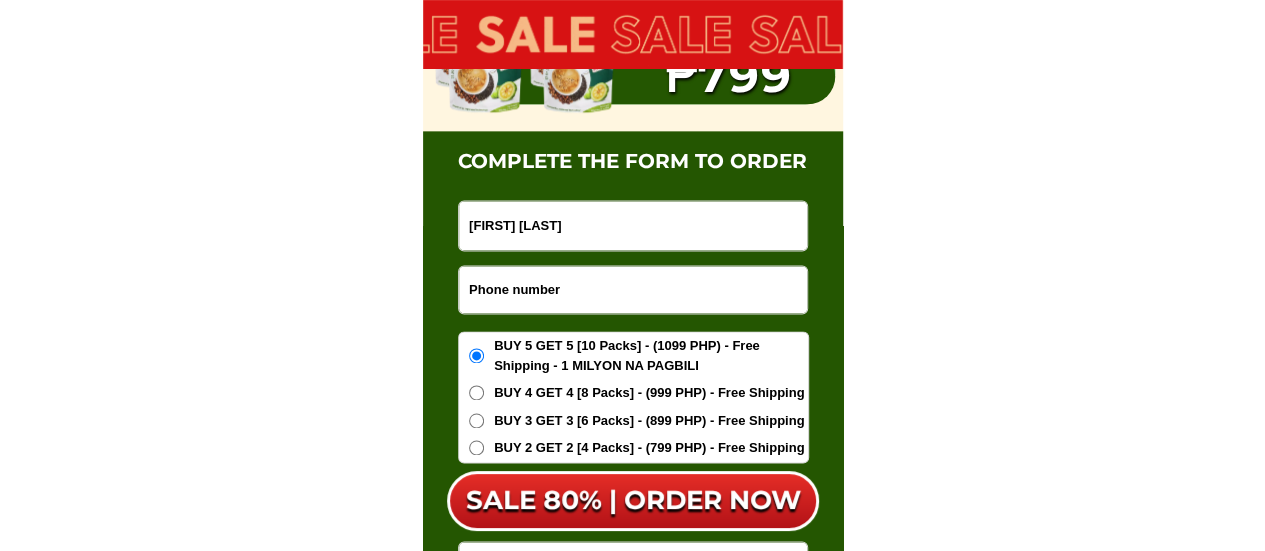 click at bounding box center [633, 289] 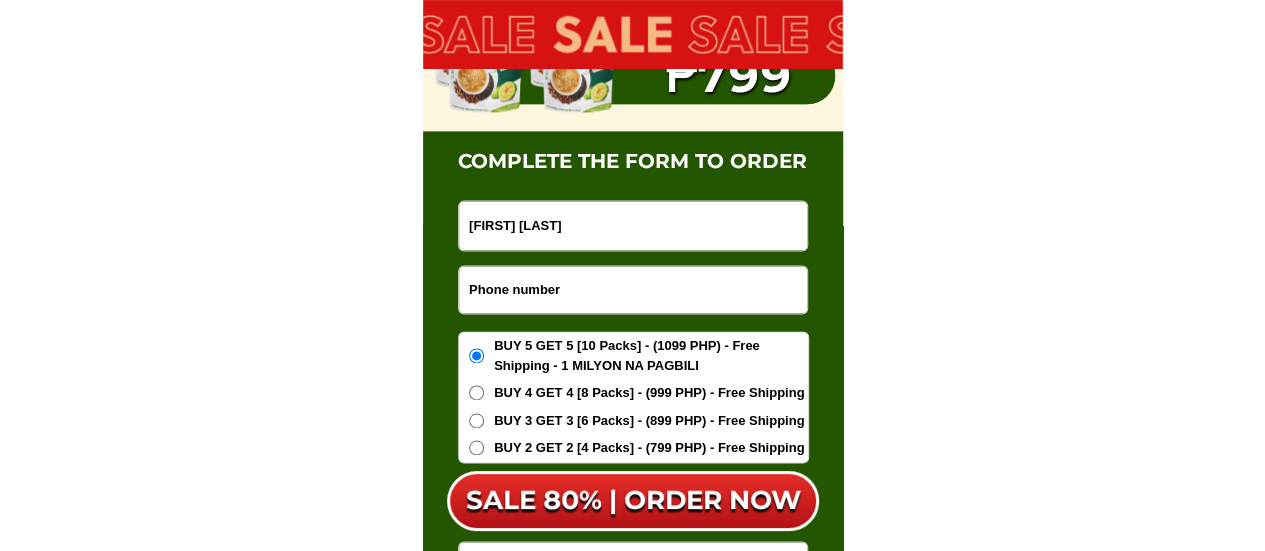 paste on "[PHONE]" 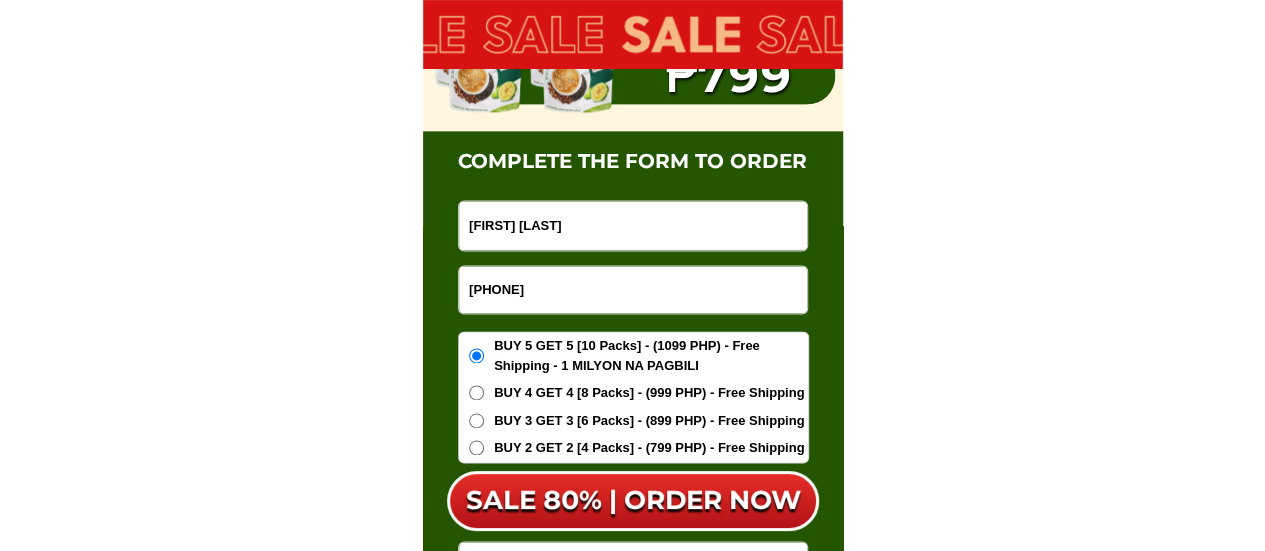 type on "[PHONE]" 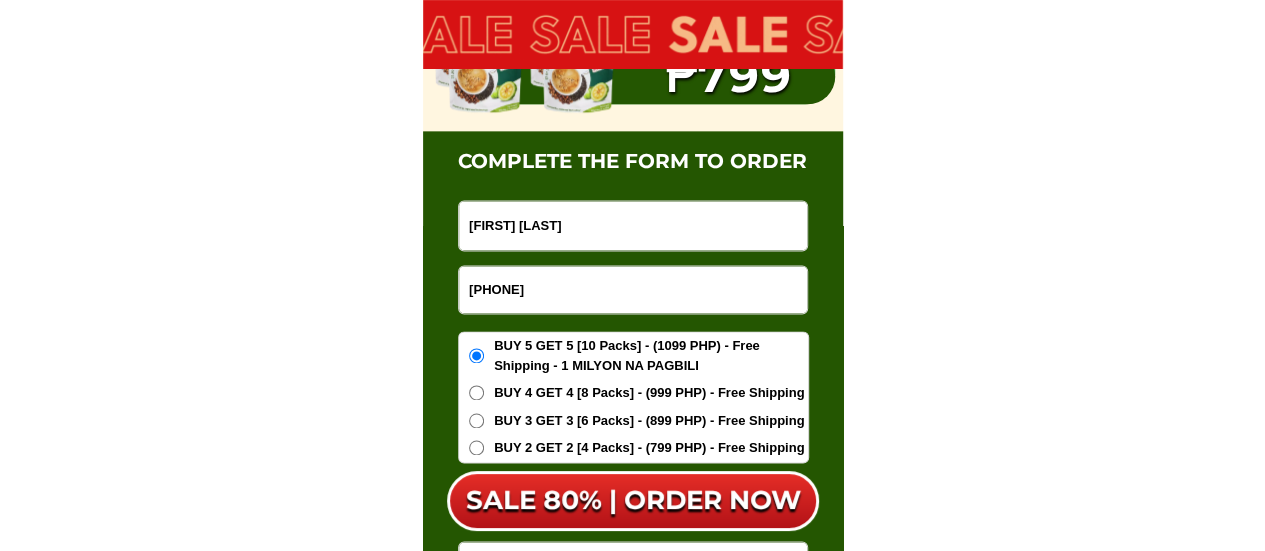 click on "[FIRST] [LAST]" at bounding box center (633, 225) 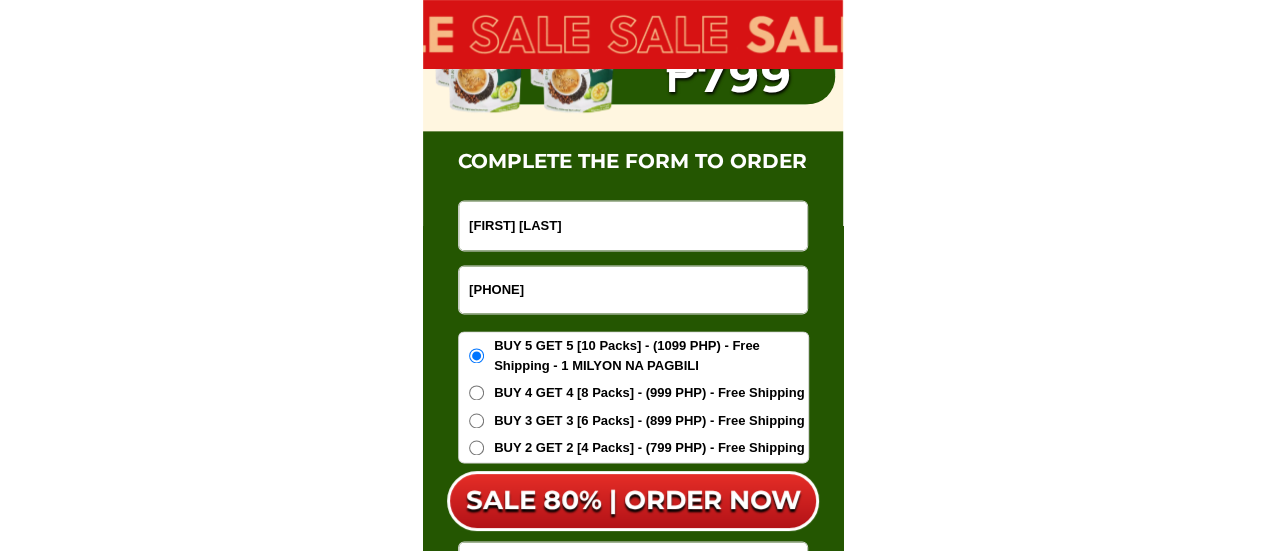 paste on "[FIRST] [LAST]" 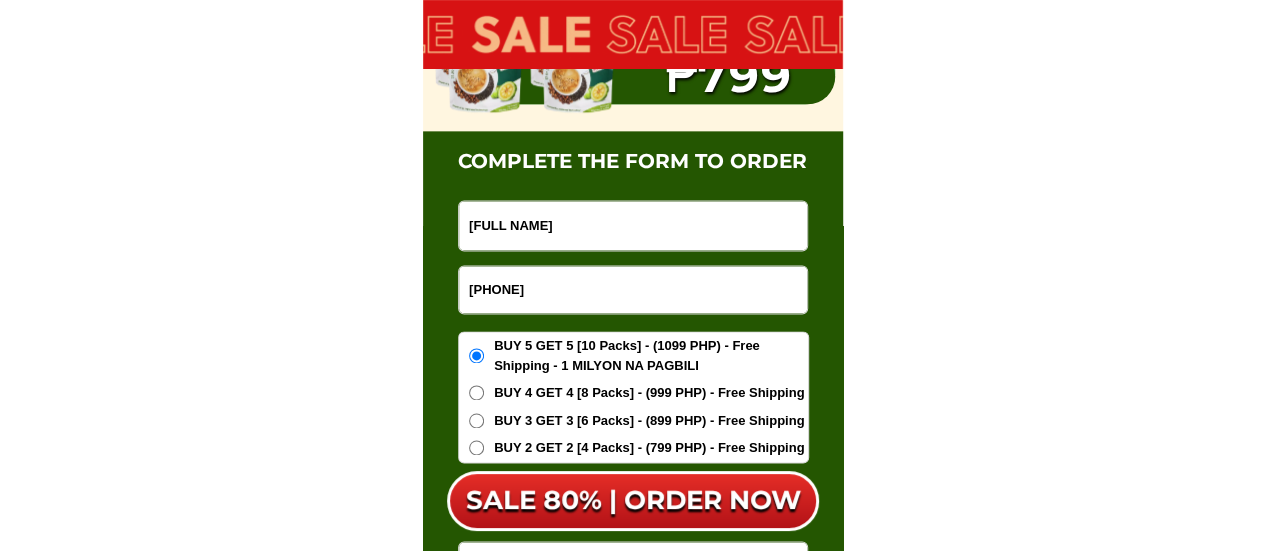 paste 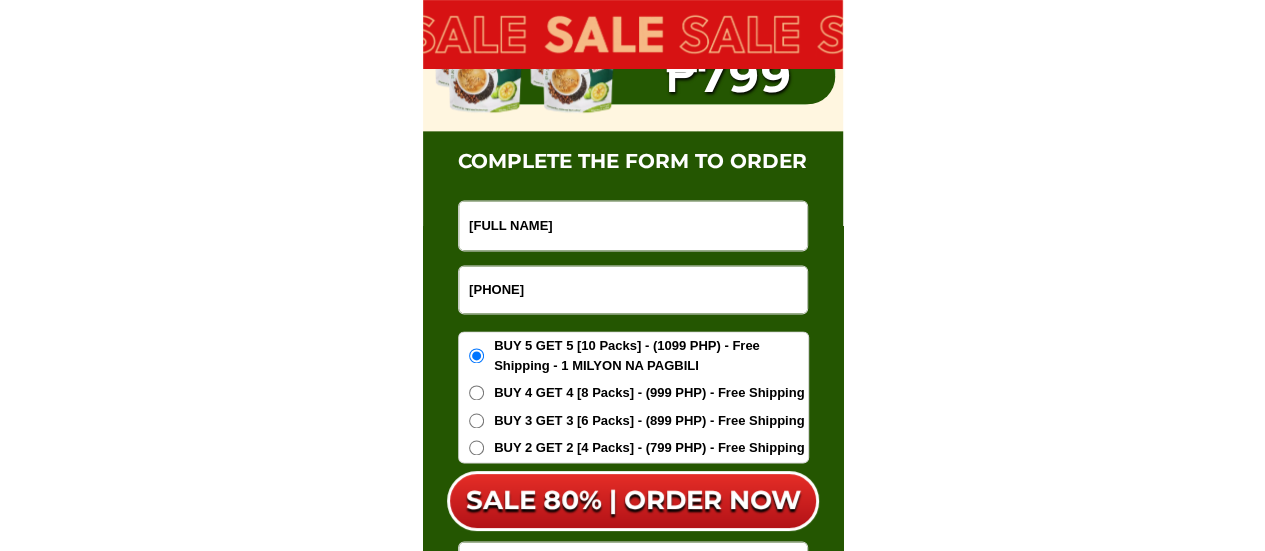 drag, startPoint x: 689, startPoint y: 222, endPoint x: 343, endPoint y: 234, distance: 346.20804 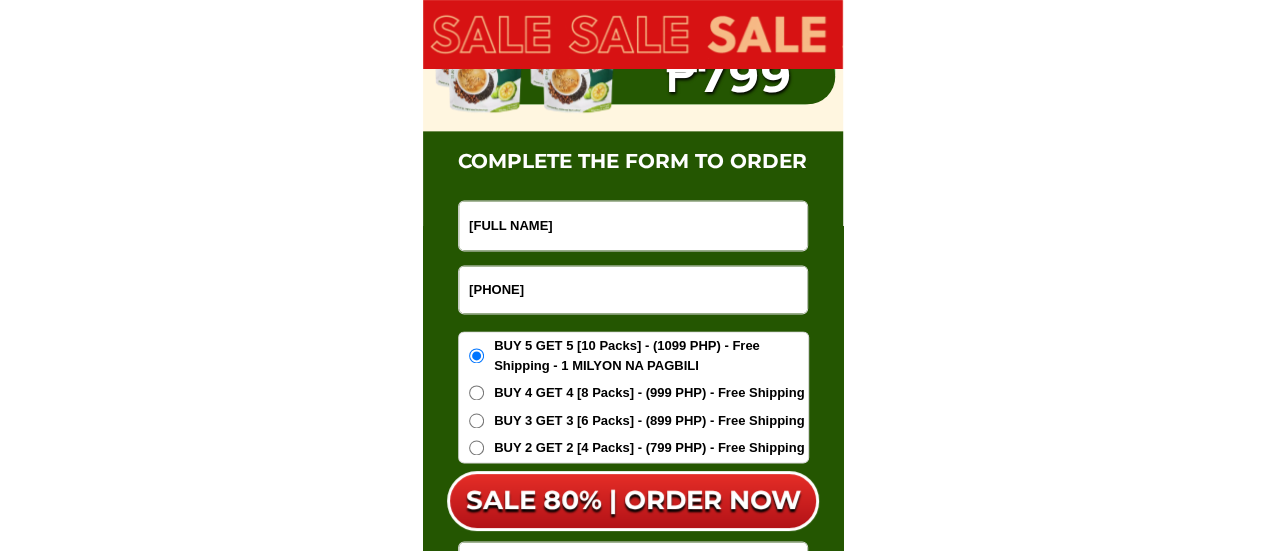 click on "[NUMBER] collagen chia coffee Recommended by [PERSON NAME] Slim Body Bright Skin The most favorite coffee product in Japan SALE [PERCENT]% OFF - ORDER NOW!! [PRICE] Results of some customers after [NUMBER] month of use Changes of Mr. [FULL NAME] after [NUMBER] month of using Fitgums Coffee [PERSON NAME] has successfully lost weight Body Slimming [NUMBER] month of use Our customers' process of using Fitgums Chia Coffee Losing [NUMBER] -[NUMBER]KG Burn body fat Confident Cut extra calories Nice skin and good health The amount of arm and leg fat has decreased [PERCENT]% Robusta Coffee Combination of Robusta Coffee
& [NUMBER] other High Quality
Ingredients GOLD Ingredients Chia Seeds Chia Seeds [NUMBER] IN [NUMBER] Promotes Heart Health Boosts Energy
Endurance Supports Healthy Weight Loss Appearance Rejuvenation Reduces Wrinkles Improves skin elasticity and hydration. Brighten skin, support defeat acnes. EFFECTIVE TESTED Day [NUMBER] The skin is dull andthe wrinkles are obvious Day [NUMBER] Skin texture is more even,wrinkles are reduced Day [NUMBER] Natural" at bounding box center [632, -5262] 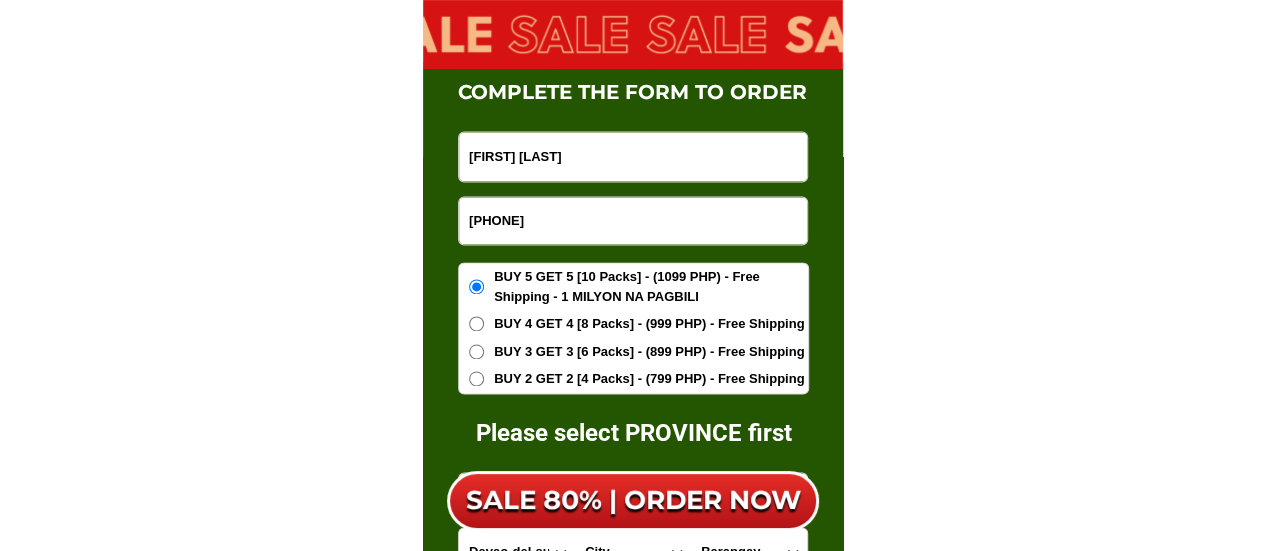 scroll, scrollTop: 12712, scrollLeft: 0, axis: vertical 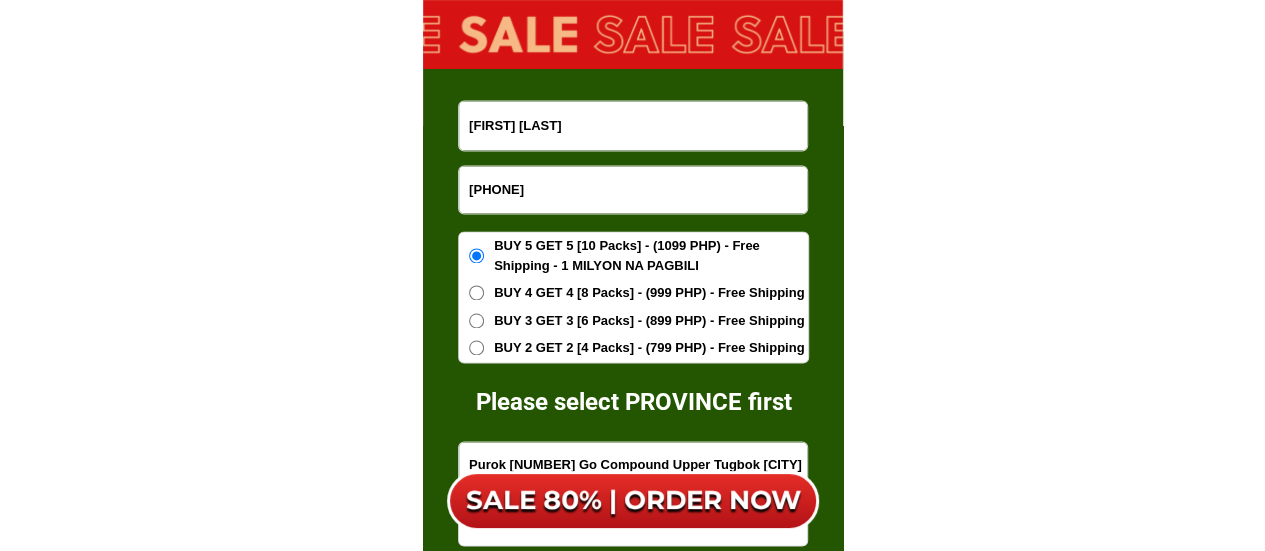 type on "[FIRST] [LAST]" 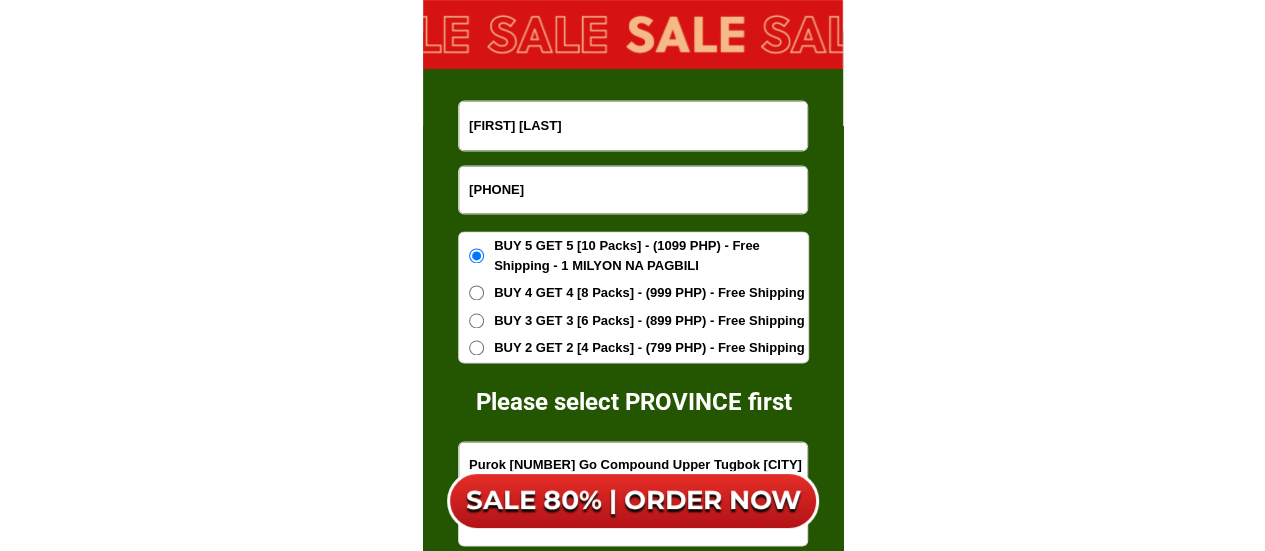 scroll, scrollTop: 12812, scrollLeft: 0, axis: vertical 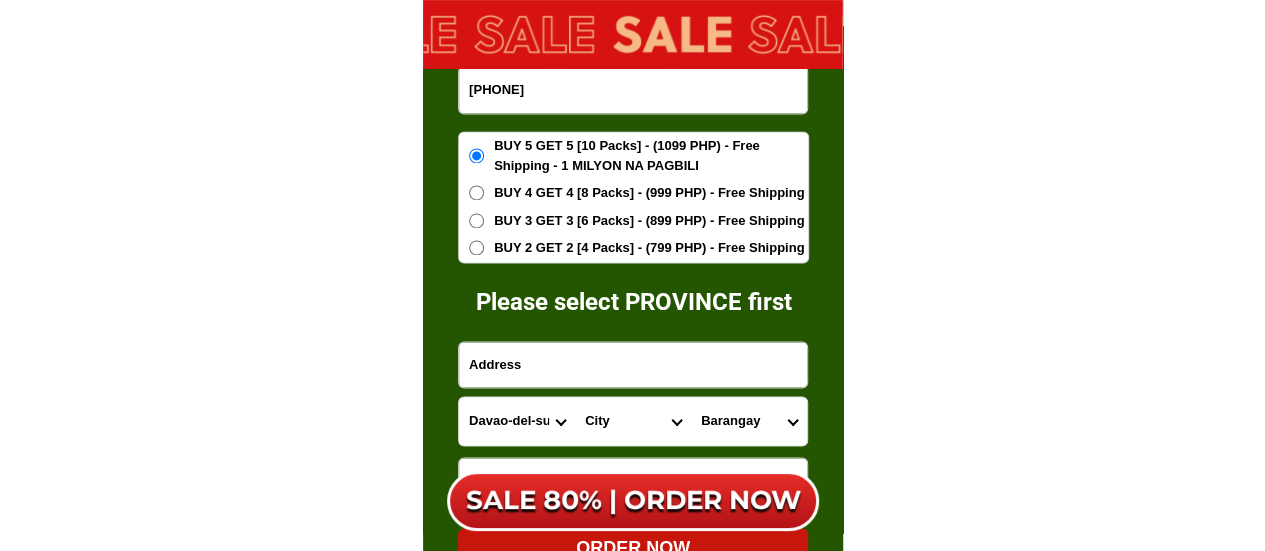 click at bounding box center (633, 364) 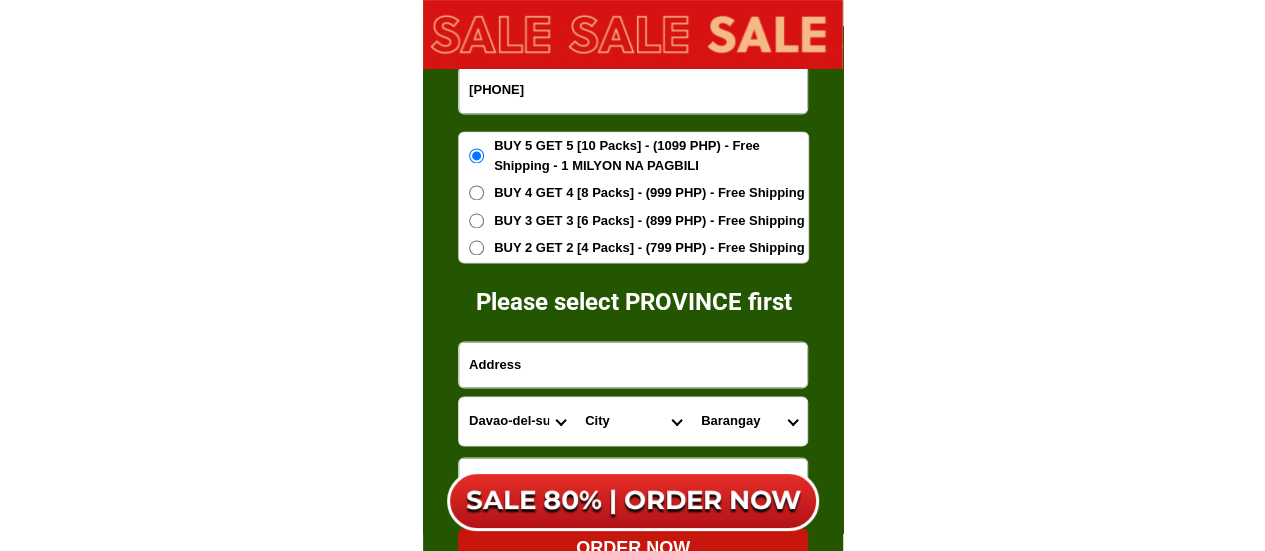 paste on "[NUMBER] [NAME] St" 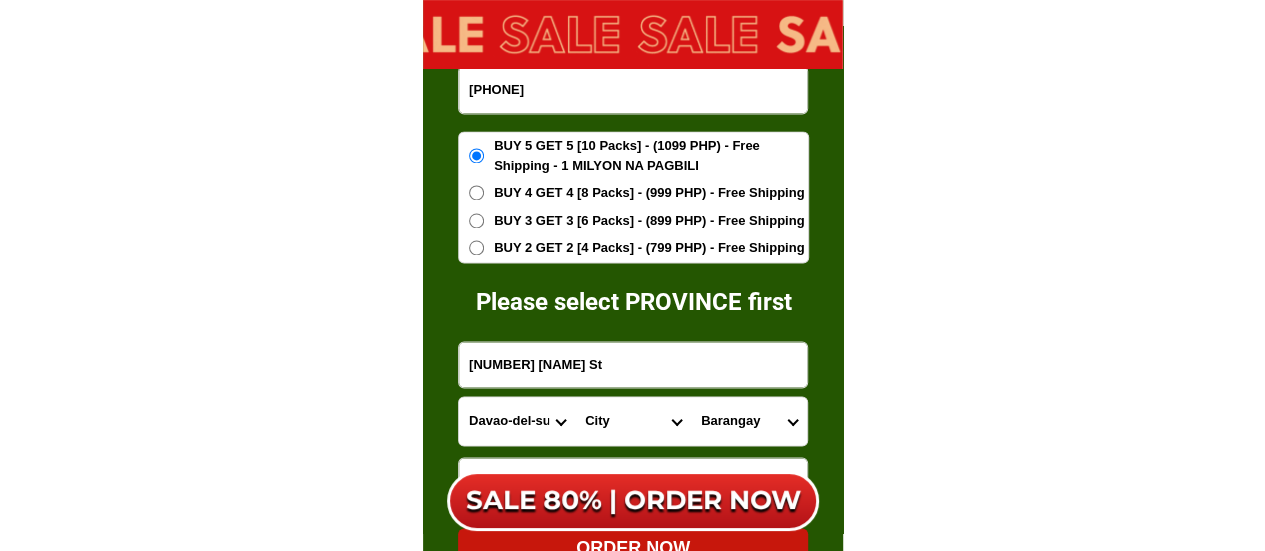 type on "[NUMBER] [NAME] St" 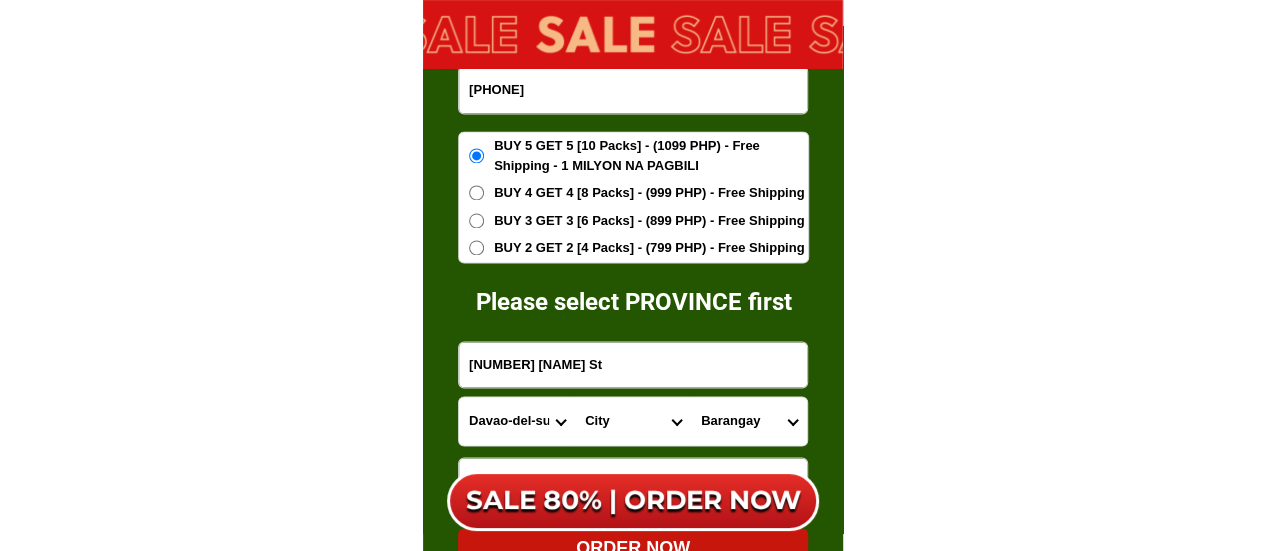 scroll, scrollTop: 12912, scrollLeft: 0, axis: vertical 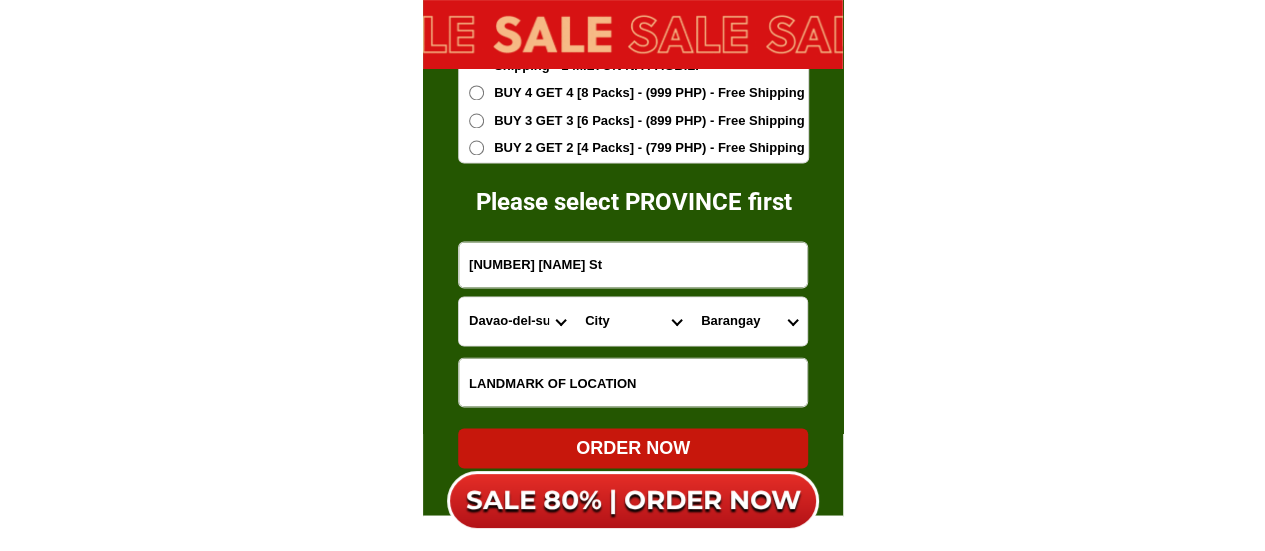 click at bounding box center (633, 382) 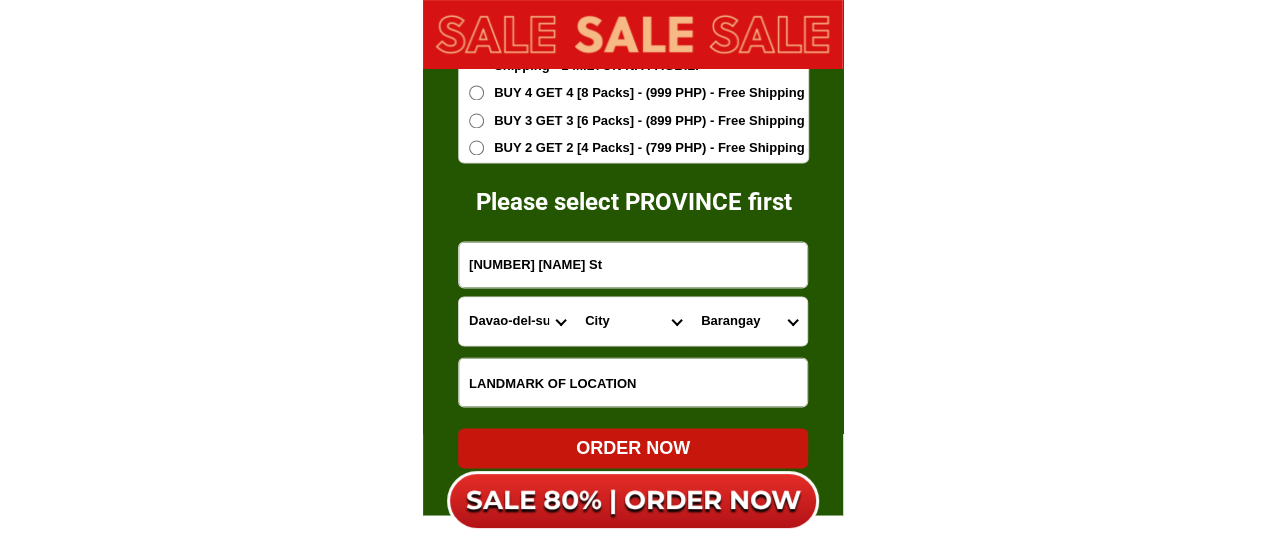 paste on "At the back of Life Extension" 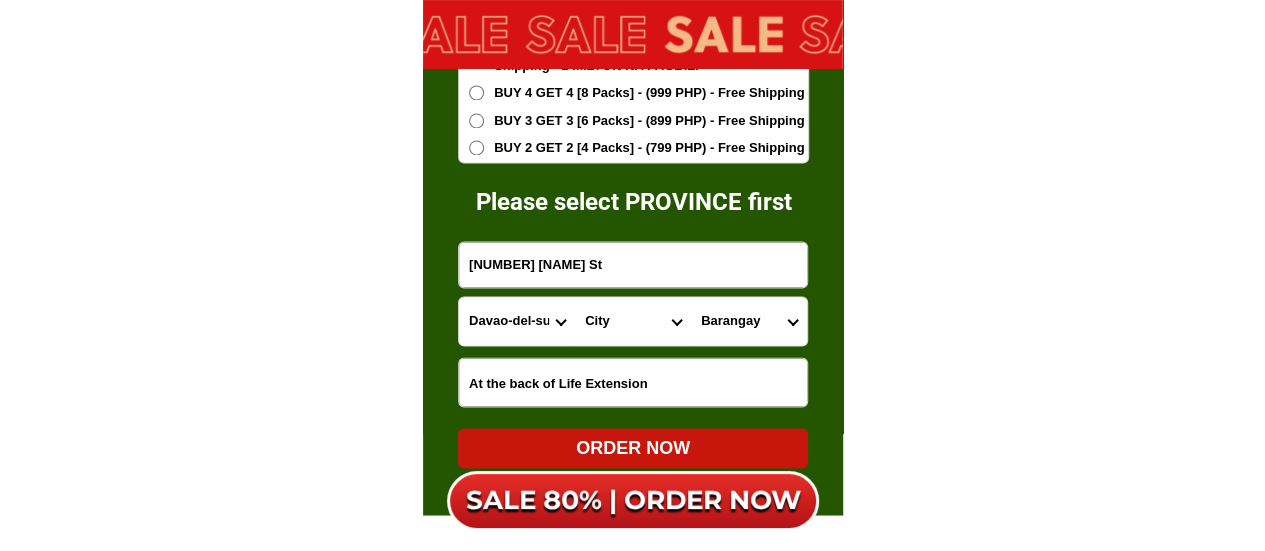 type on "At the back of Life Extension" 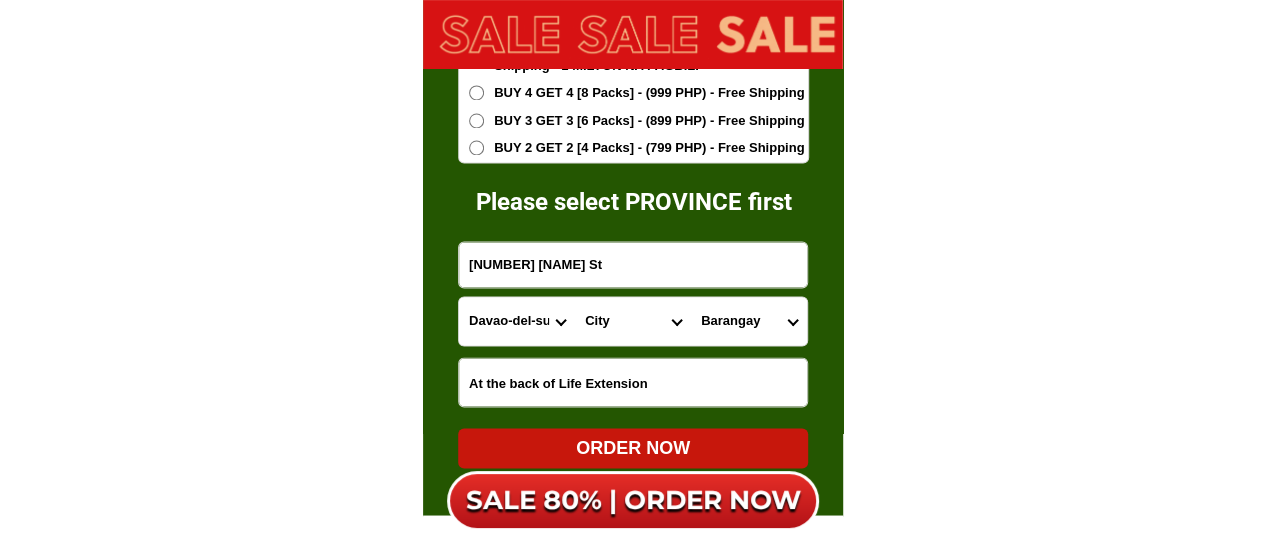 click on "Province Abra Agusan-del-norte Agusan-del-sur Aklan Albay Antique Apayao Aurora Basilan Bataan Batanes Batangas Benguet Biliran Bohol Bukidnon Bulacan Cagayan Camarines-norte Camarines-sur Camiguin Capiz Catanduanes Cavite Cebu Cotabato Davao-de-oro Davao-del-norte Davao-del-sur Davao-occidental Davao-oriental Dinagat-islands Eastern-samar Guimaras Ifugao Ilocos-norte Ilocos-sur Iloilo Isabela Kalinga La-union Laguna Lanao-del-norte Lanao-del-sur Leyte Maguindanao Marinduque Masbate Metro-manila Misamis-occidental Misamis-oriental Mountain-province Negros-occidental Negros-oriental Northern-samar Nueva-ecija Nueva-vizcaya Occidental-mindoro Oriental-mindoro Palawan Pampanga Pangasinan Quezon Quirino Rizal Romblon Sarangani Siquijor Sorsogon South-cotabato Southern-leyte Sultan-kudarat Sulu Surigao-del-norte Surigao-del-sur Tarlac Tawi-tawi Western-samar Zambales Zamboanga-del-norte Zamboanga-del-sur Zamboanga-sibugay" at bounding box center (517, 321) 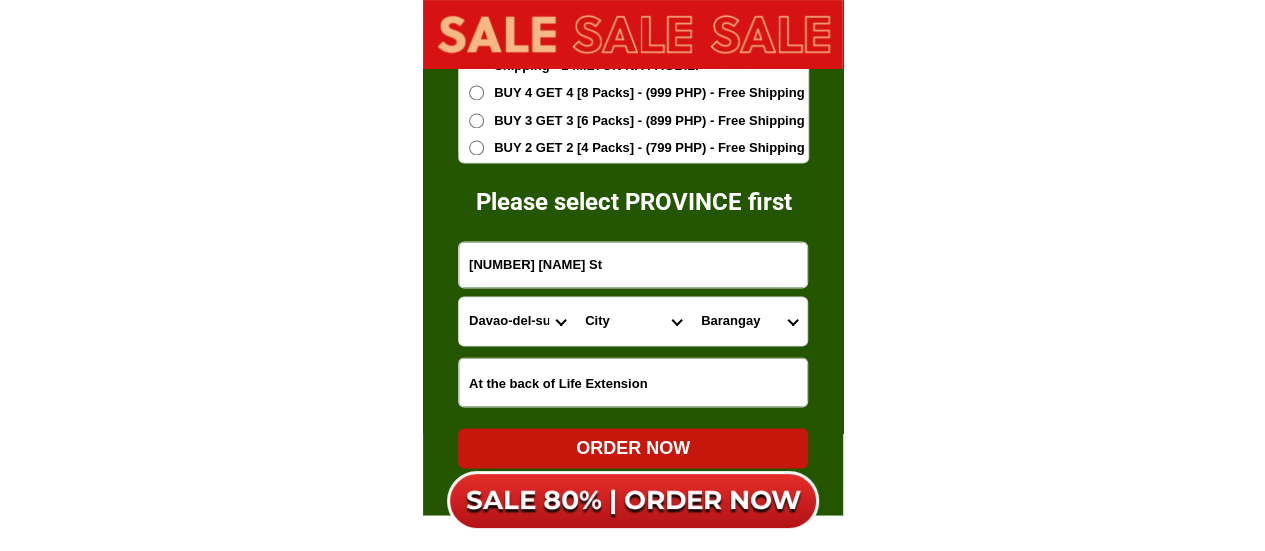 select on "[NUMBER]" 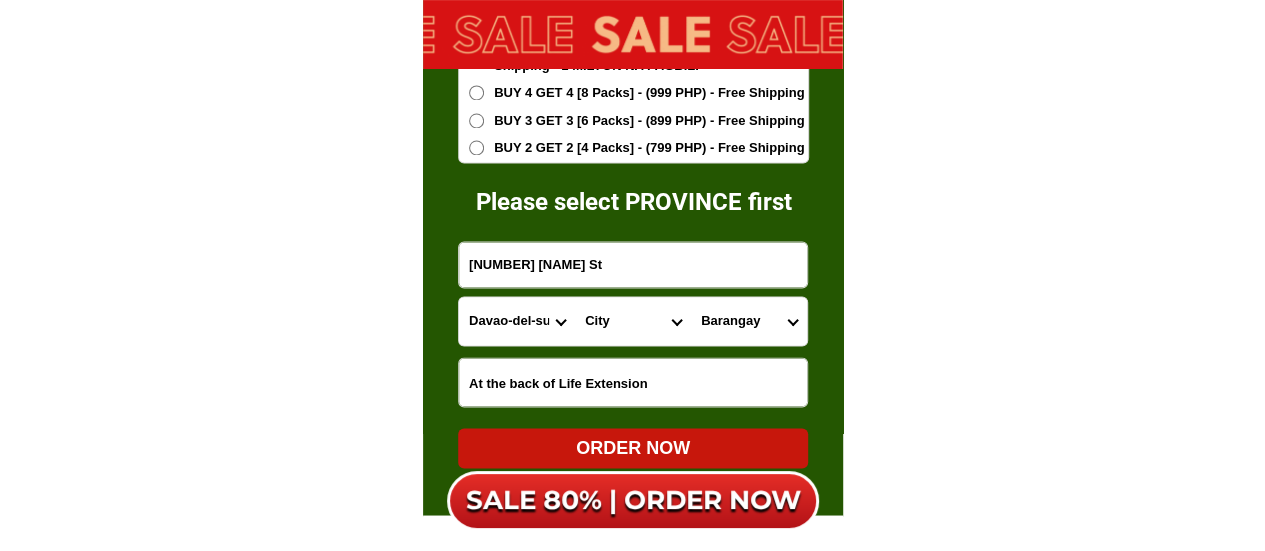click on "Province Abra Agusan-del-norte Agusan-del-sur Aklan Albay Antique Apayao Aurora Basilan Bataan Batanes Batangas Benguet Biliran Bohol Bukidnon Bulacan Cagayan Camarines-norte Camarines-sur Camiguin Capiz Catanduanes Cavite Cebu Cotabato Davao-de-oro Davao-del-norte Davao-del-sur Davao-occidental Davao-oriental Dinagat-islands Eastern-samar Guimaras Ifugao Ilocos-norte Ilocos-sur Iloilo Isabela Kalinga La-union Laguna Lanao-del-norte Lanao-del-sur Leyte Maguindanao Marinduque Masbate Metro-manila Misamis-occidental Misamis-oriental Mountain-province Negros-occidental Negros-oriental Northern-samar Nueva-ecija Nueva-vizcaya Occidental-mindoro Oriental-mindoro Palawan Pampanga Pangasinan Quezon Quirino Rizal Romblon Sarangani Siquijor Sorsogon South-cotabato Southern-leyte Sultan-kudarat Sulu Surigao-del-norte Surigao-del-sur Tarlac Tawi-tawi Western-samar Zambales Zamboanga-del-norte Zamboanga-del-sur Zamboanga-sibugay" at bounding box center (517, 321) 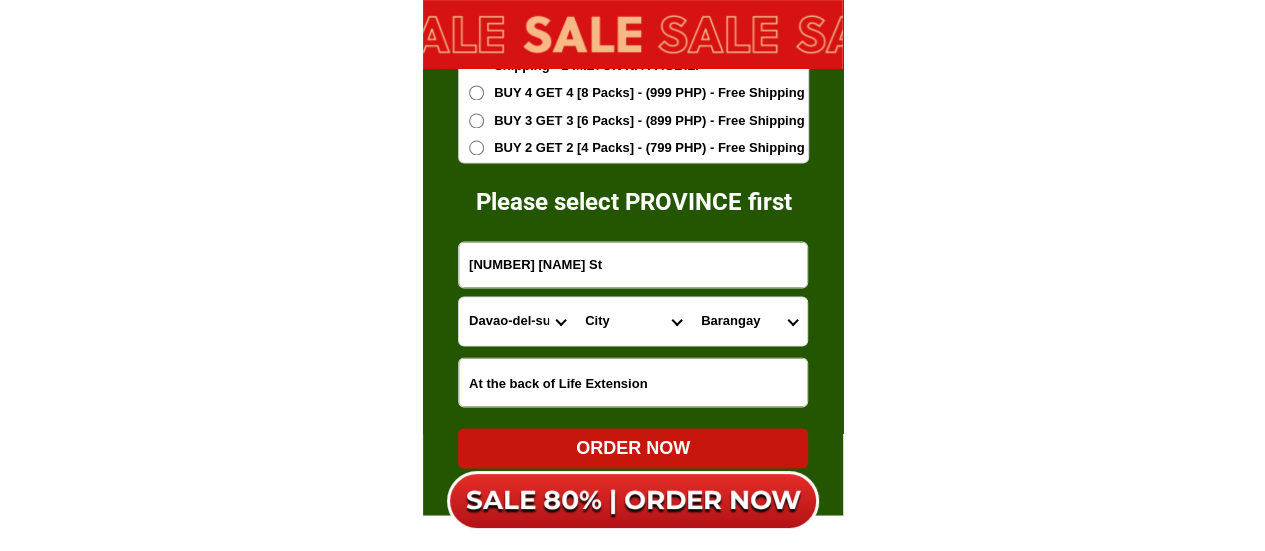 click on "City [CITY_NAME]-[CITY_NAME] [CITY_NAME]-[CITY_NAME] [CITY_NAME]-[CITY_NAME] [CITY_NAME] [CITY_NAME] [CITY_NAME] [CITY_NAME] [CITY_NAME] [CITY_NAME] [CITY_NAME] [CITY_NAME] [CITY_NAME] [CITY_NAME]" at bounding box center [633, 321] 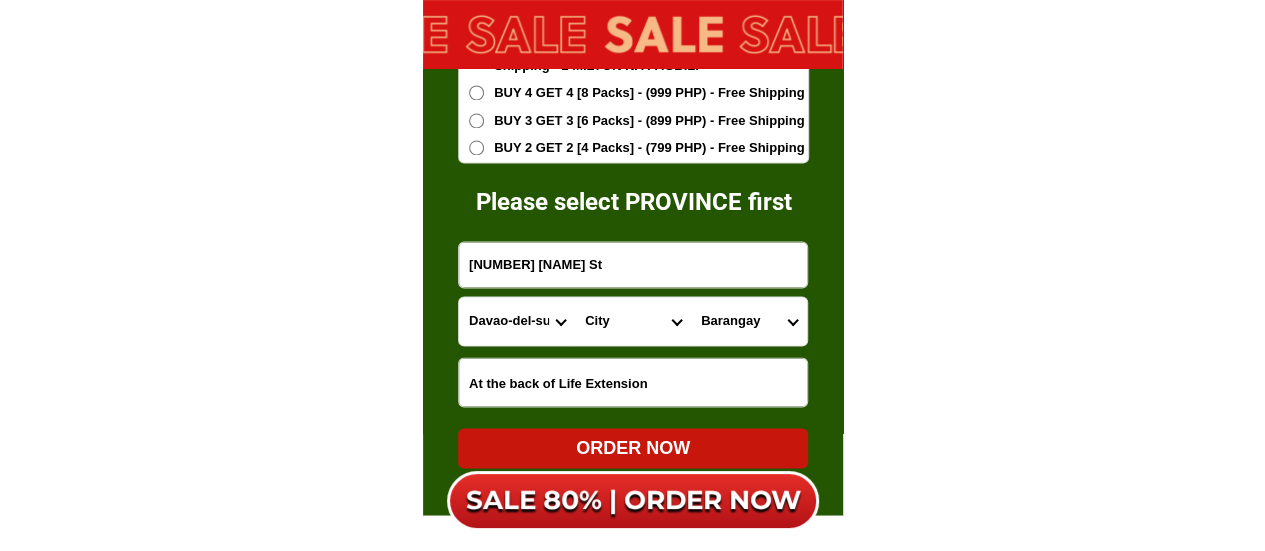 select on "63_5958894" 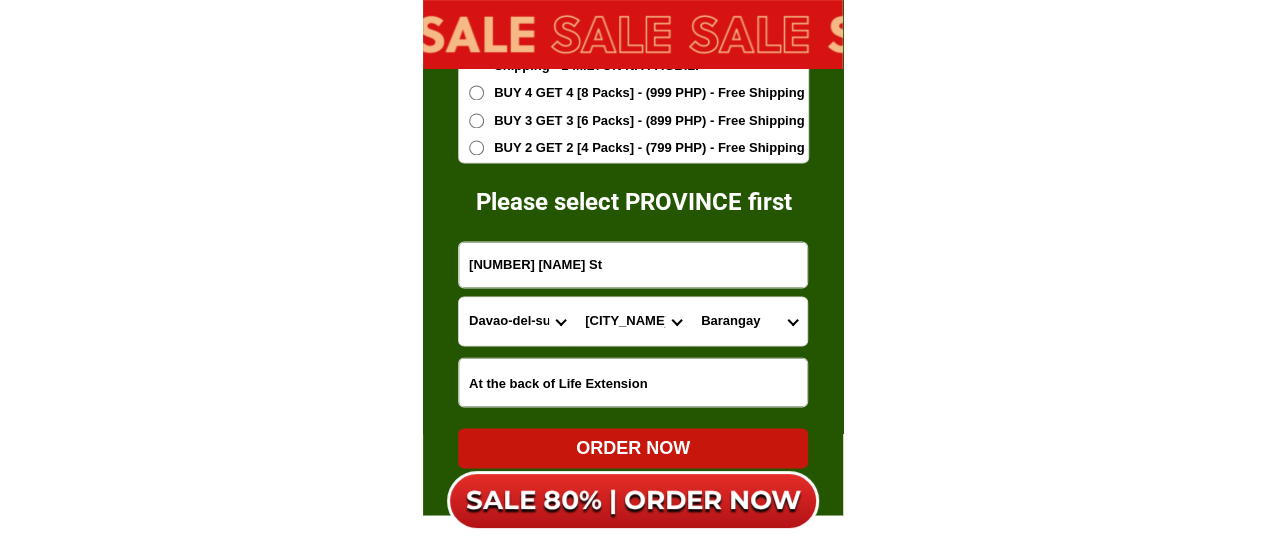 click on "City [CITY_NAME]-[CITY_NAME] [CITY_NAME]-[CITY_NAME] [CITY_NAME]-[CITY_NAME] [CITY_NAME] [CITY_NAME] [CITY_NAME] [CITY_NAME] [CITY_NAME] [CITY_NAME] [CITY_NAME] [CITY_NAME] [CITY_NAME] [CITY_NAME]" at bounding box center [633, 321] 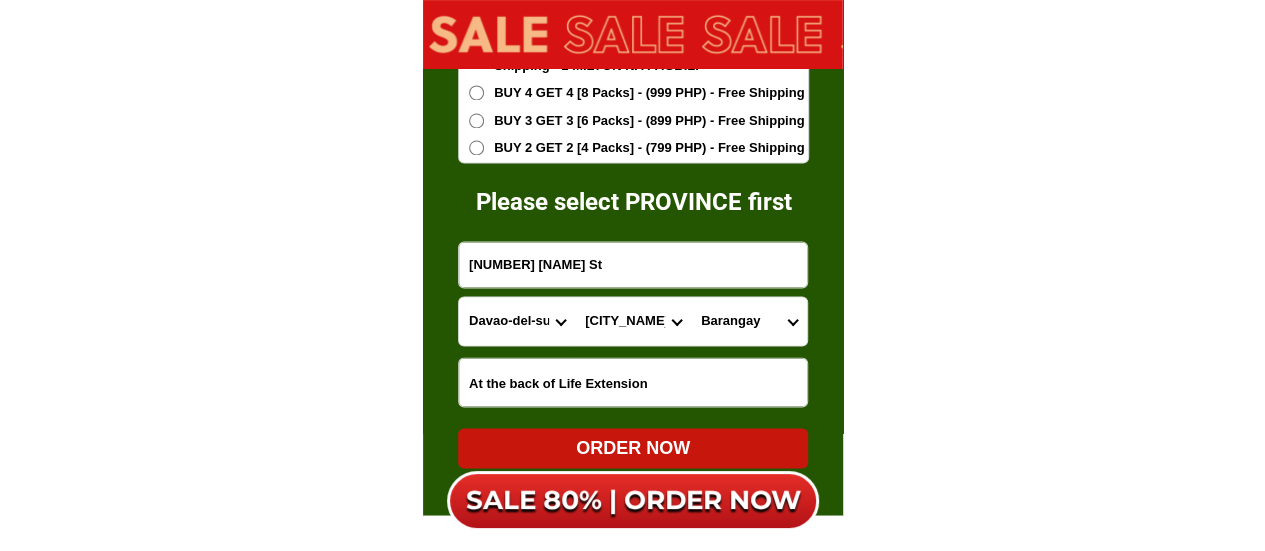 click on "Barangay Andagaw Bachaw norte Bachaw sur Briones Buswang new Buswang old Caano Estancia Linabuan norte Mabilo Mobo Poblacion Pook Tigayon Tinigaw" at bounding box center (749, 321) 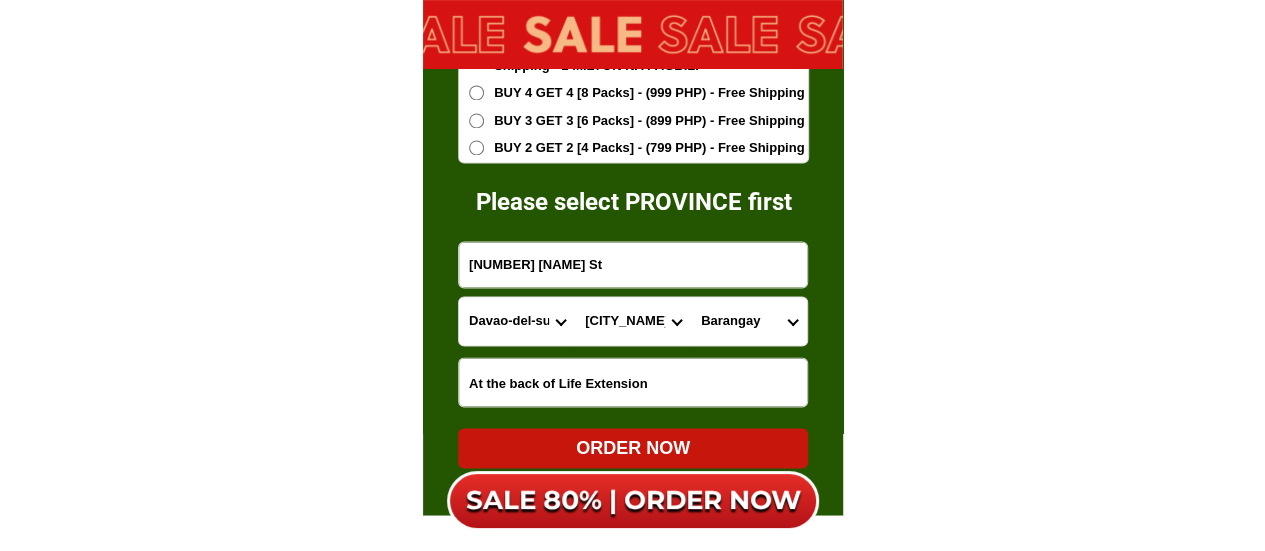 select on "[NUMBER]" 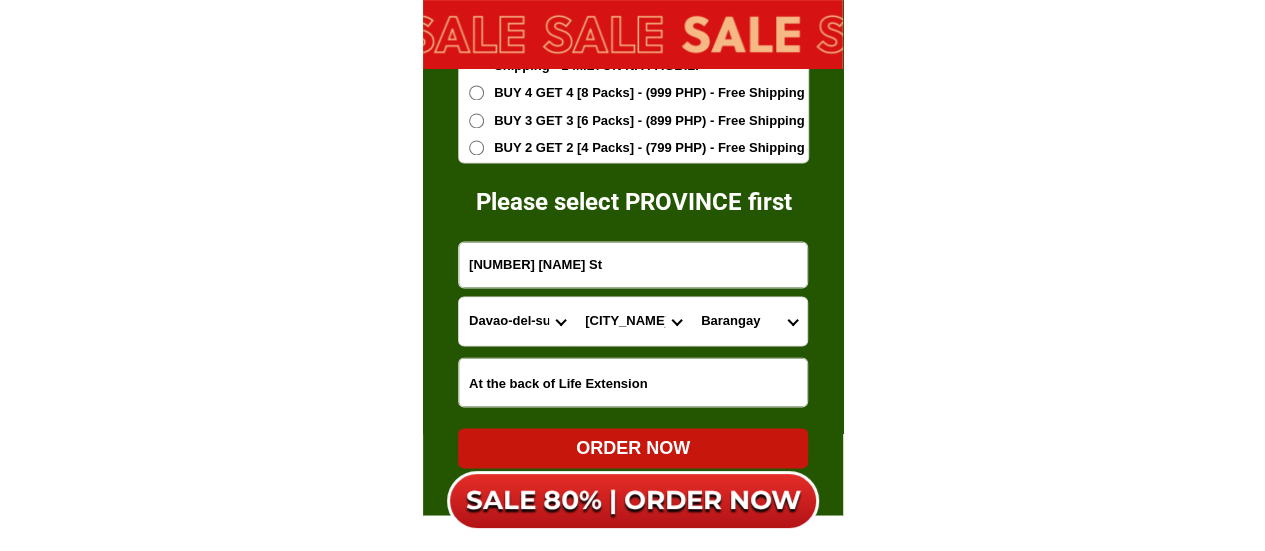 click on "Barangay Andagaw Bachaw norte Bachaw sur Briones Buswang new Buswang old Caano Estancia Linabuan norte Mabilo Mobo Poblacion Pook Tigayon Tinigaw" at bounding box center (749, 321) 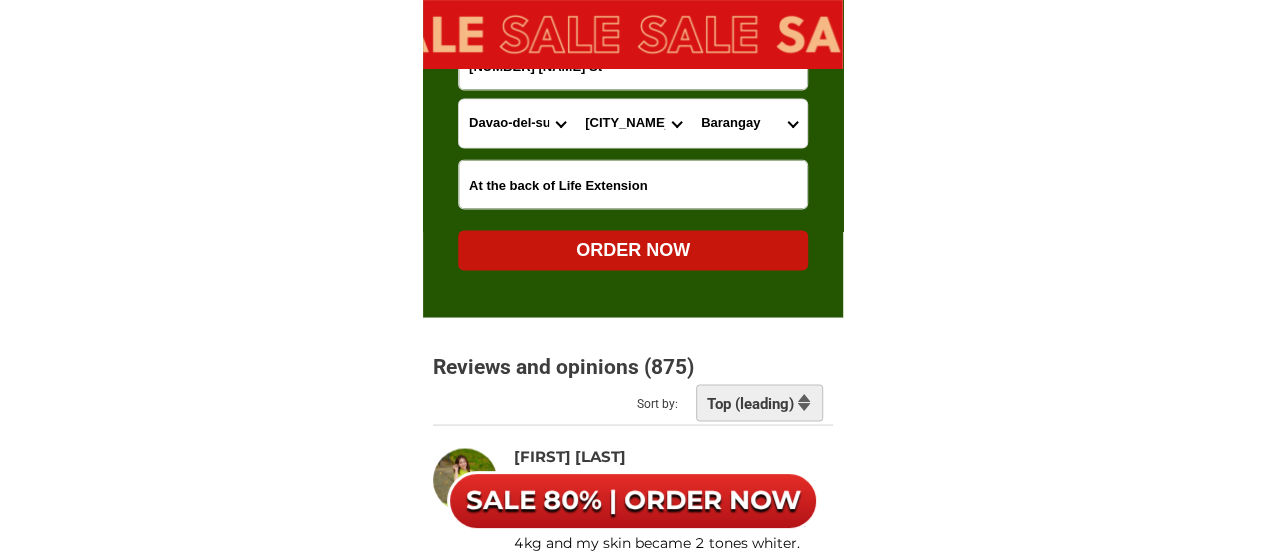scroll, scrollTop: 13112, scrollLeft: 0, axis: vertical 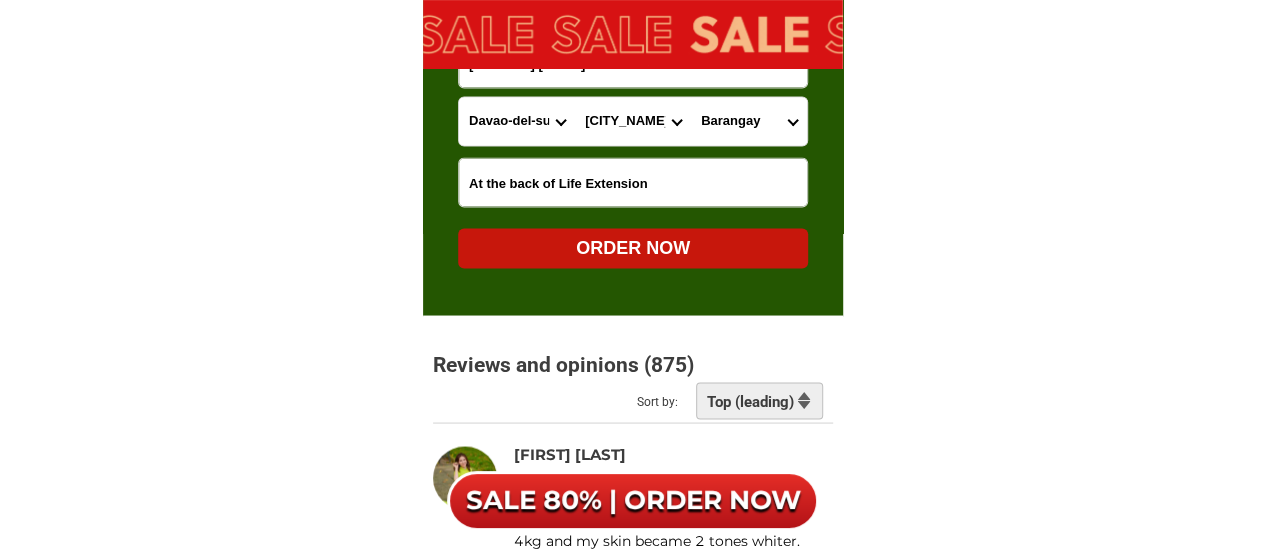 click on "ORDER NOW" at bounding box center [633, 247] 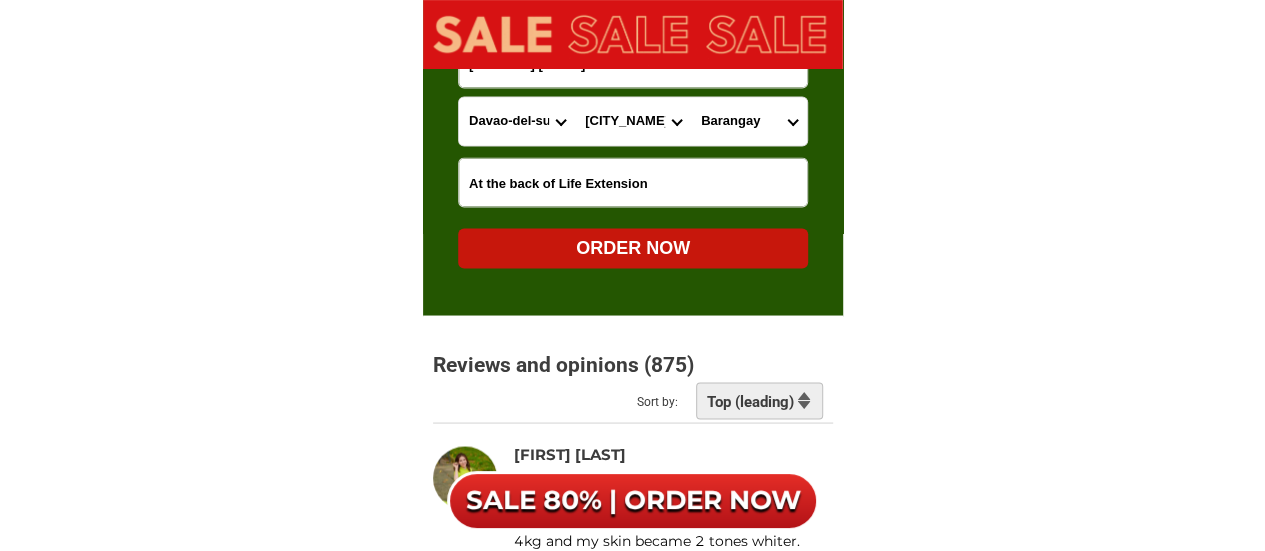 radio on "true" 